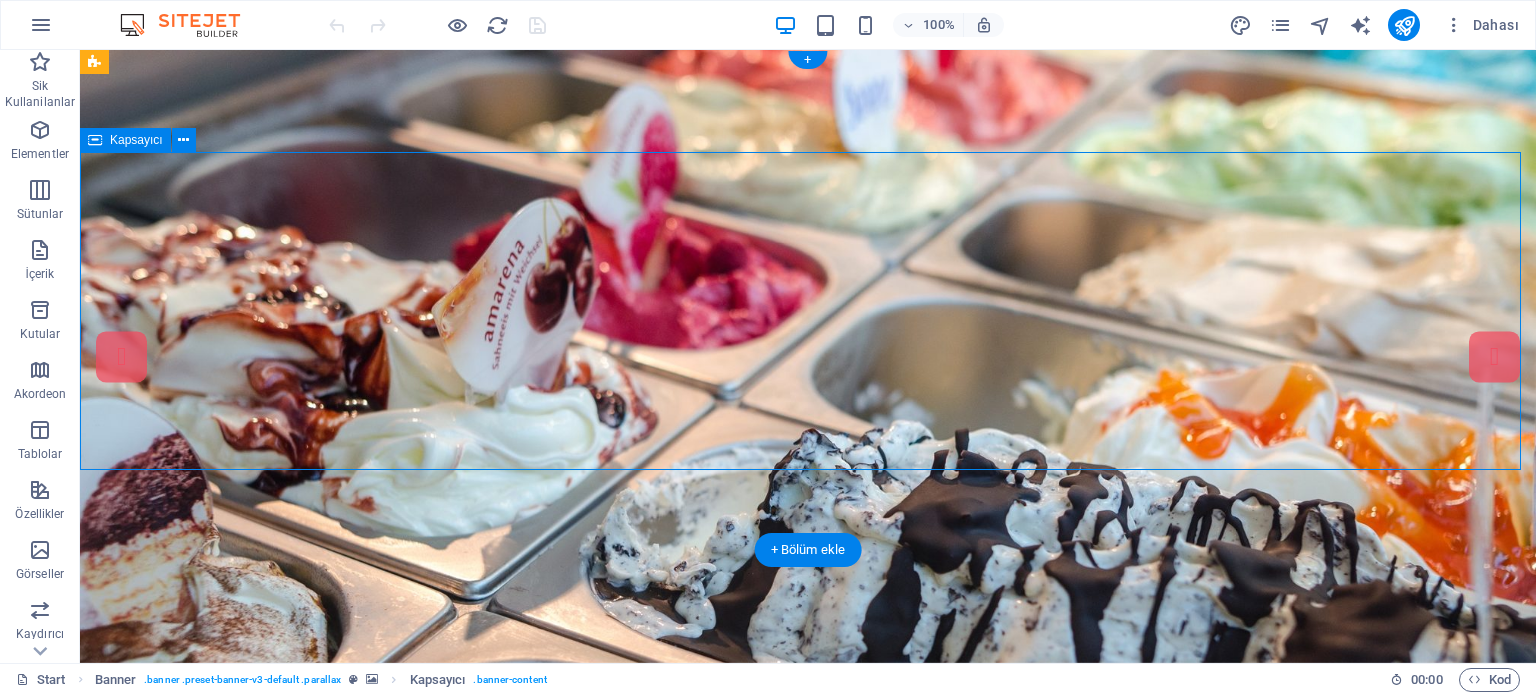 scroll, scrollTop: 0, scrollLeft: 0, axis: both 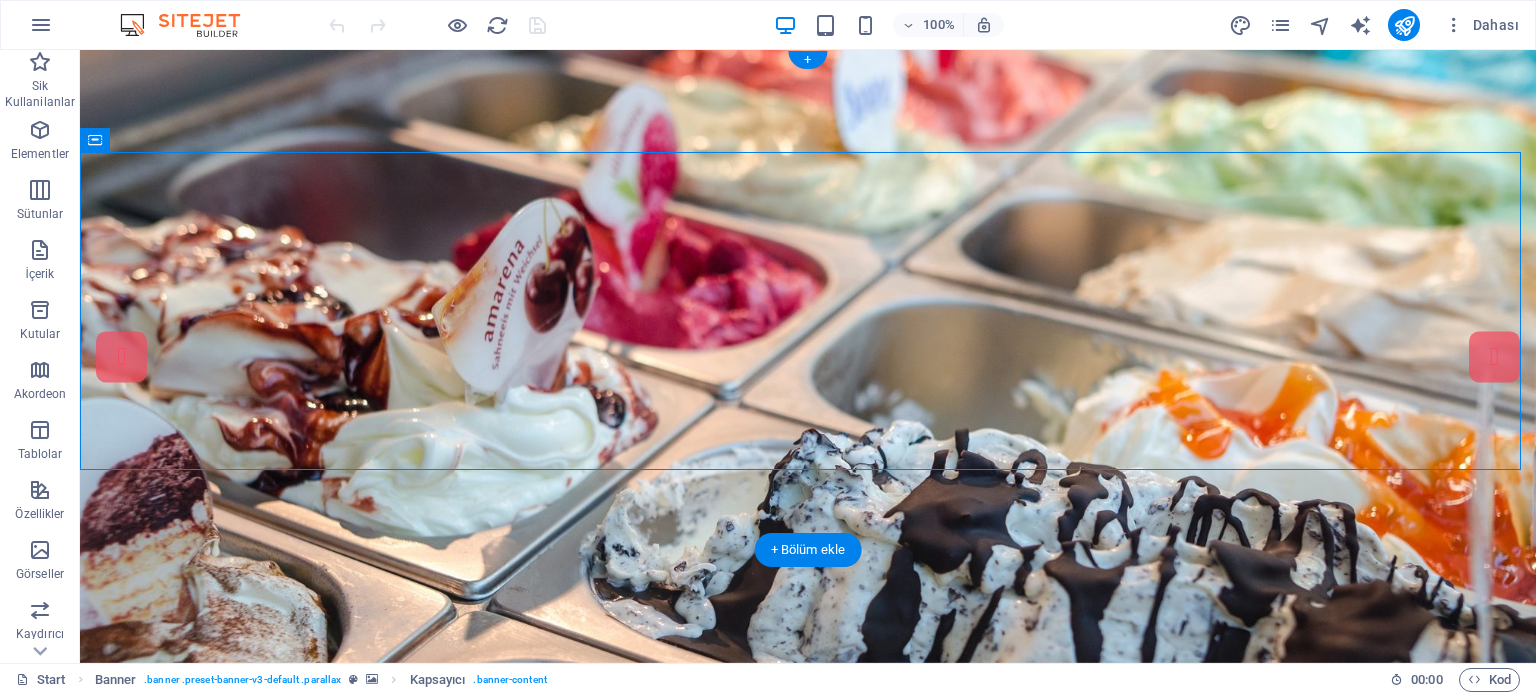 click at bounding box center [808, 356] 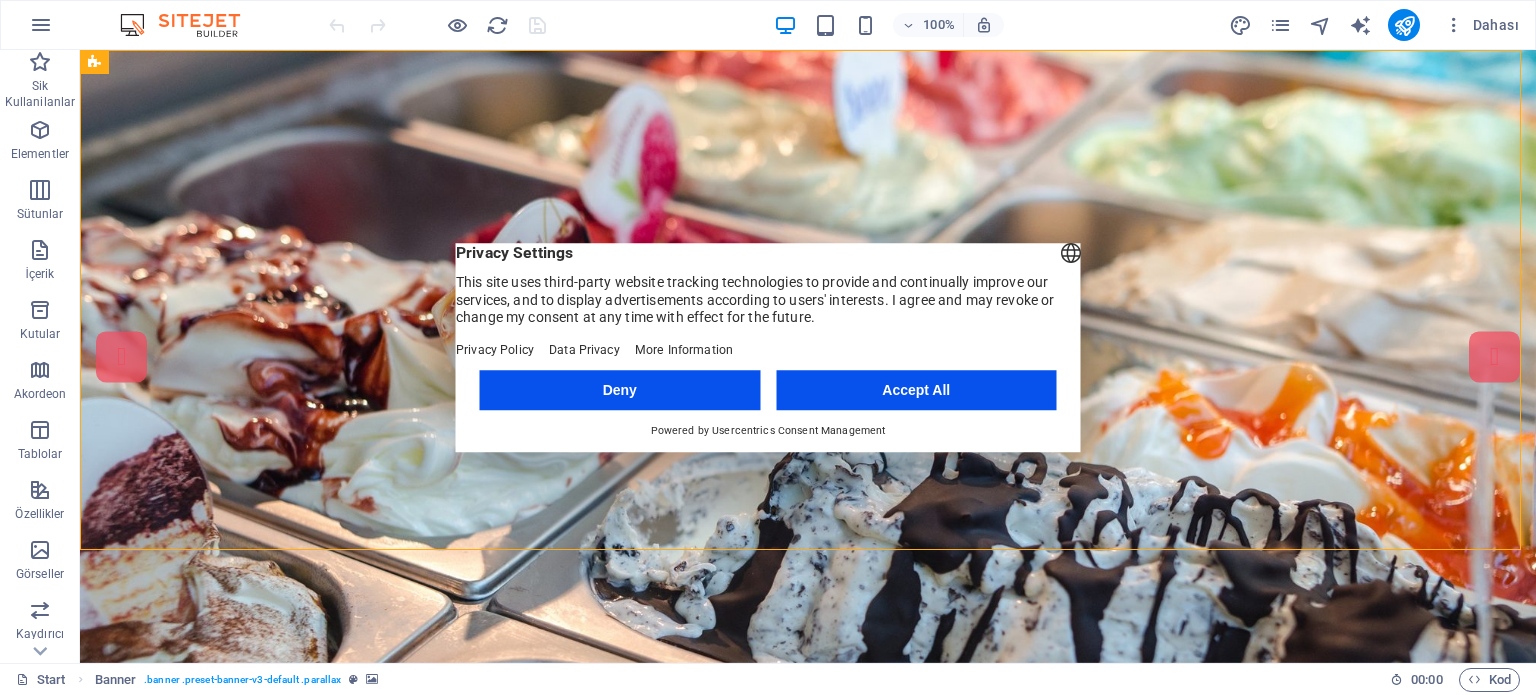 click on "Accept All" at bounding box center [916, 390] 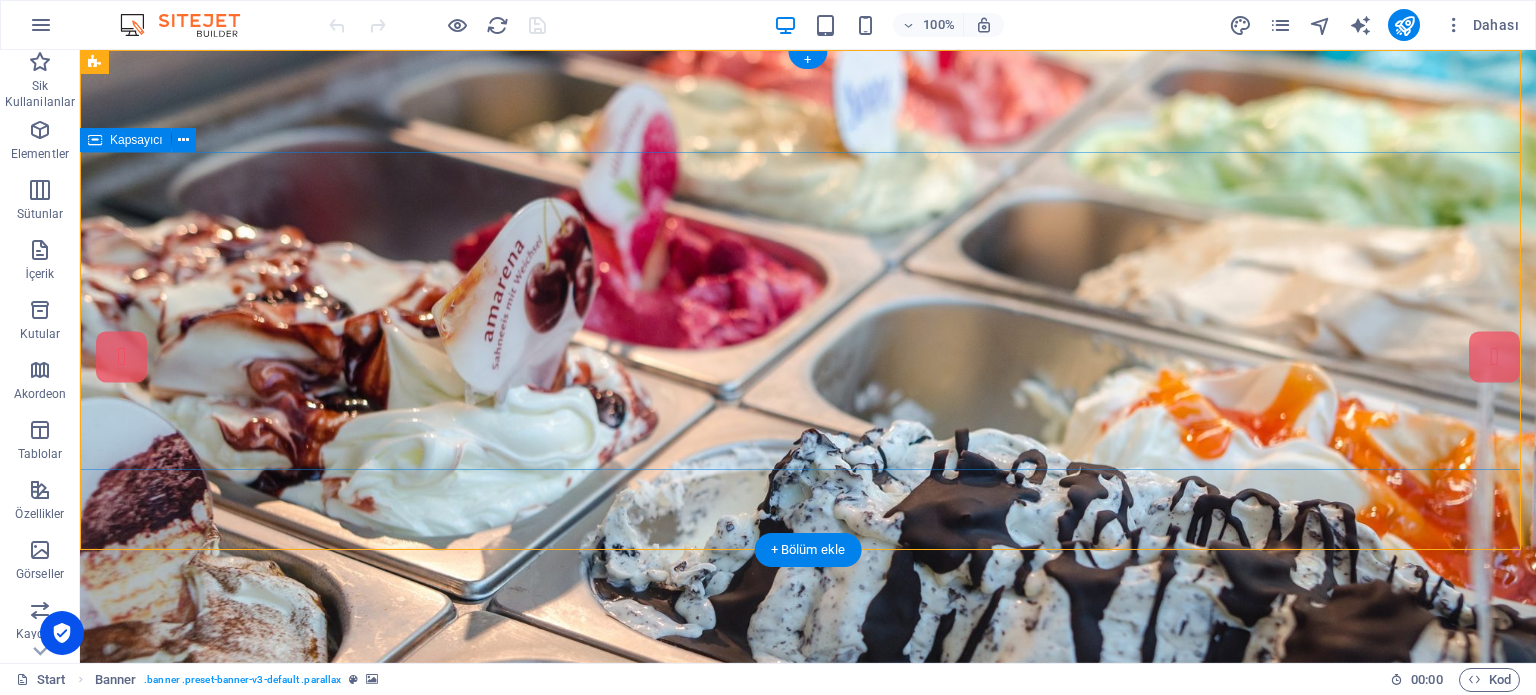 click on "Ice Cream Parlor Our Menu About  [DOMAIN_NAME]" at bounding box center (808, 966) 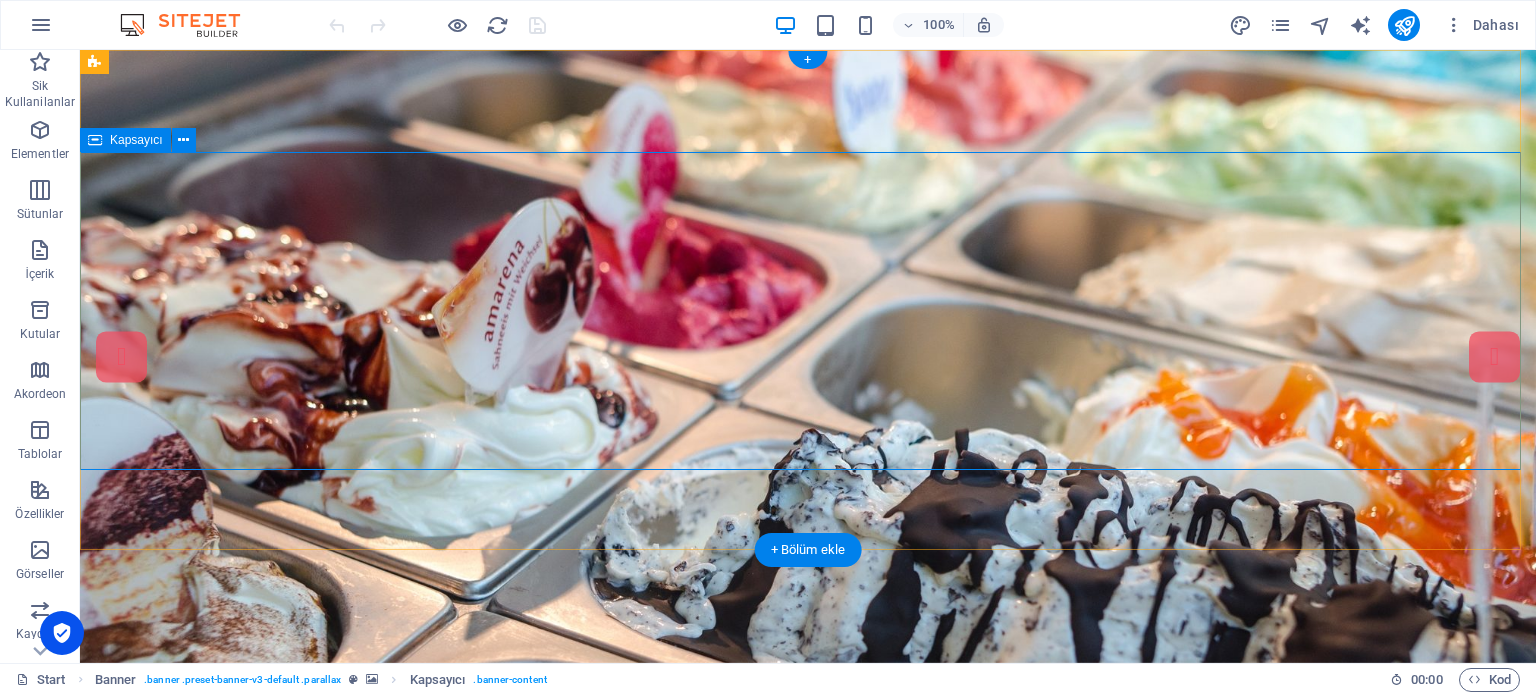 click on "Ice Cream Parlor Our Menu About  [DOMAIN_NAME]" at bounding box center (808, 966) 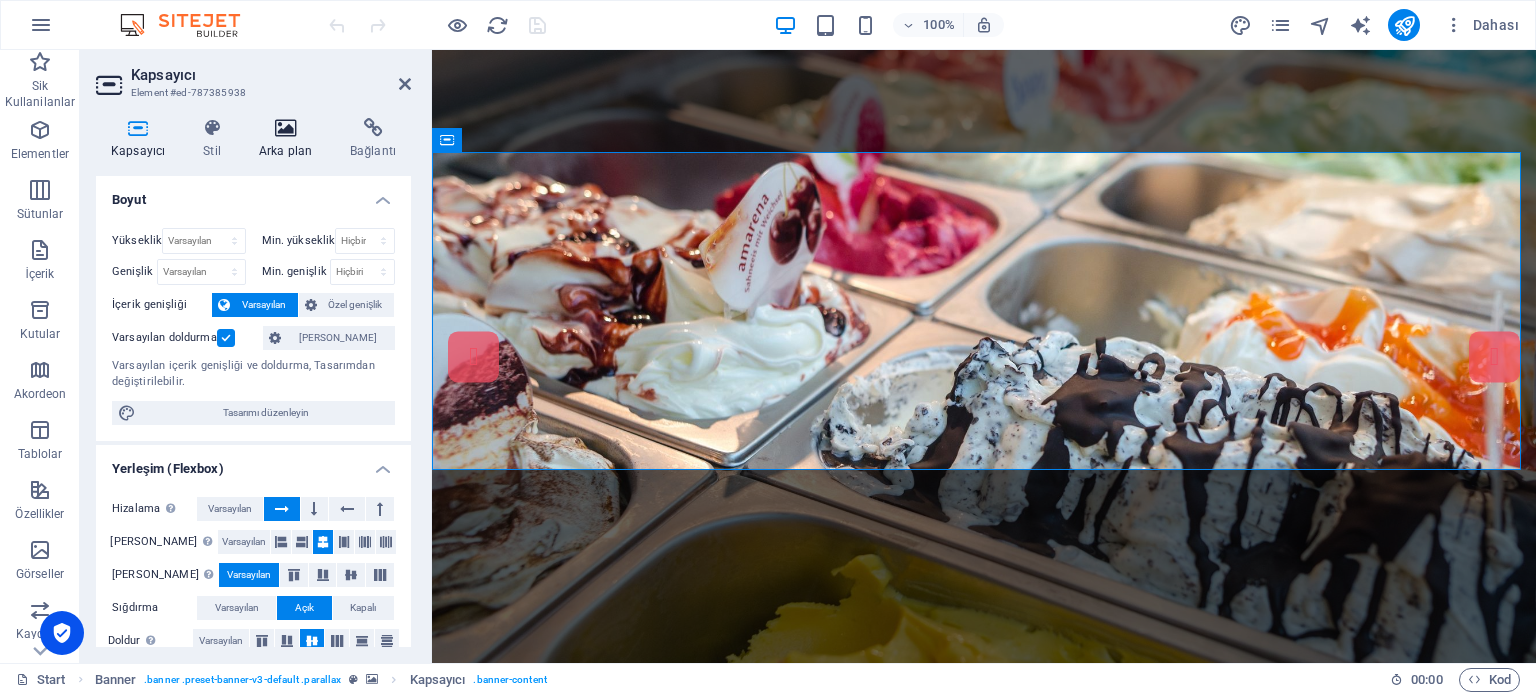 click at bounding box center (285, 128) 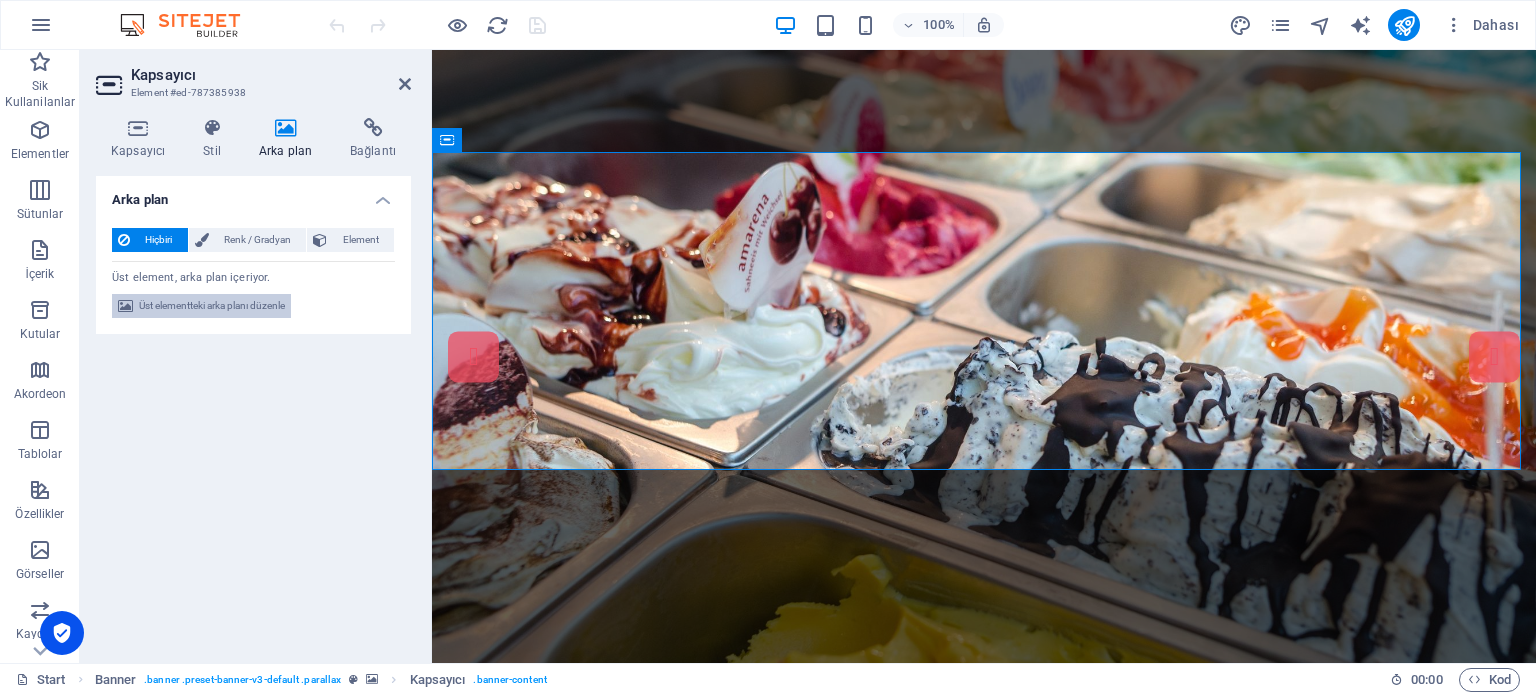 click on "Üst elementteki arka planı düzenle" at bounding box center [212, 306] 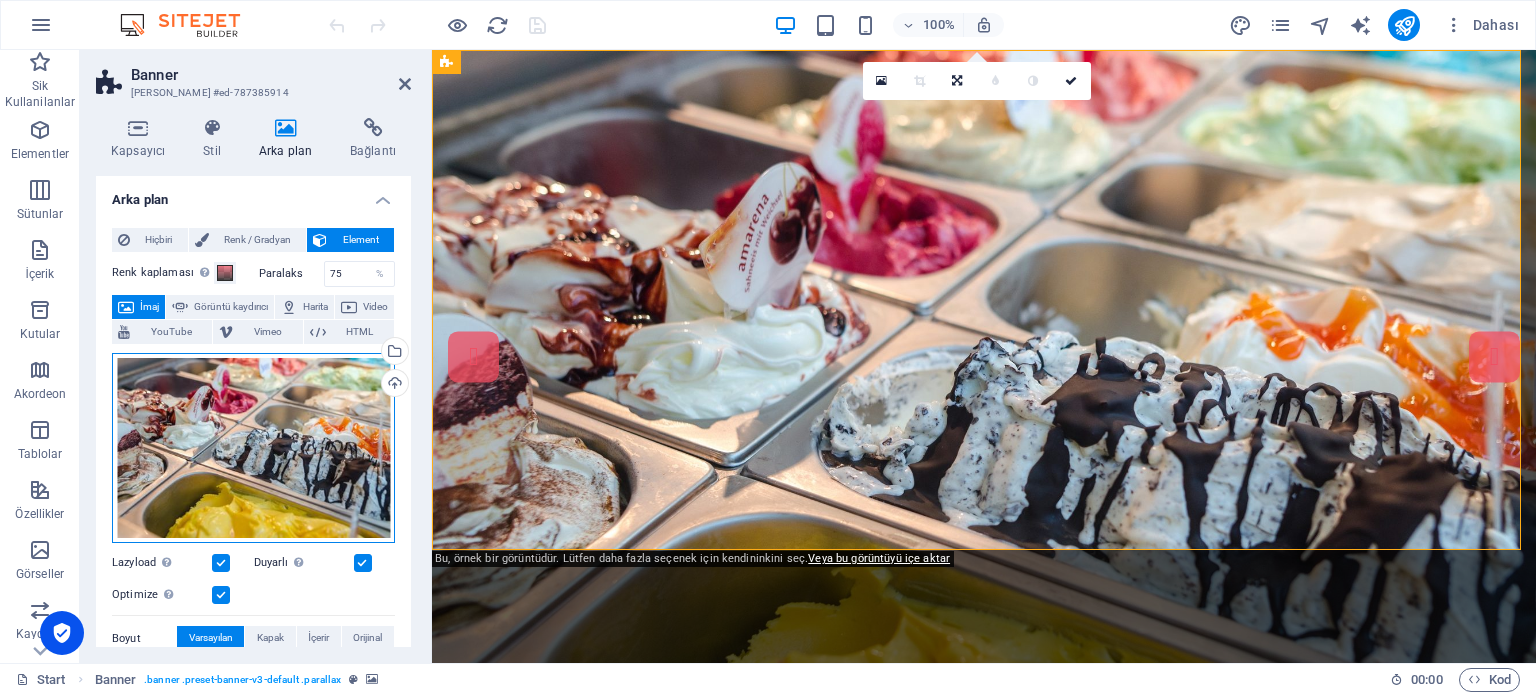click on "Dosyaları buraya sürükleyin, dosyaları seçmek için tıklayın veya Dosyalardan ya da ücretsiz stok fotoğraf ve videolarımızdan dosyalar seçin" at bounding box center (253, 448) 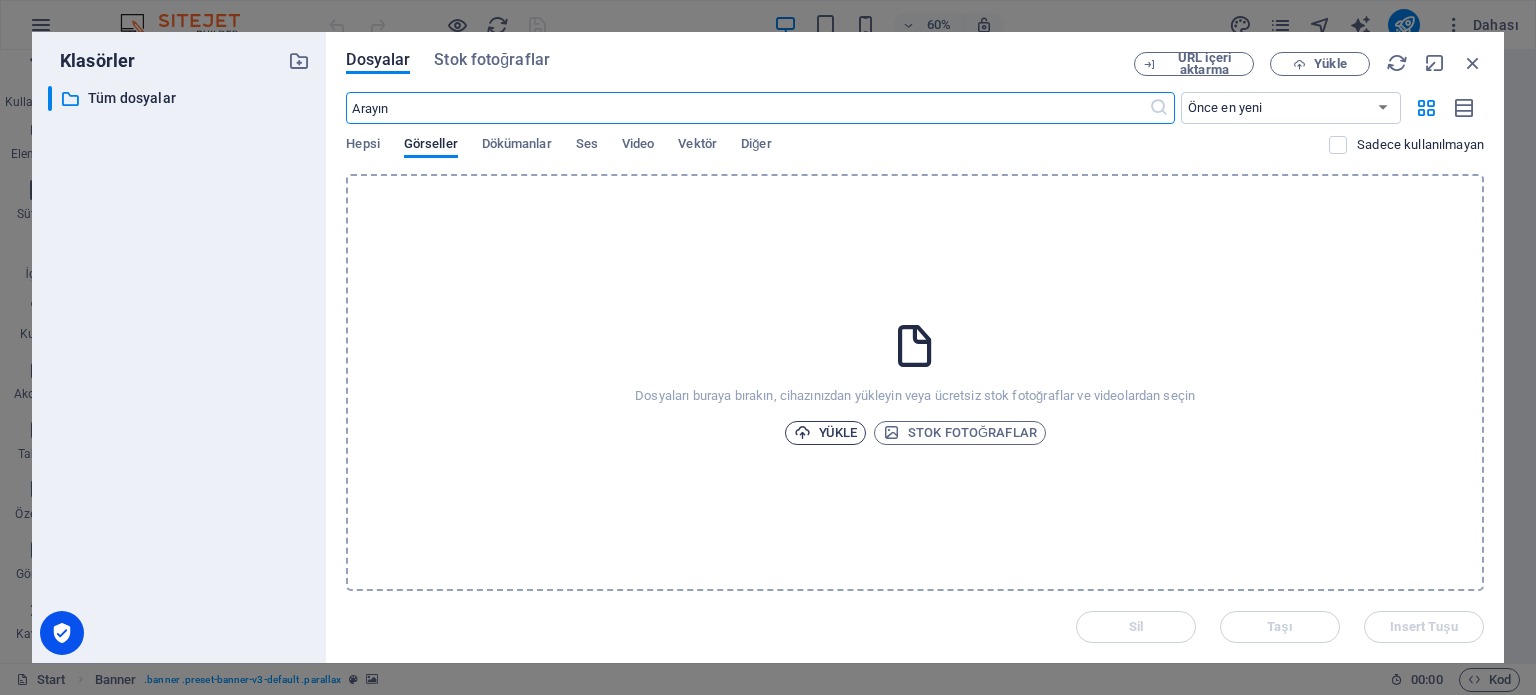 click on "Yükle" at bounding box center (826, 433) 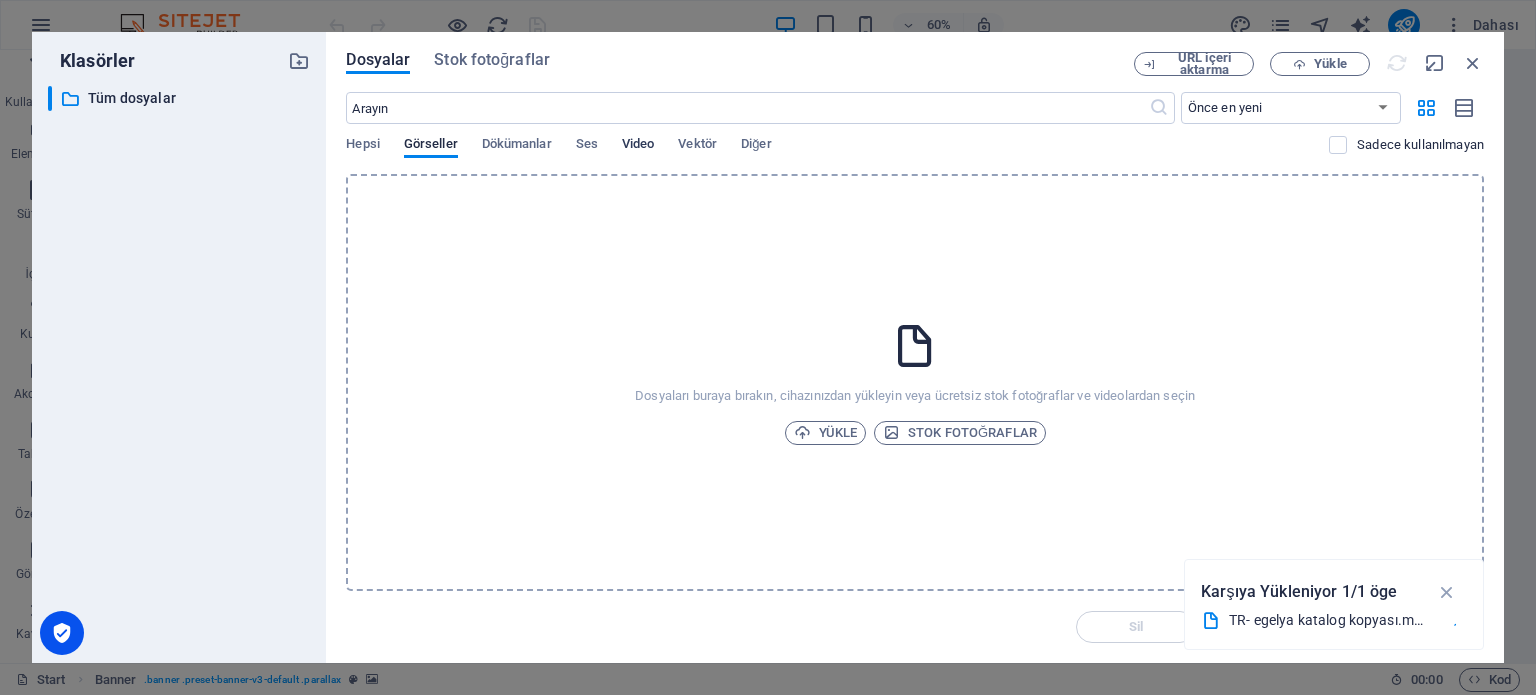 click on "Video" at bounding box center (638, 146) 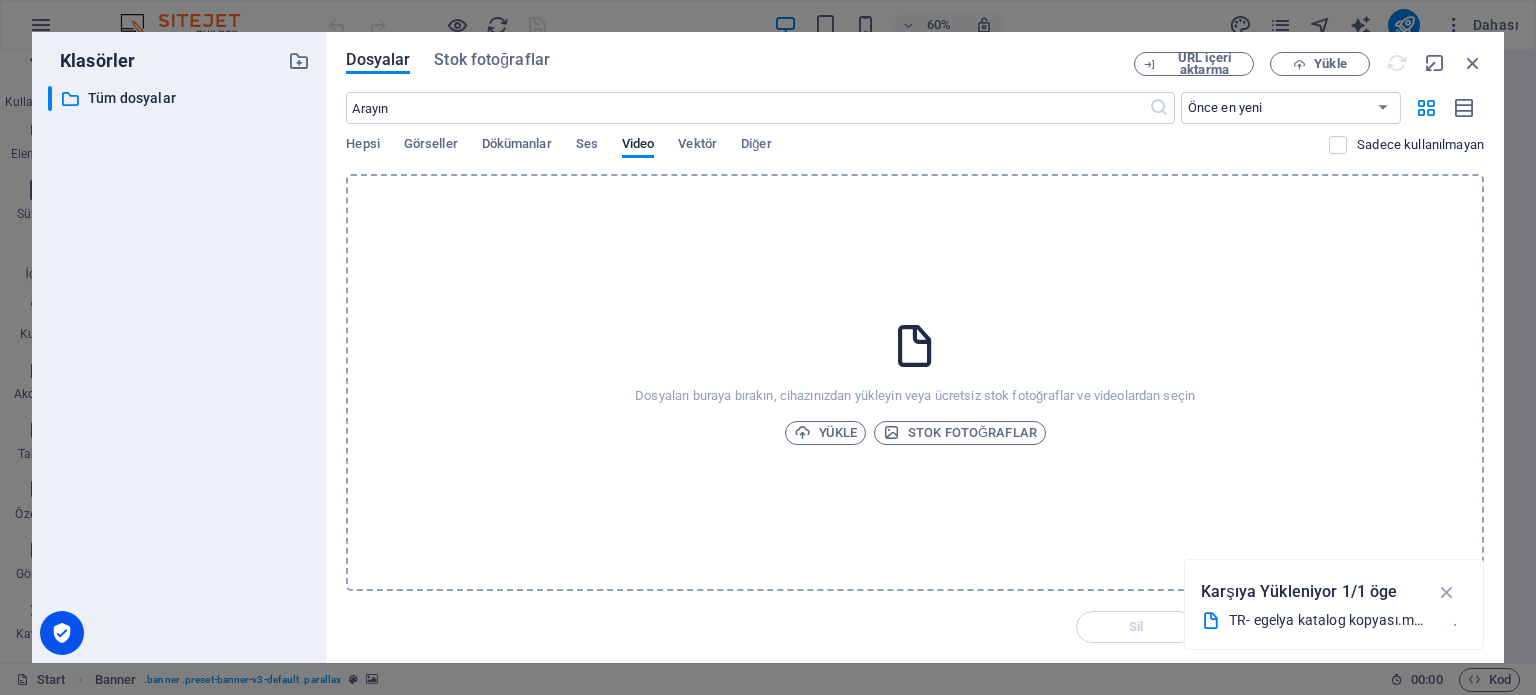 click on "Dosyaları buraya bırakın, cihazınızdan yükleyin veya ücretsiz stok fotoğraflar ve videolardan seçin Yükle Stok fotoğraflar" at bounding box center [915, 382] 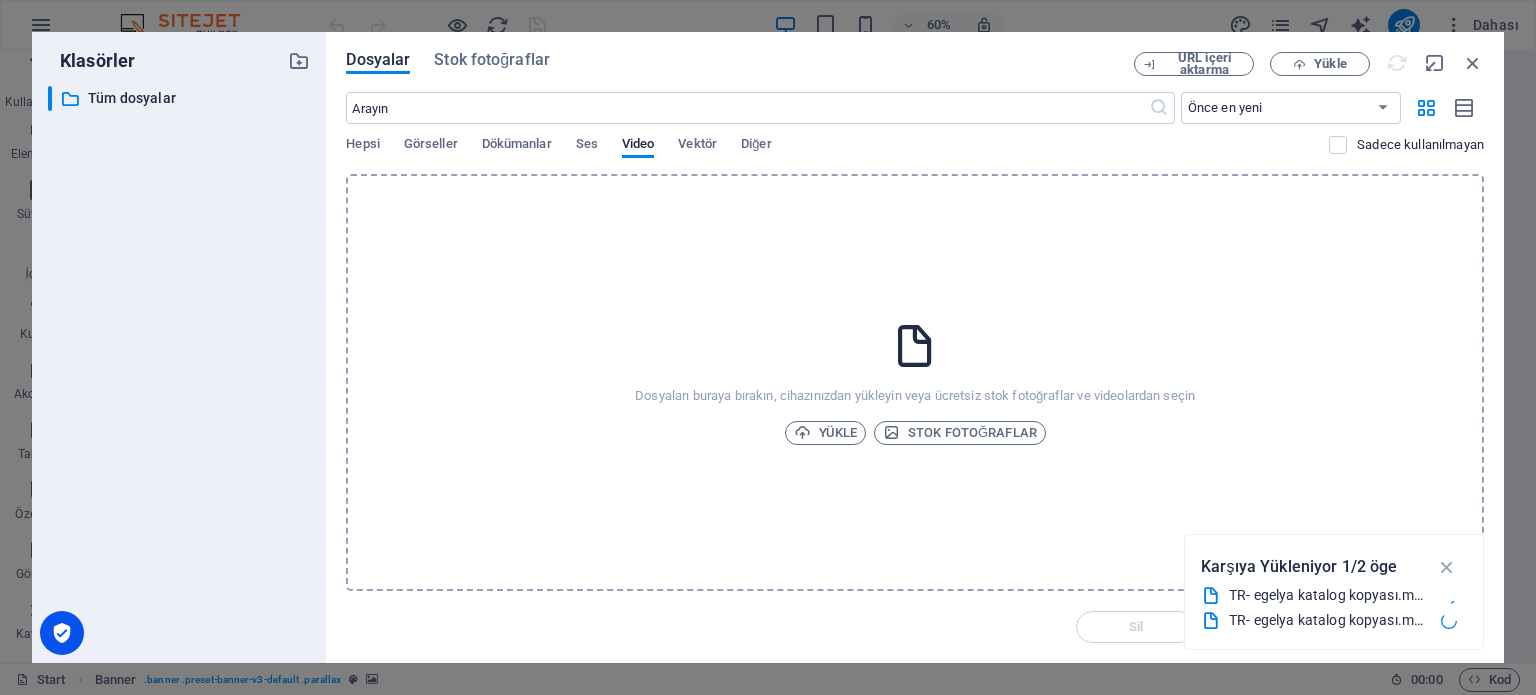 click on "TR- egelya katalog kopyası.mp4" at bounding box center [1327, 595] 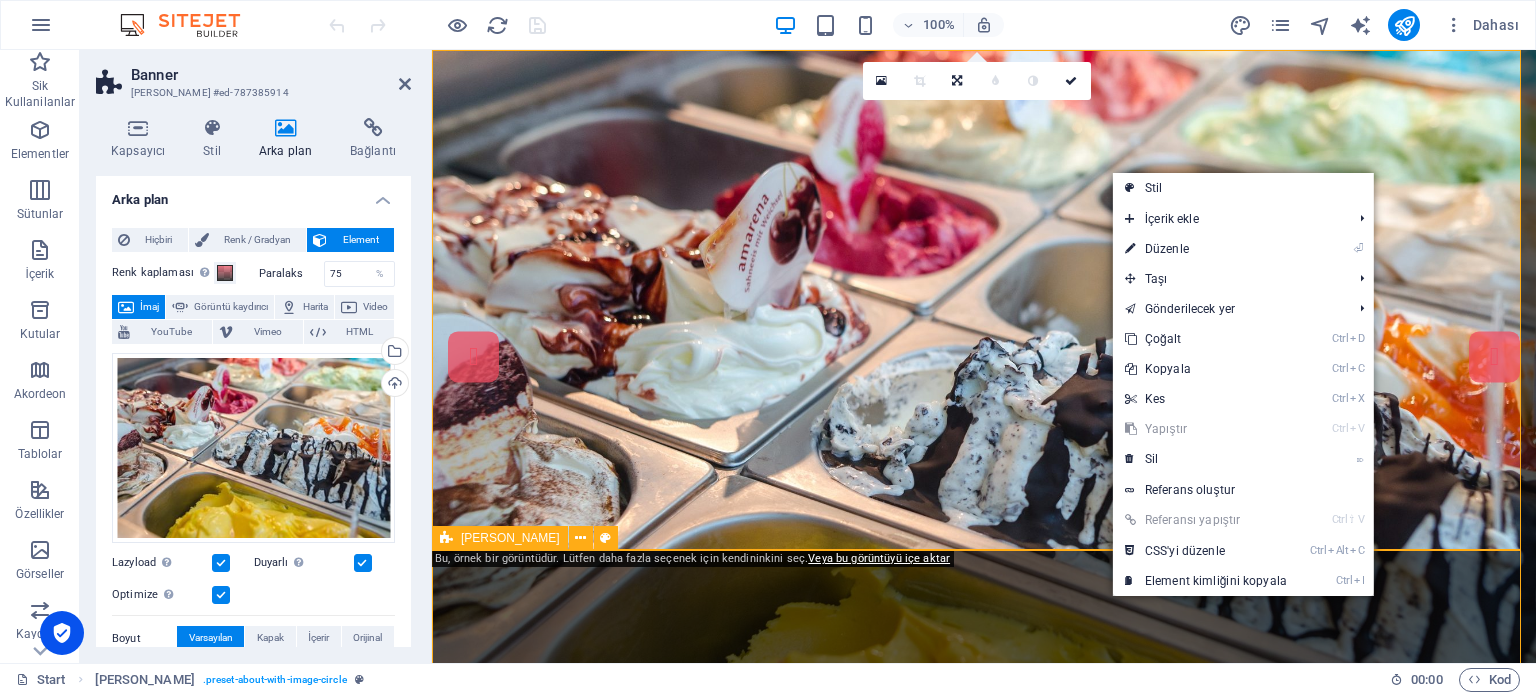 type 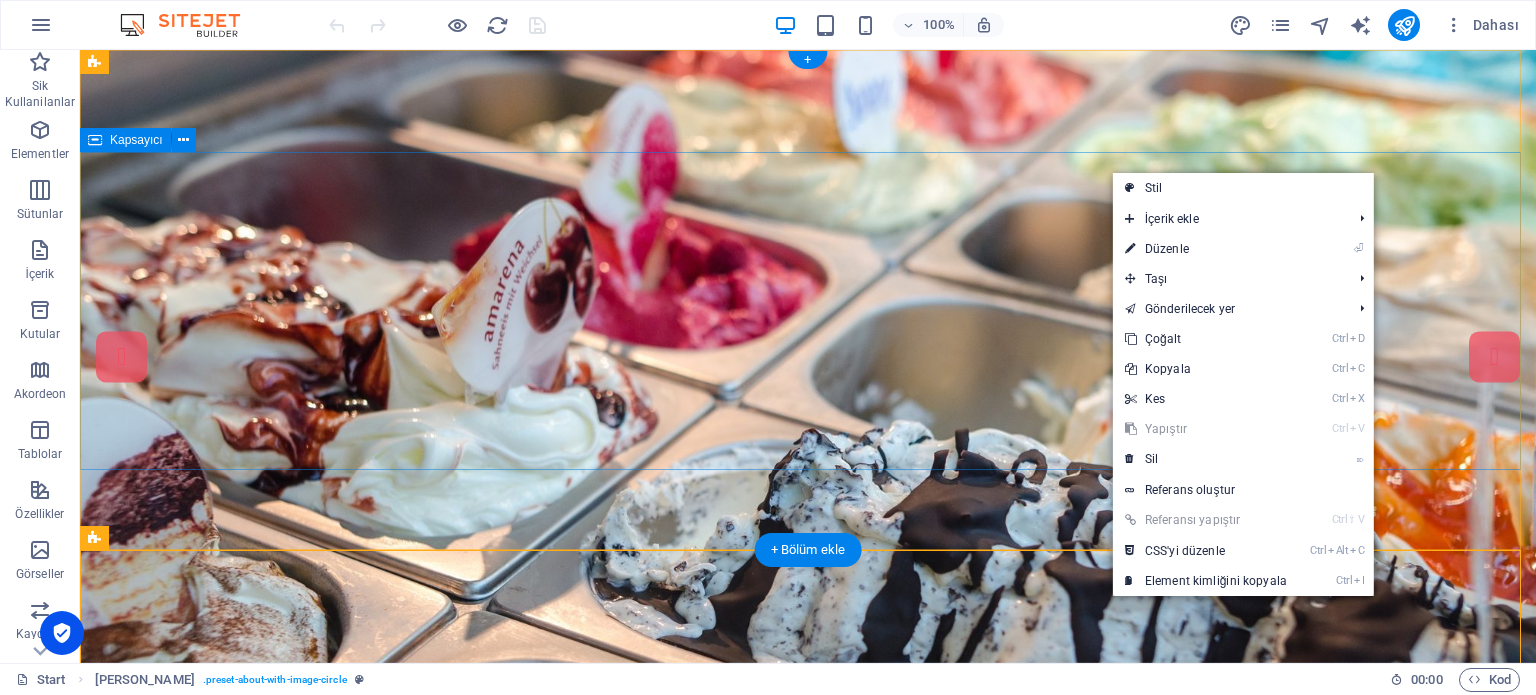 click on "Ice Cream Parlor Our Menu About  [DOMAIN_NAME]" at bounding box center [808, 966] 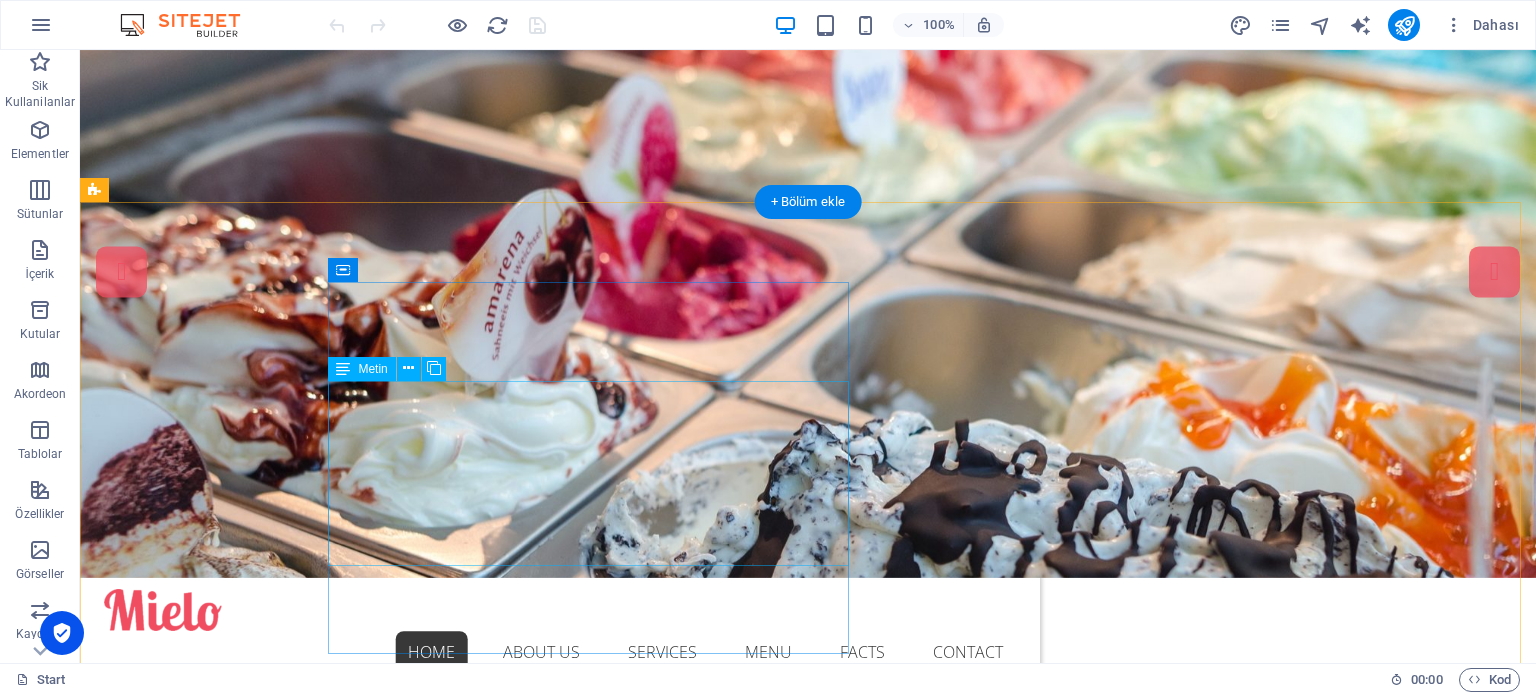 scroll, scrollTop: 0, scrollLeft: 0, axis: both 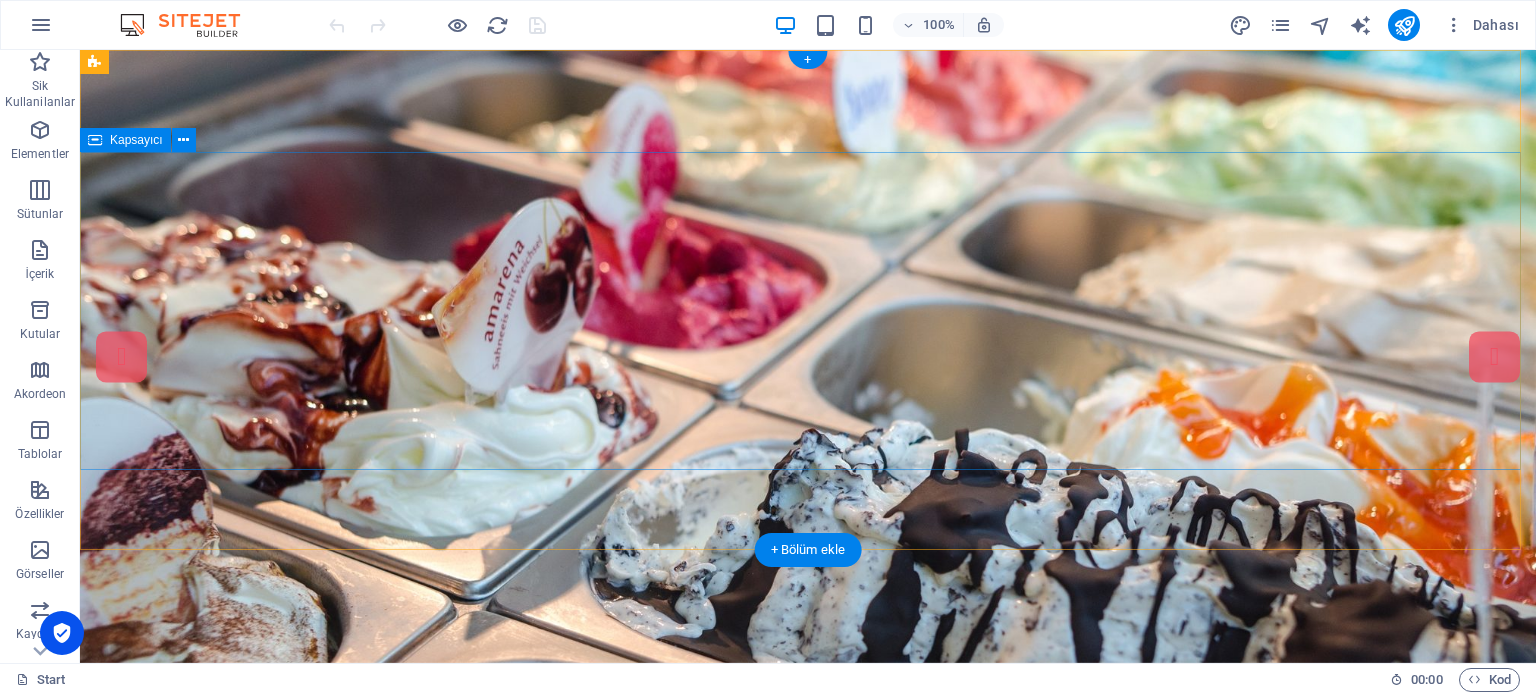 click on "Ice Cream Parlor Our Menu About  [DOMAIN_NAME]" at bounding box center (808, 966) 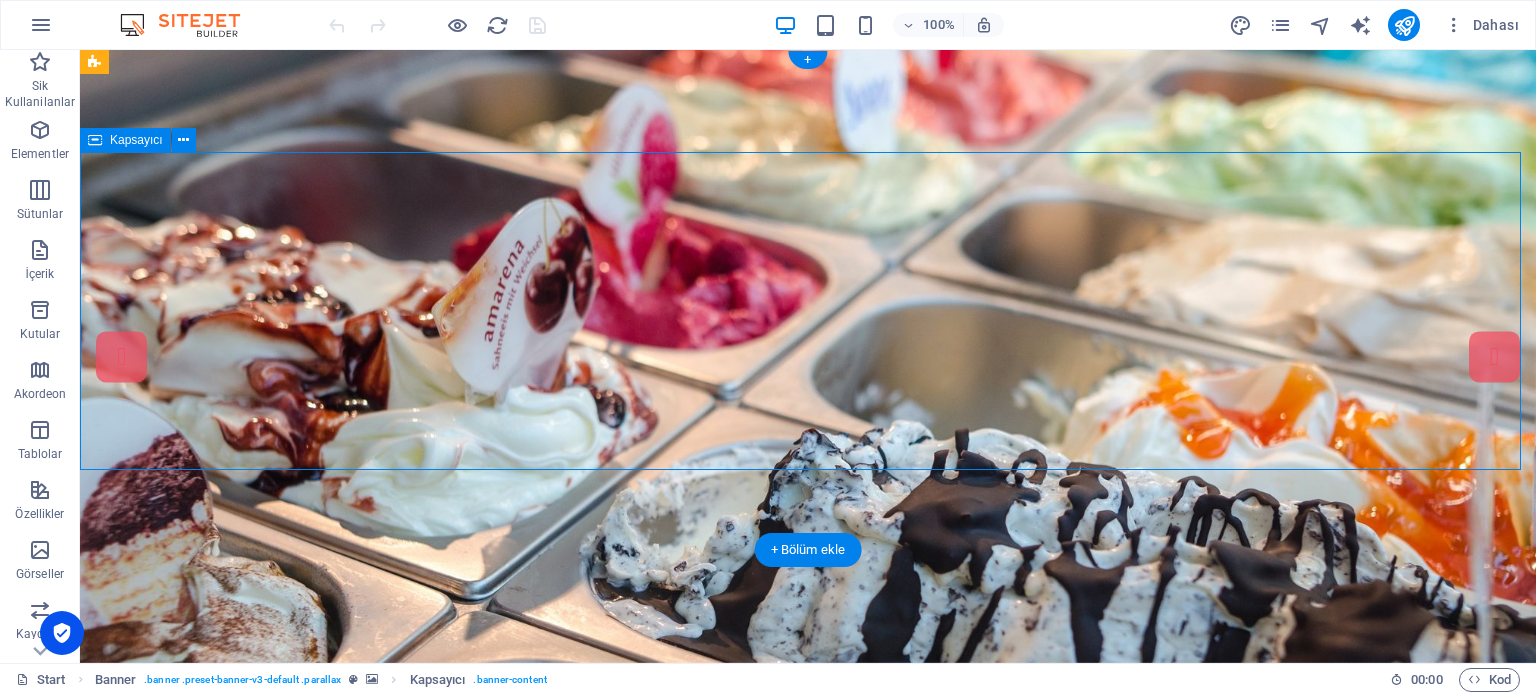 click on "Ice Cream Parlor Our Menu About  [DOMAIN_NAME]" at bounding box center (808, 966) 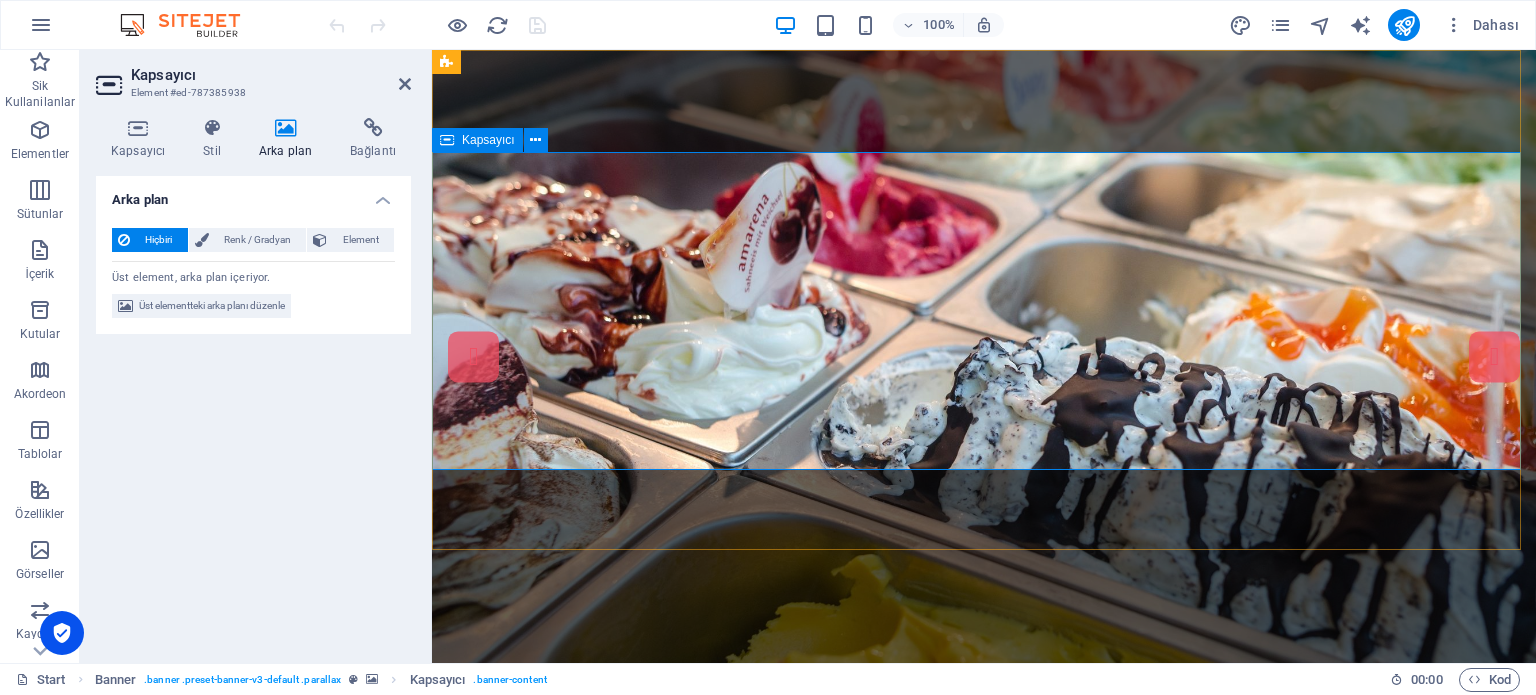 click at bounding box center [447, 140] 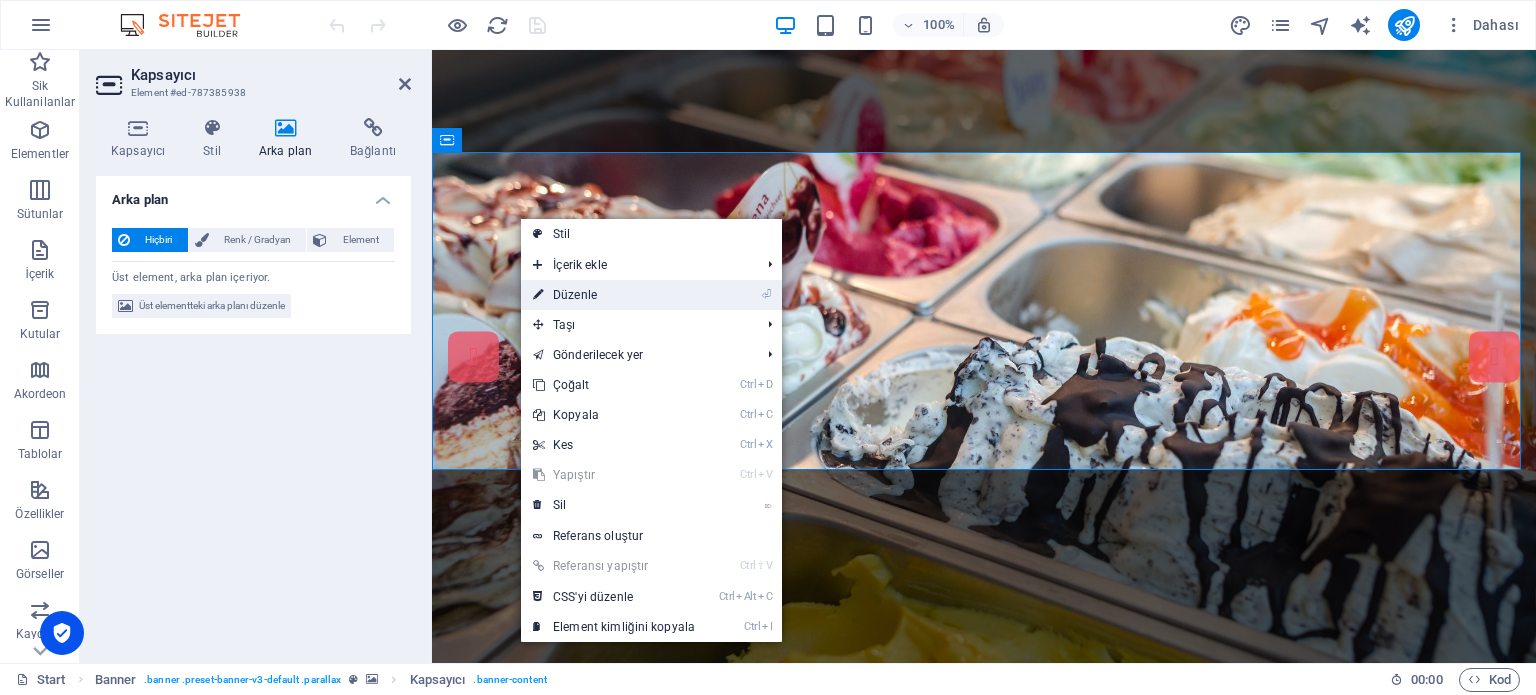 click on "⏎  Düzenle" at bounding box center [614, 295] 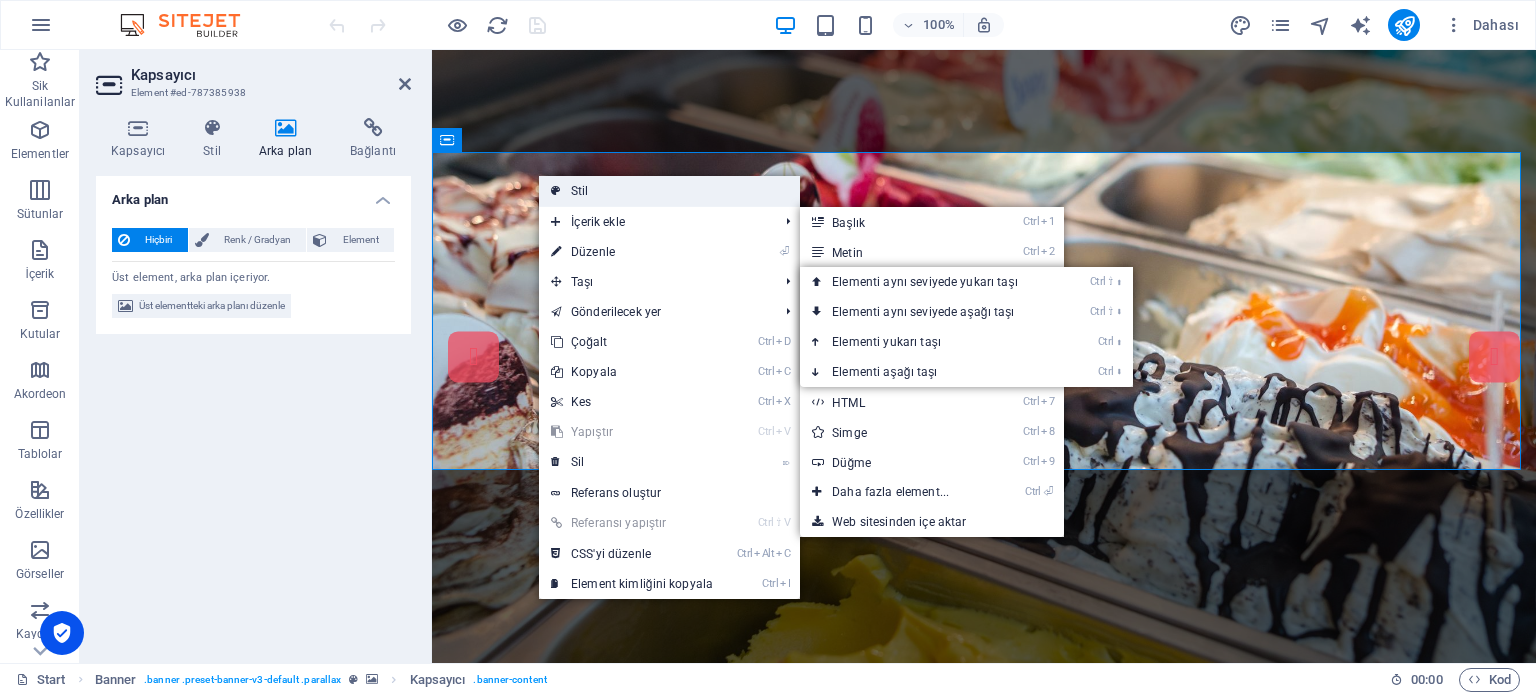 click on "Stil" at bounding box center [669, 191] 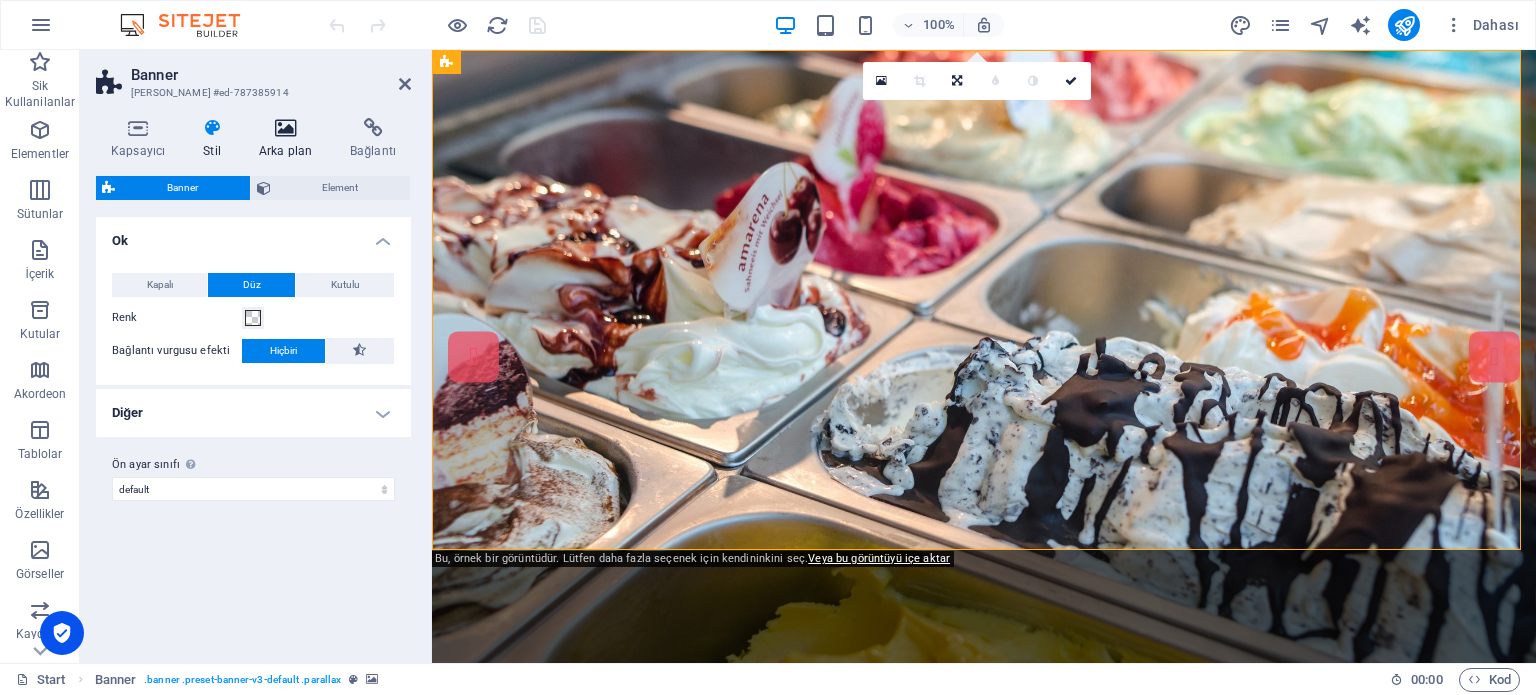 click on "Arka plan" at bounding box center [289, 139] 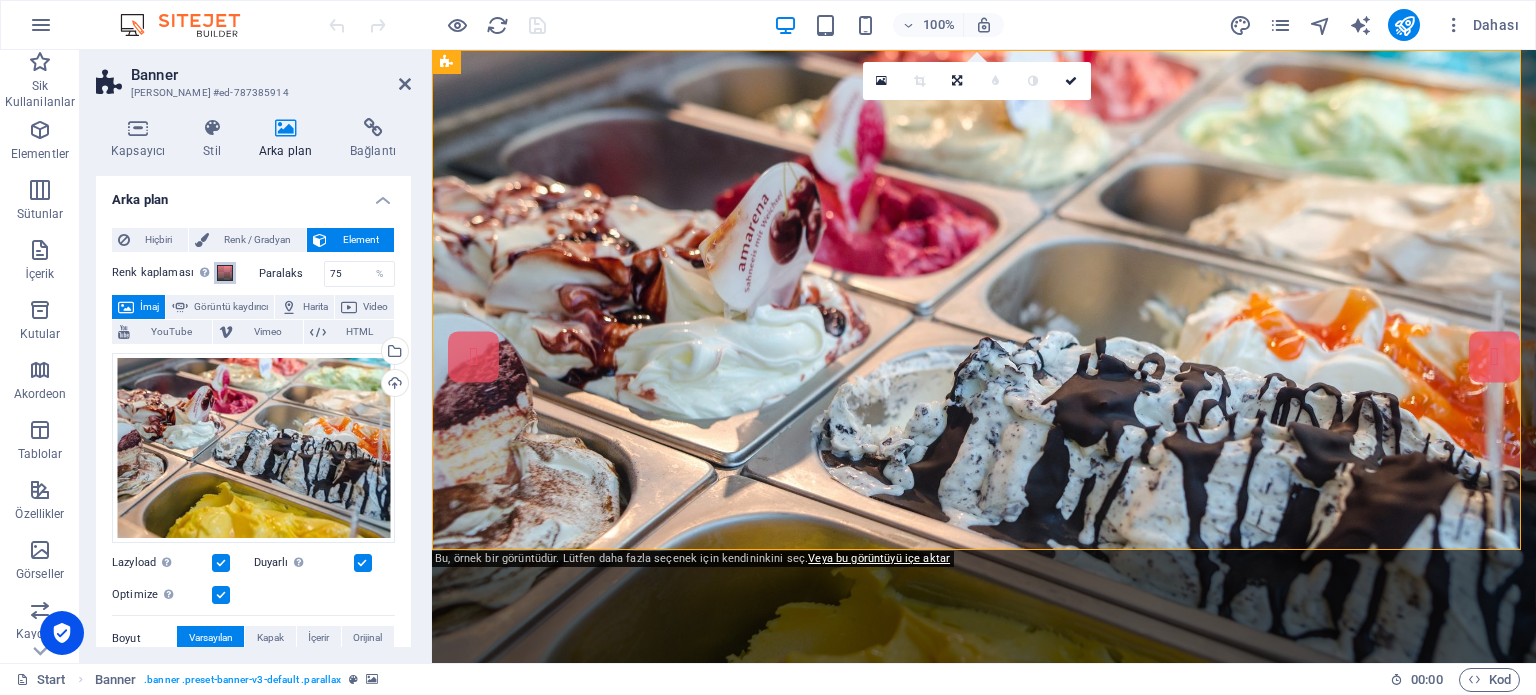 click at bounding box center [225, 273] 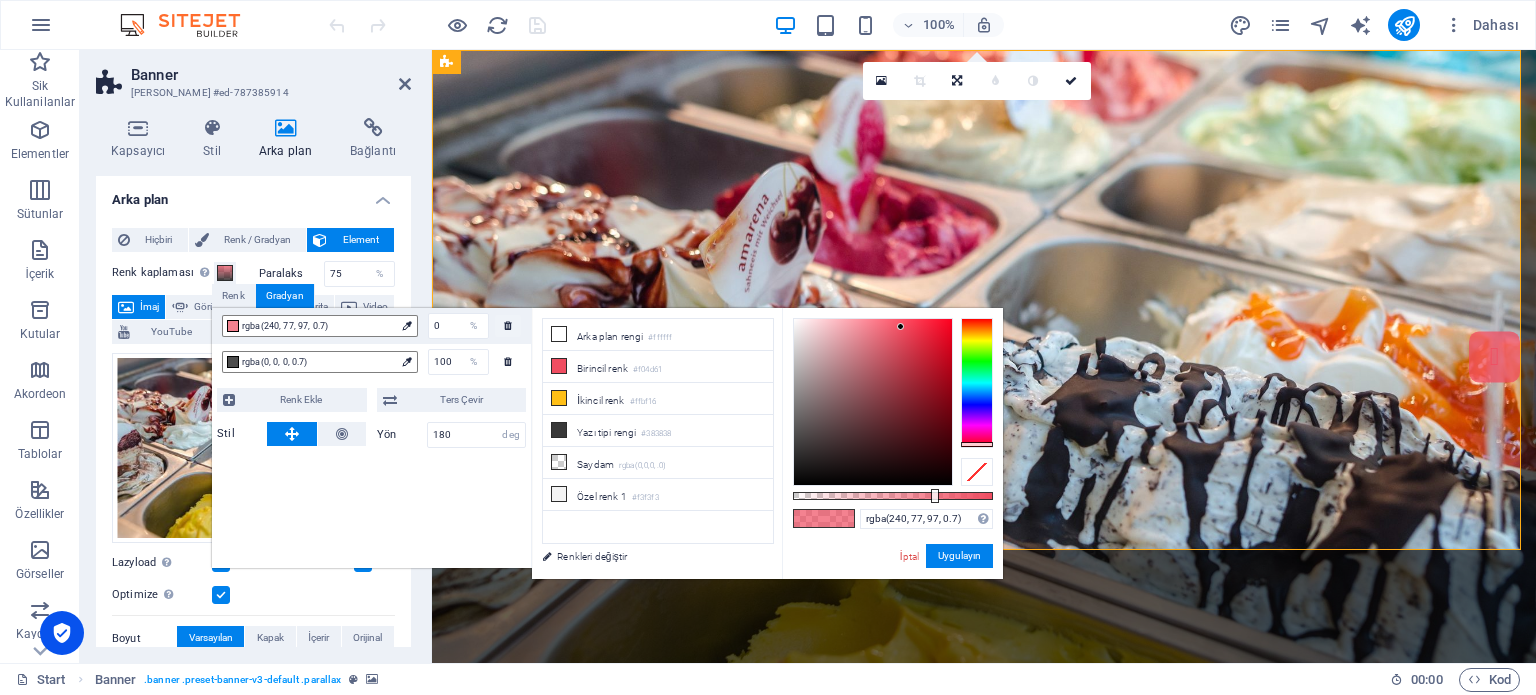 click on "Arka plan" at bounding box center [253, 194] 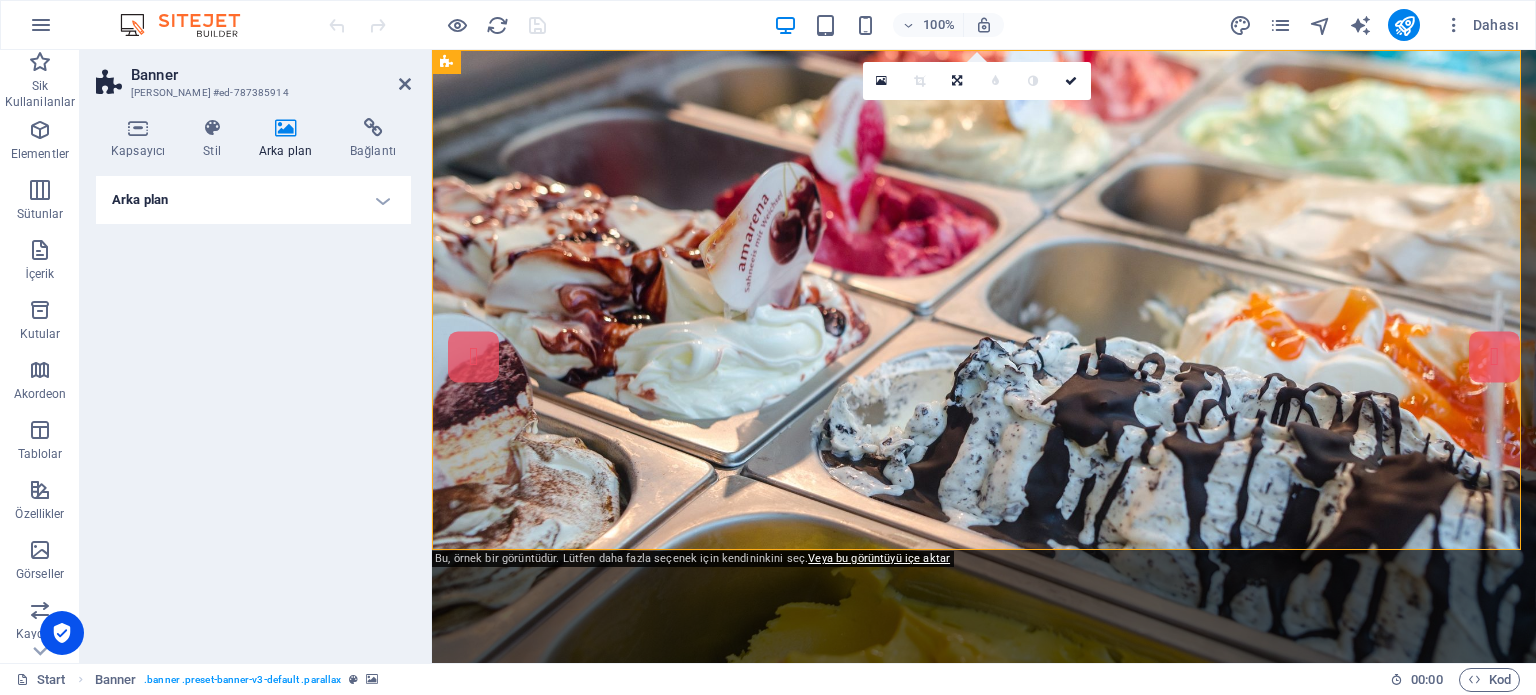 click on "Arka plan" at bounding box center [253, 200] 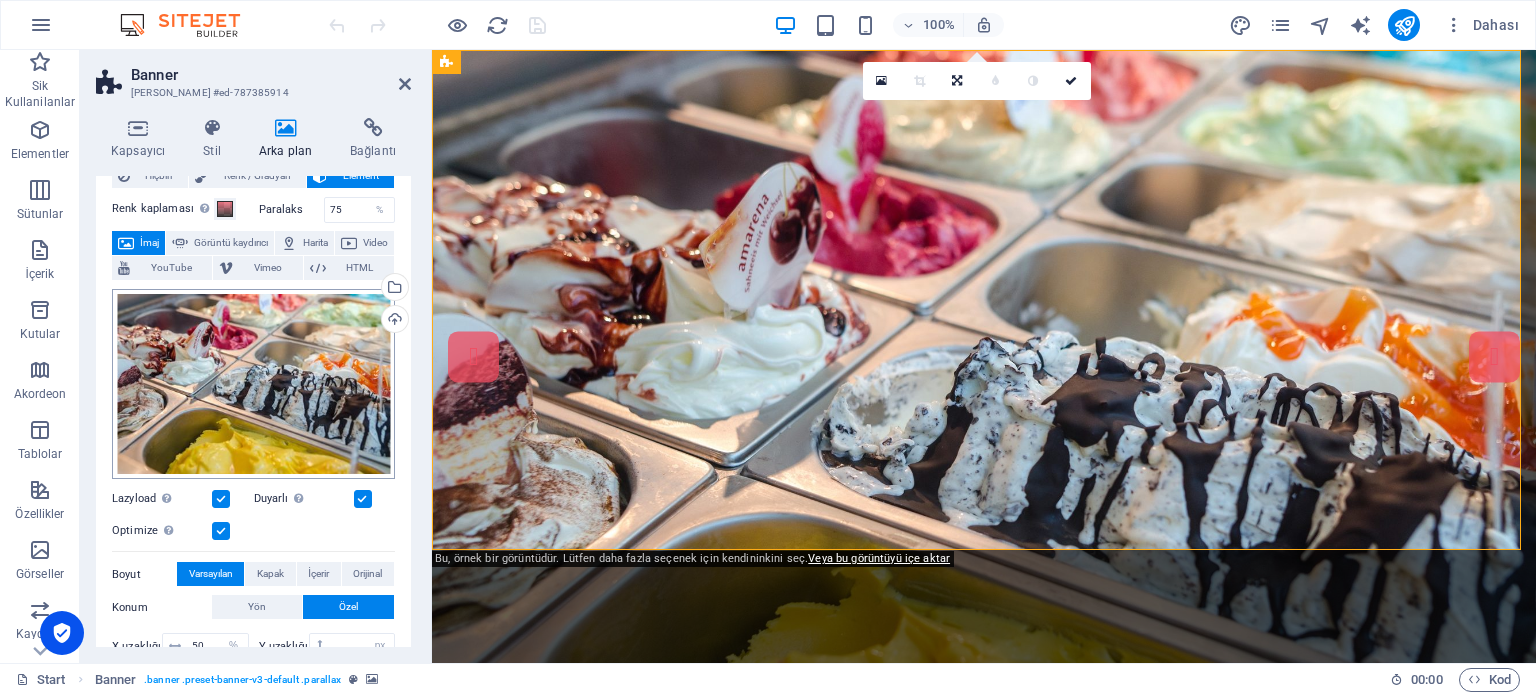 scroll, scrollTop: 0, scrollLeft: 0, axis: both 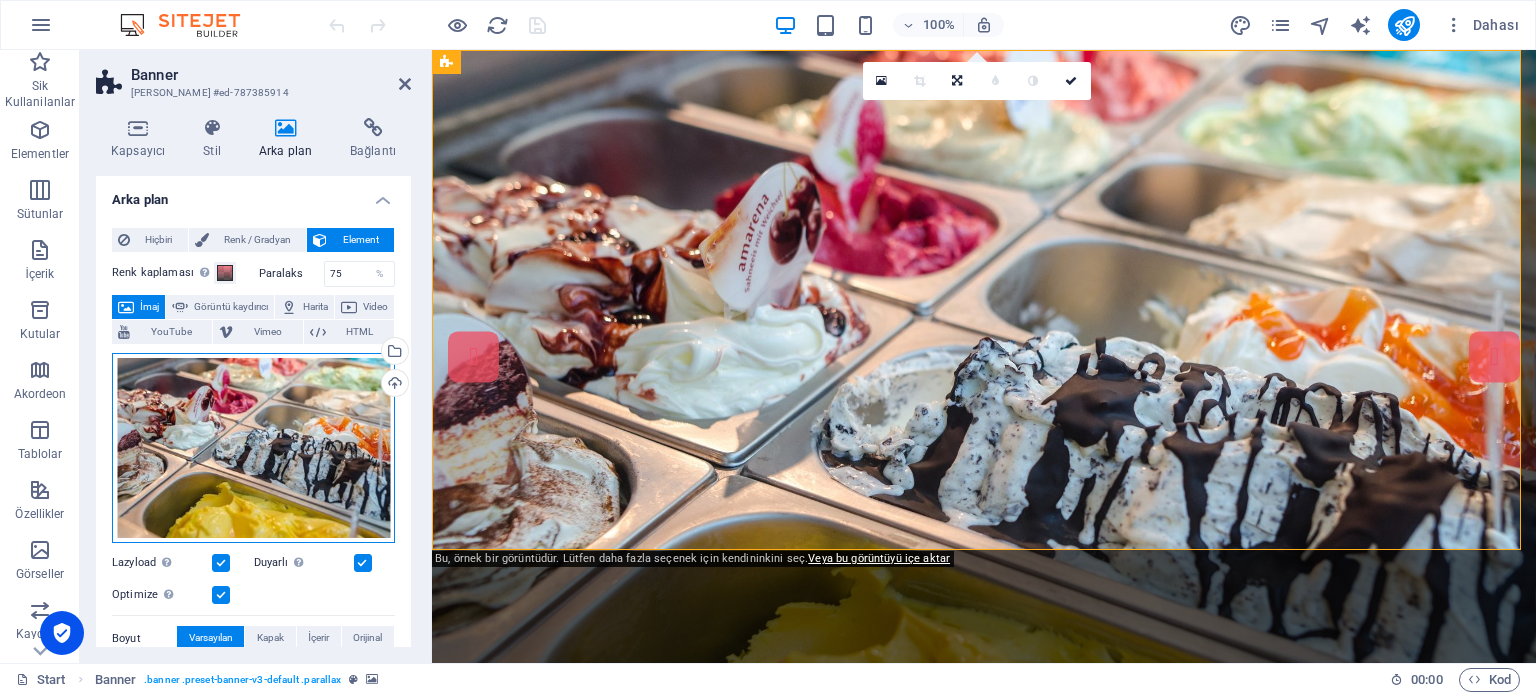 click on "Dosyaları buraya sürükleyin, dosyaları seçmek için tıklayın veya Dosyalardan ya da ücretsiz stok fotoğraf ve videolarımızdan dosyalar seçin" at bounding box center (253, 448) 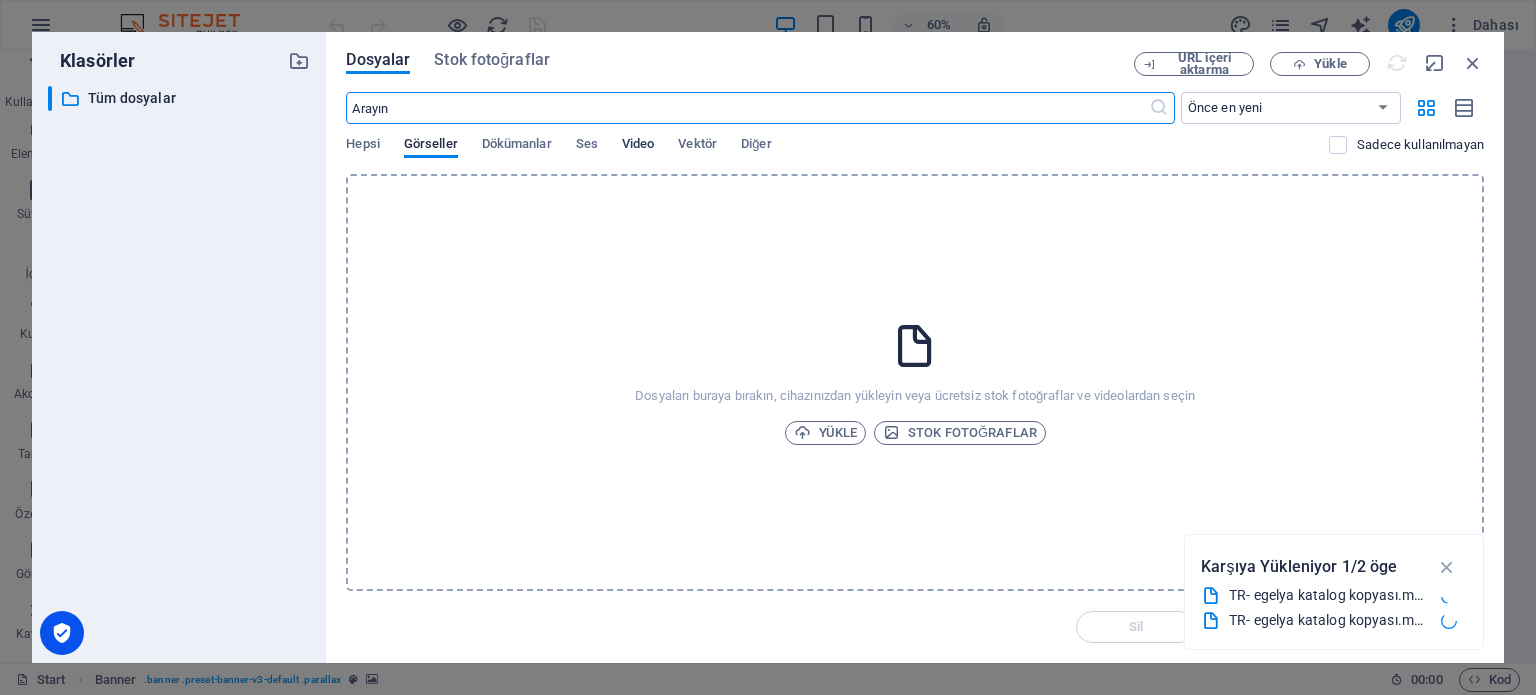 click on "Video" at bounding box center [638, 147] 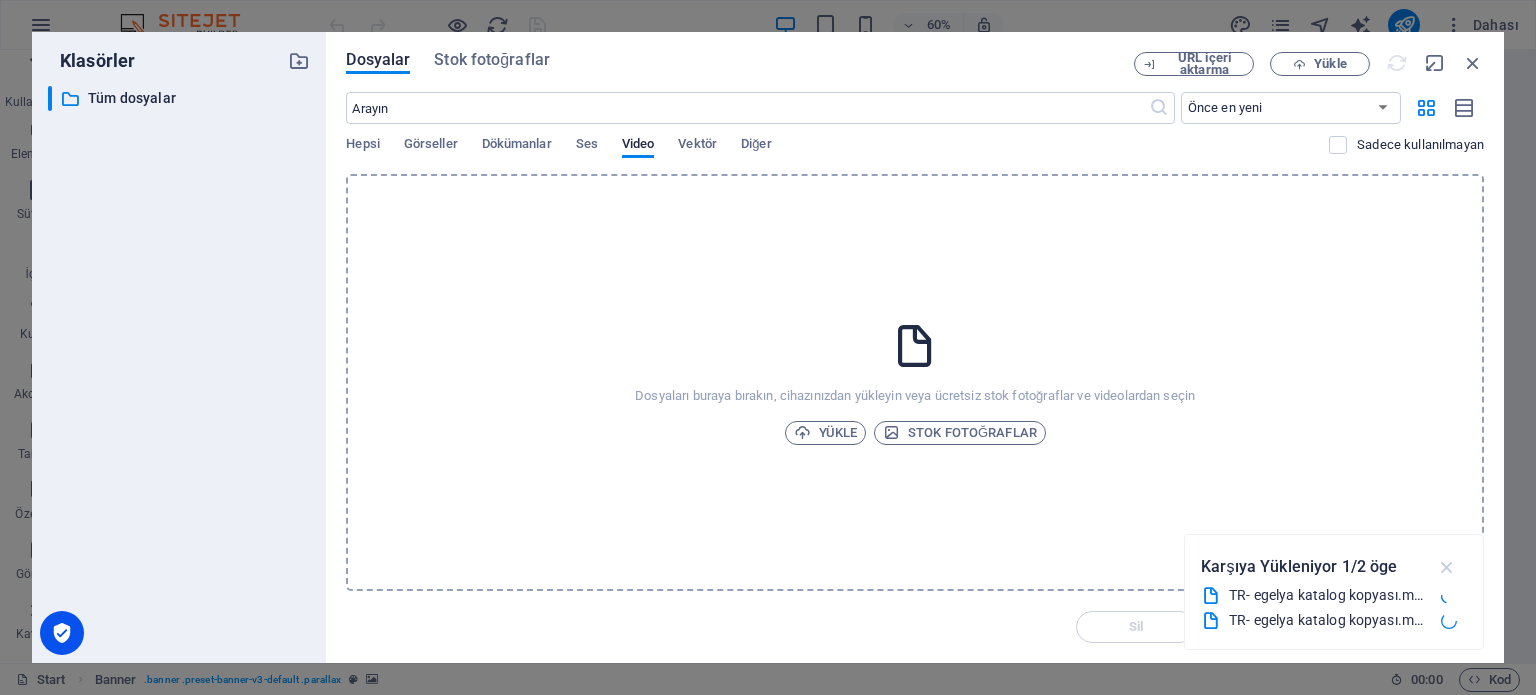 click at bounding box center (1447, 567) 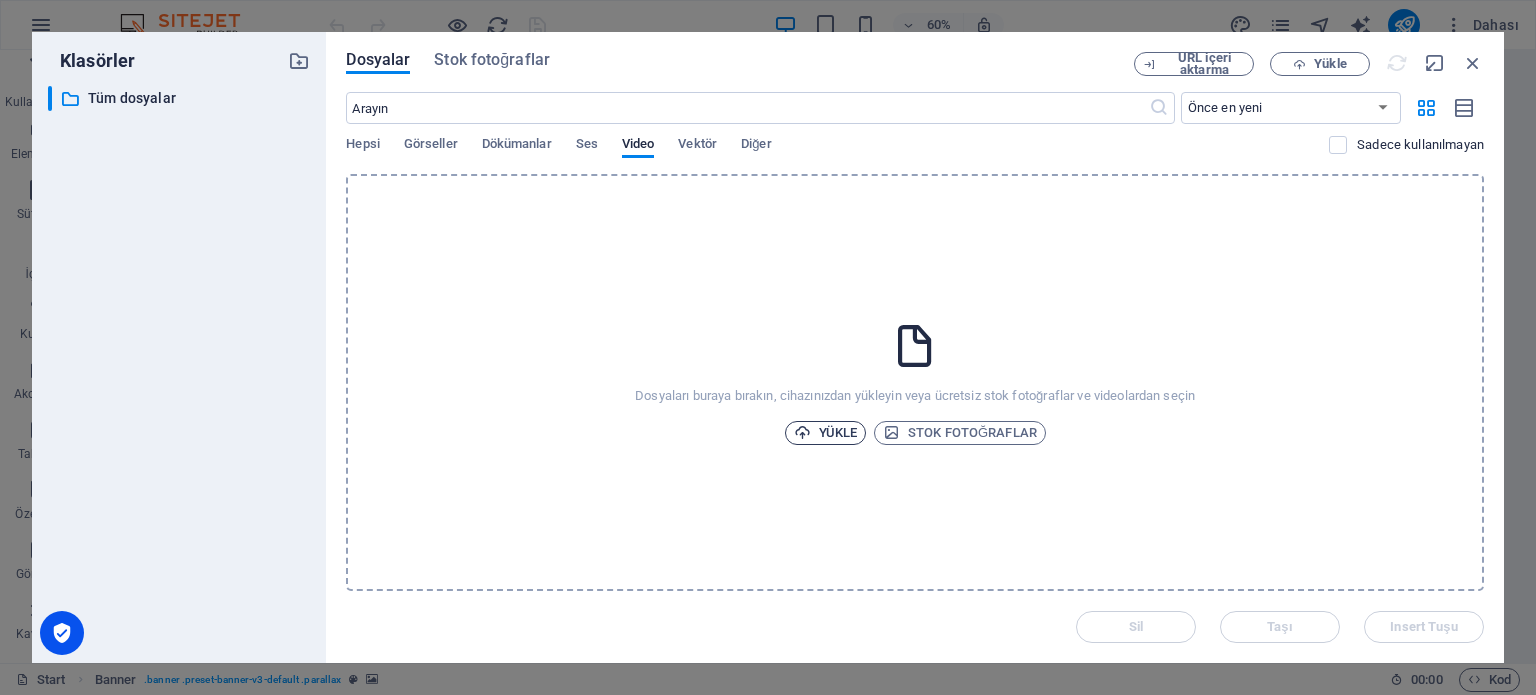 click on "Yükle" at bounding box center [826, 433] 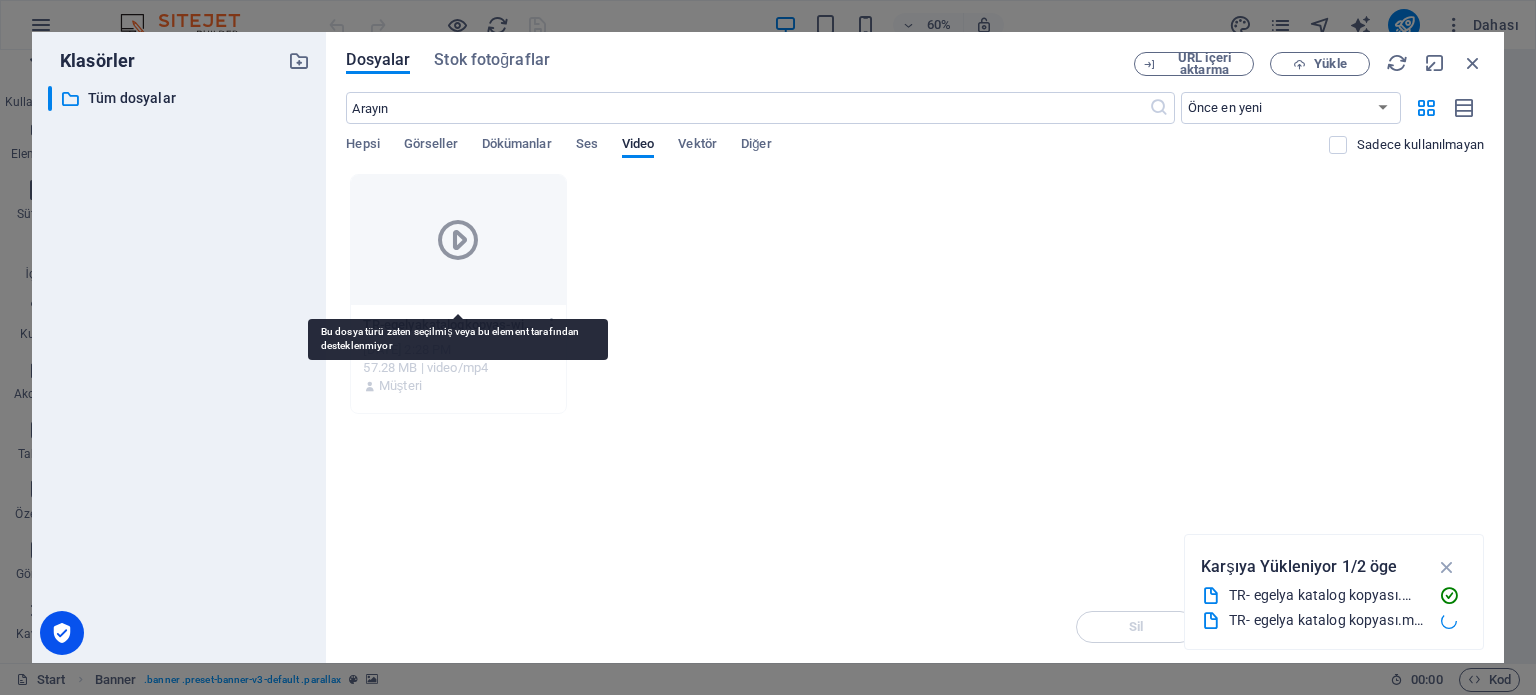 click at bounding box center (458, 240) 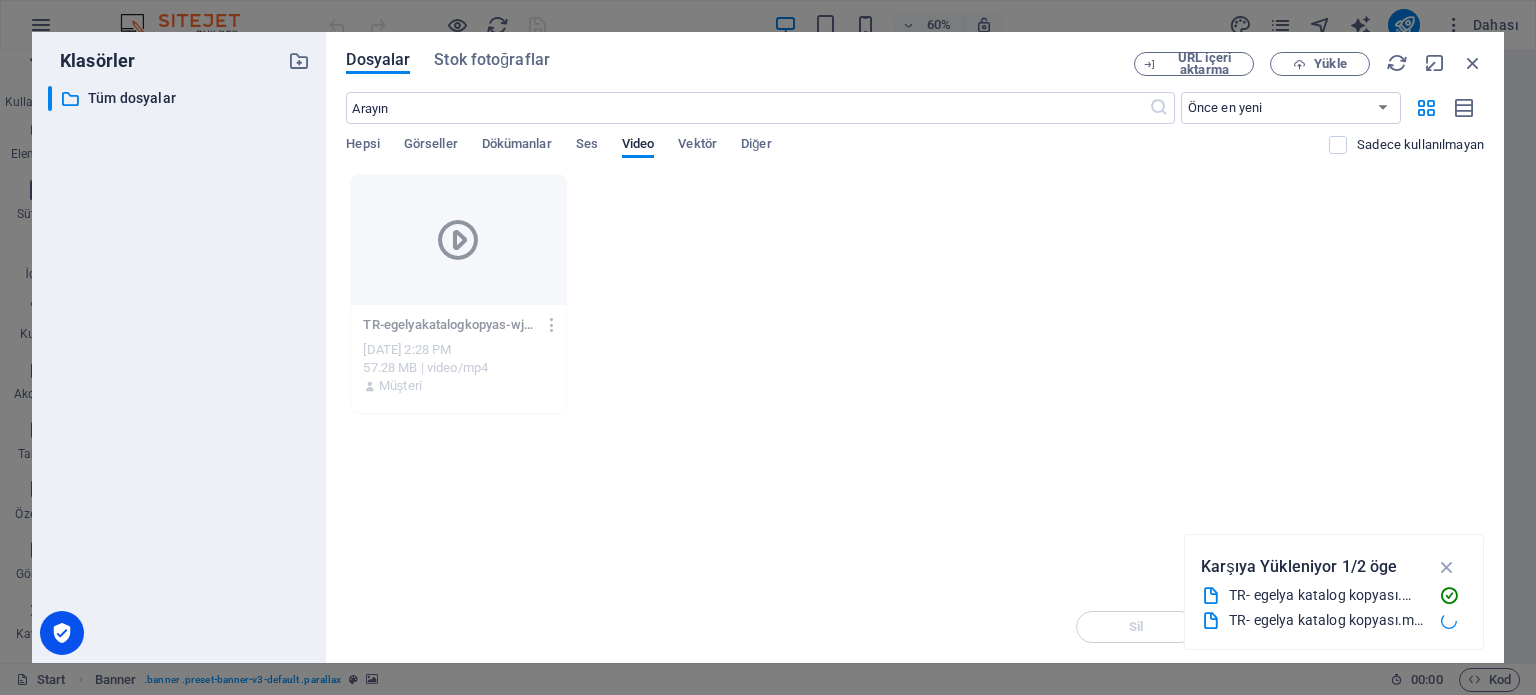 click on "TR-egelyakatalogkopyas-wjngi05q9pLvqBbfRCQllQ.mp4 TR-egelyakatalogkopyas-wjngi05q9pLvqBbfRCQllQ.mp4 [DATE] 2:28 PM 57.28 MB | video/mp4 Müşteri" at bounding box center (915, 294) 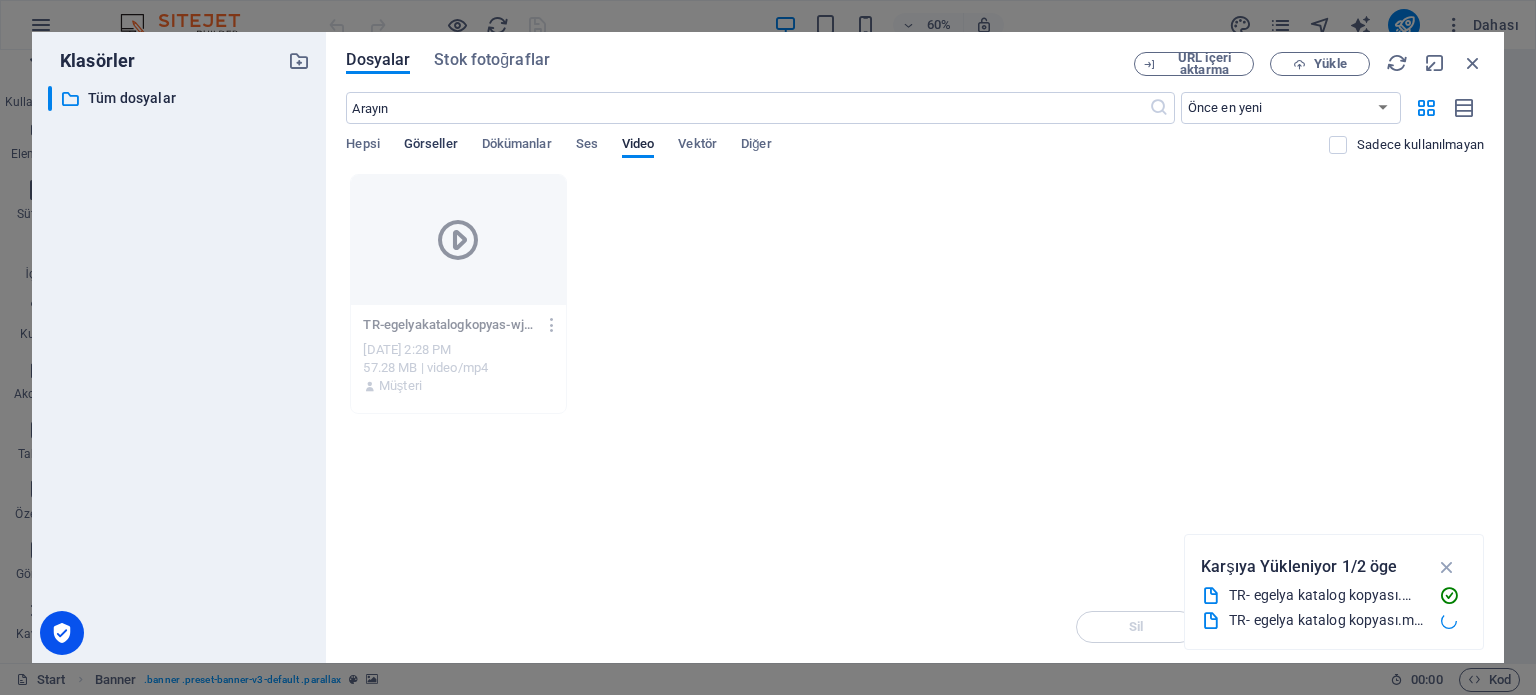 click on "Görseller" at bounding box center [431, 146] 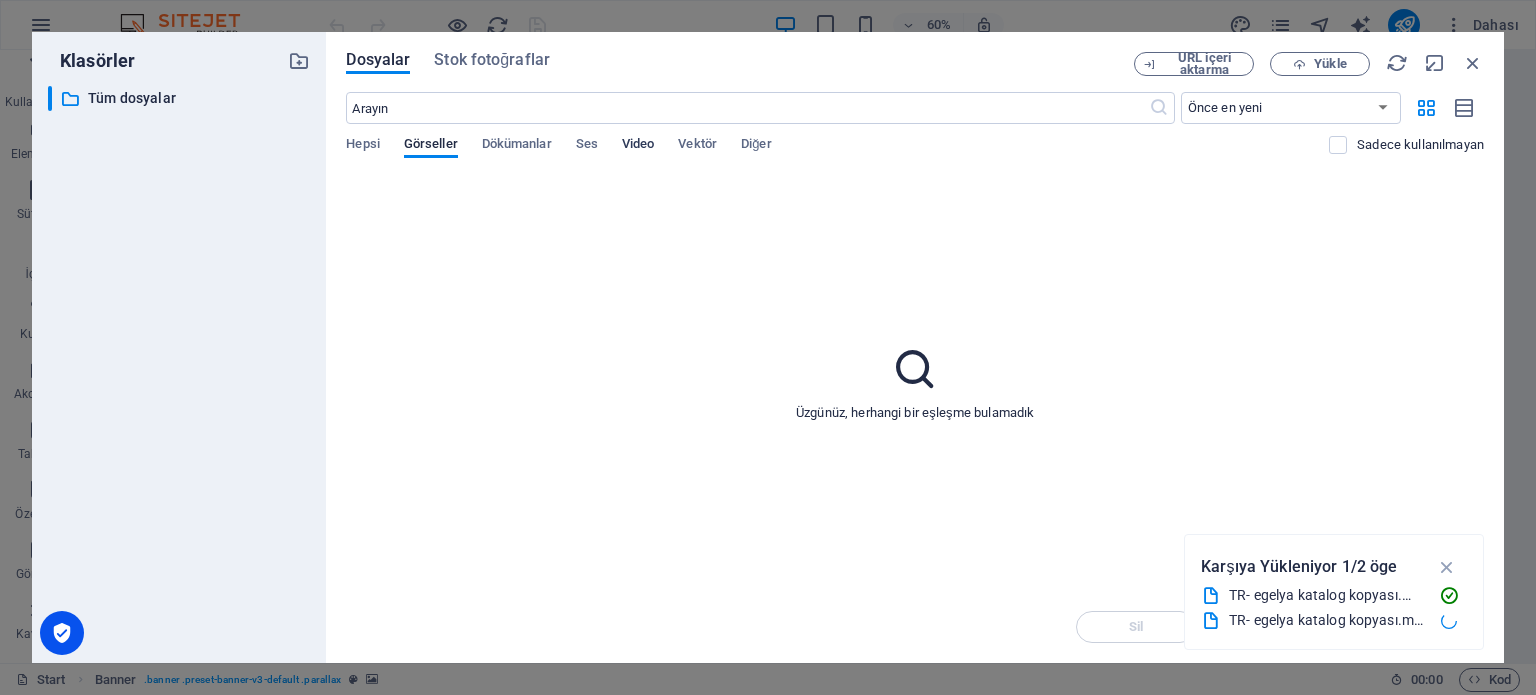 click on "Video" at bounding box center (638, 146) 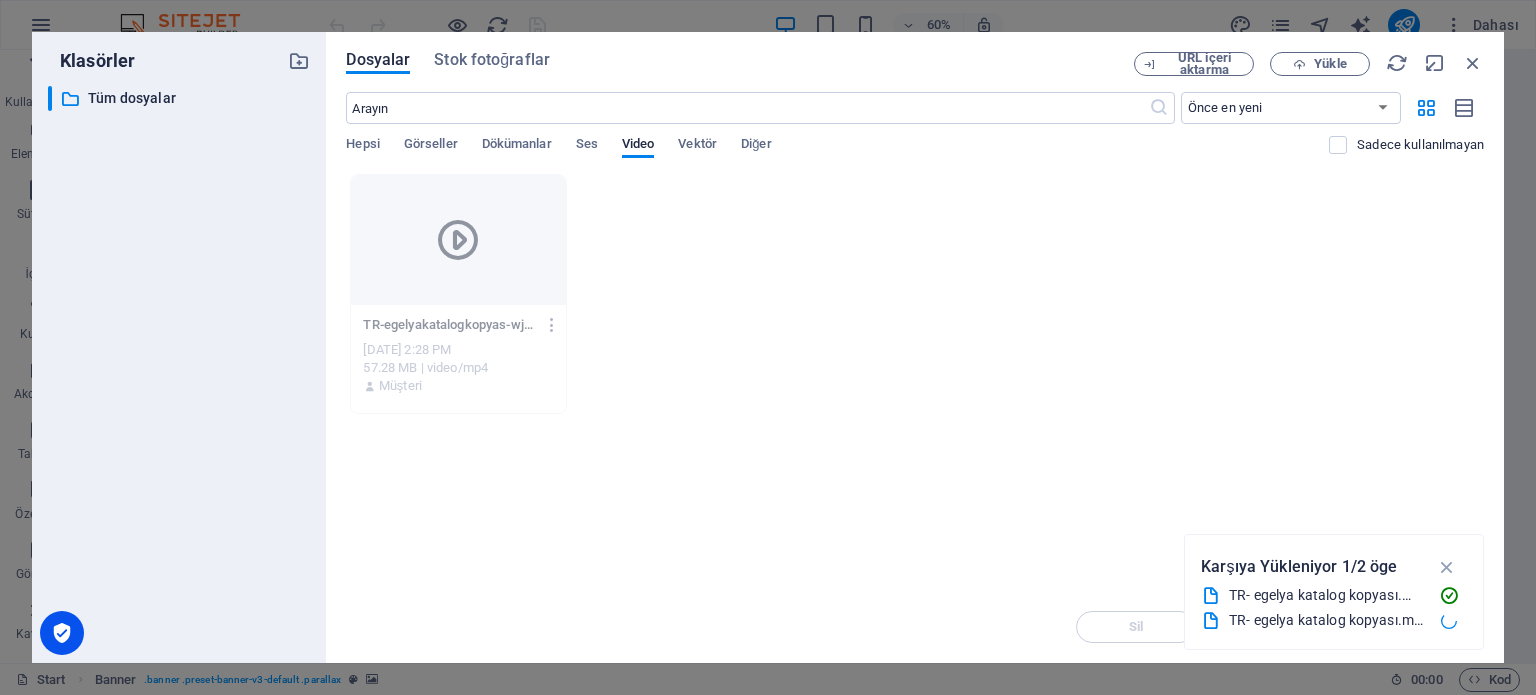 drag, startPoint x: 629, startPoint y: 55, endPoint x: 723, endPoint y: 136, distance: 124.08465 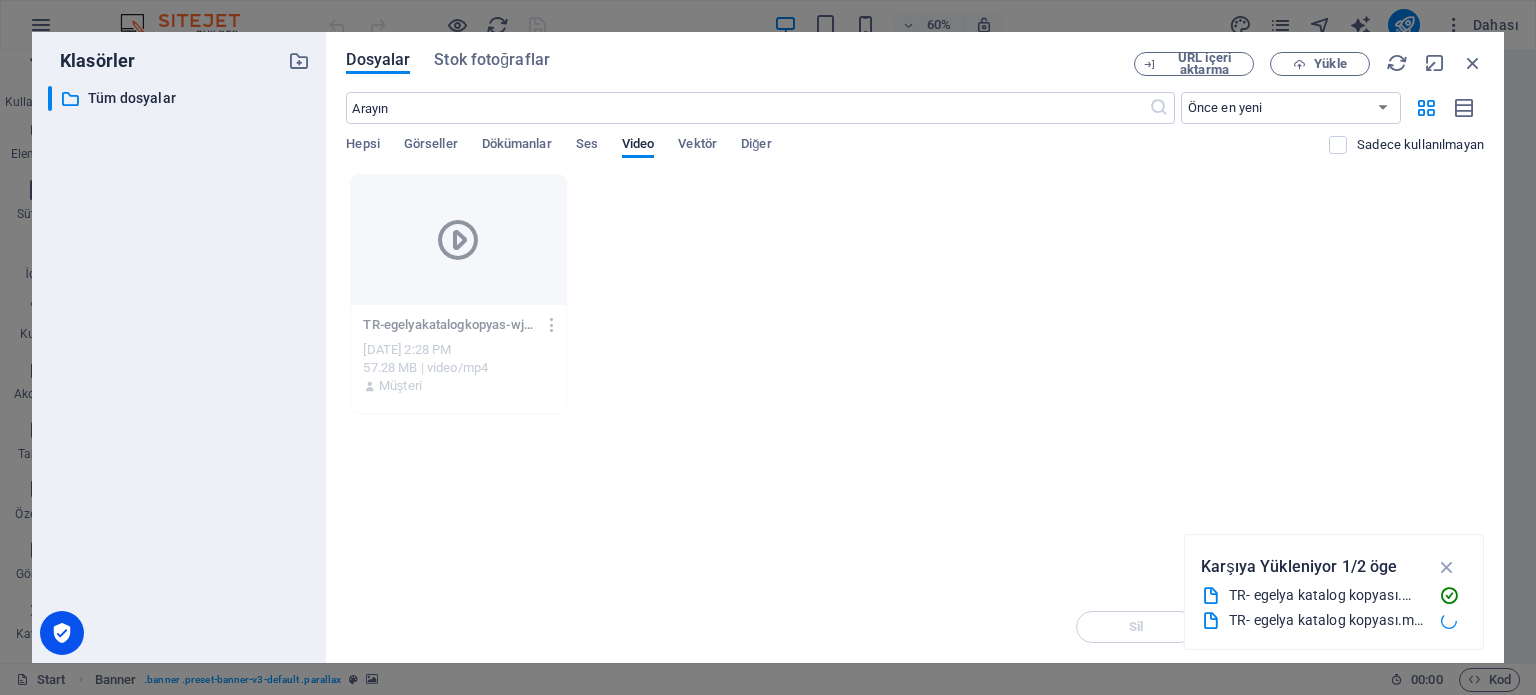 click on "Dosyalar Stok fotoğraflar URL içeri aktarma Yükle ​ Önce en yeni Önce en eski Ad (A-Z) Ad (Z-A) Boyut (0-9) Boyut (9-0) Çözünürlük (0-9) Çözünürlük (9-0) Hepsi Görseller Dökümanlar Ses Video Vektör Diğer Sadece kullanılmayan [PERSON_NAME] yüklemek için dosyaları buraya bırakın TR-egelyakatalogkopyas-wjngi05q9pLvqBbfRCQllQ.mp4 TR-egelyakatalogkopyas-wjngi05q9pLvqBbfRCQllQ.mp4 [DATE] 2:28 PM 57.28 MB | video/mp4 Müşteri Sil Taşı Insert Tuşu" at bounding box center (915, 347) 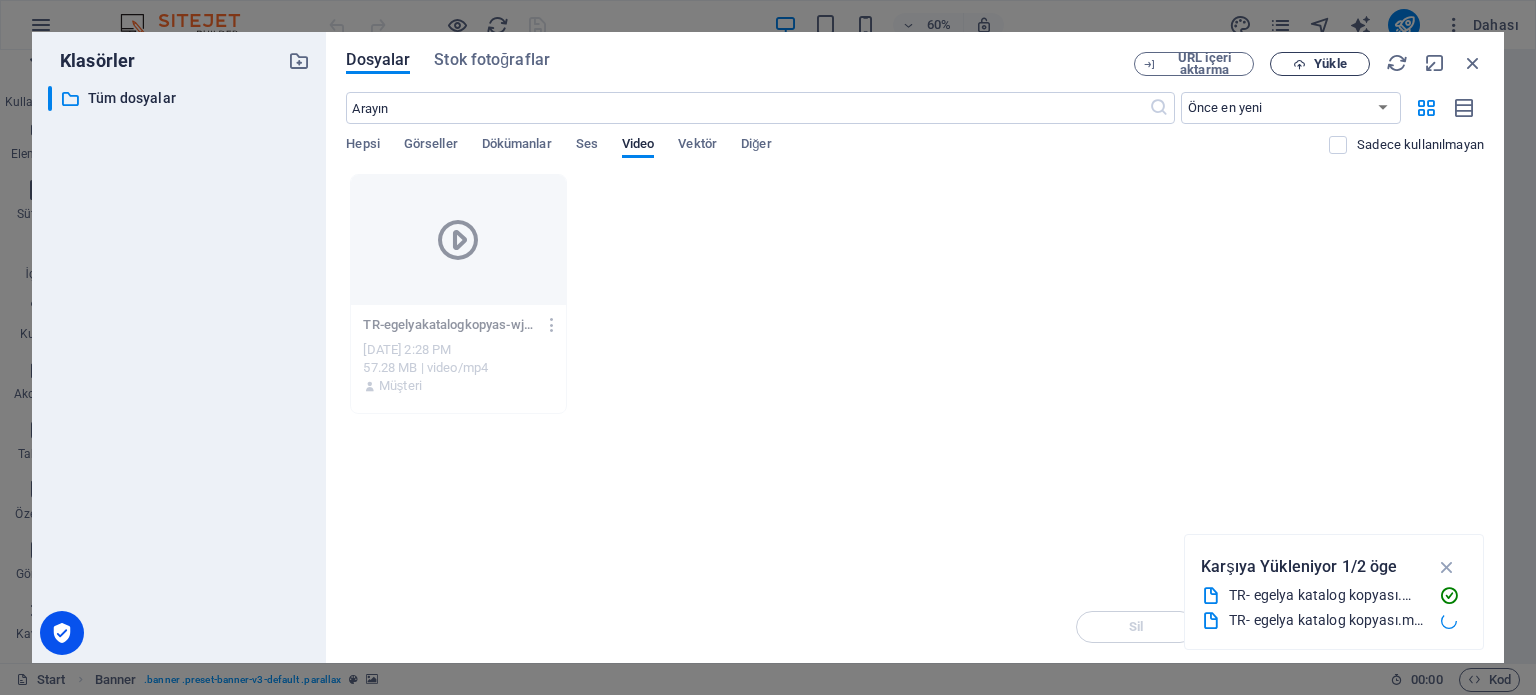 click on "Yükle" at bounding box center [1320, 64] 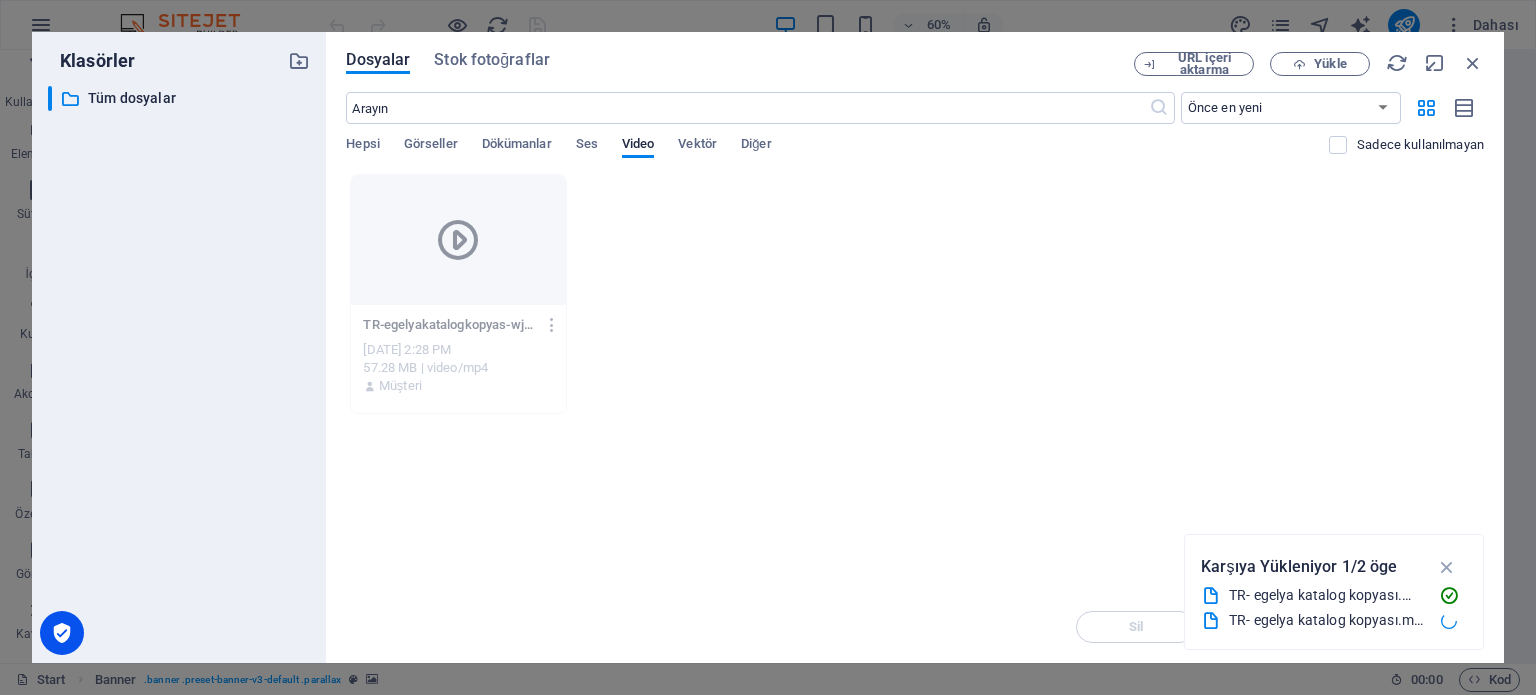 click 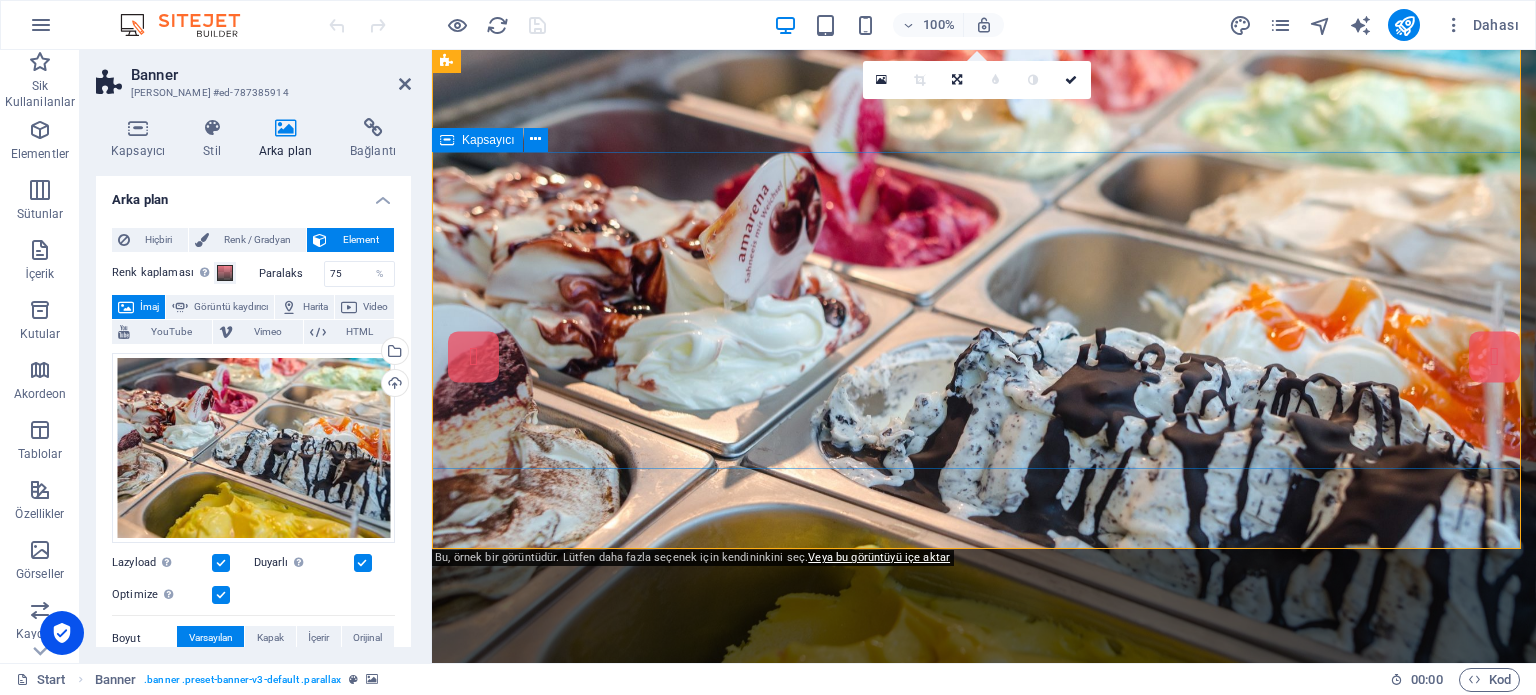 scroll, scrollTop: 100, scrollLeft: 0, axis: vertical 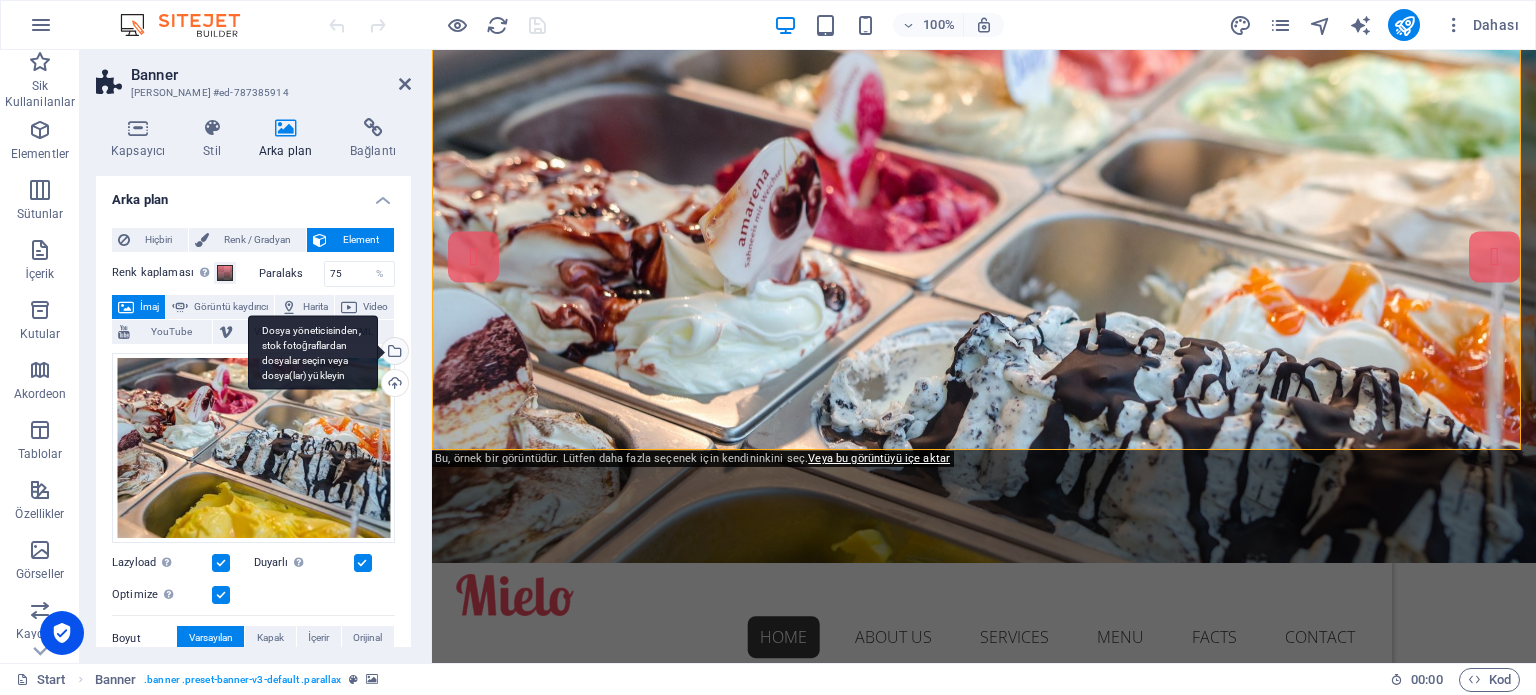click on "Dosya yöneticisinden, stok fotoğraflardan dosyalar seçin veya dosya(lar) yükleyin" at bounding box center (393, 353) 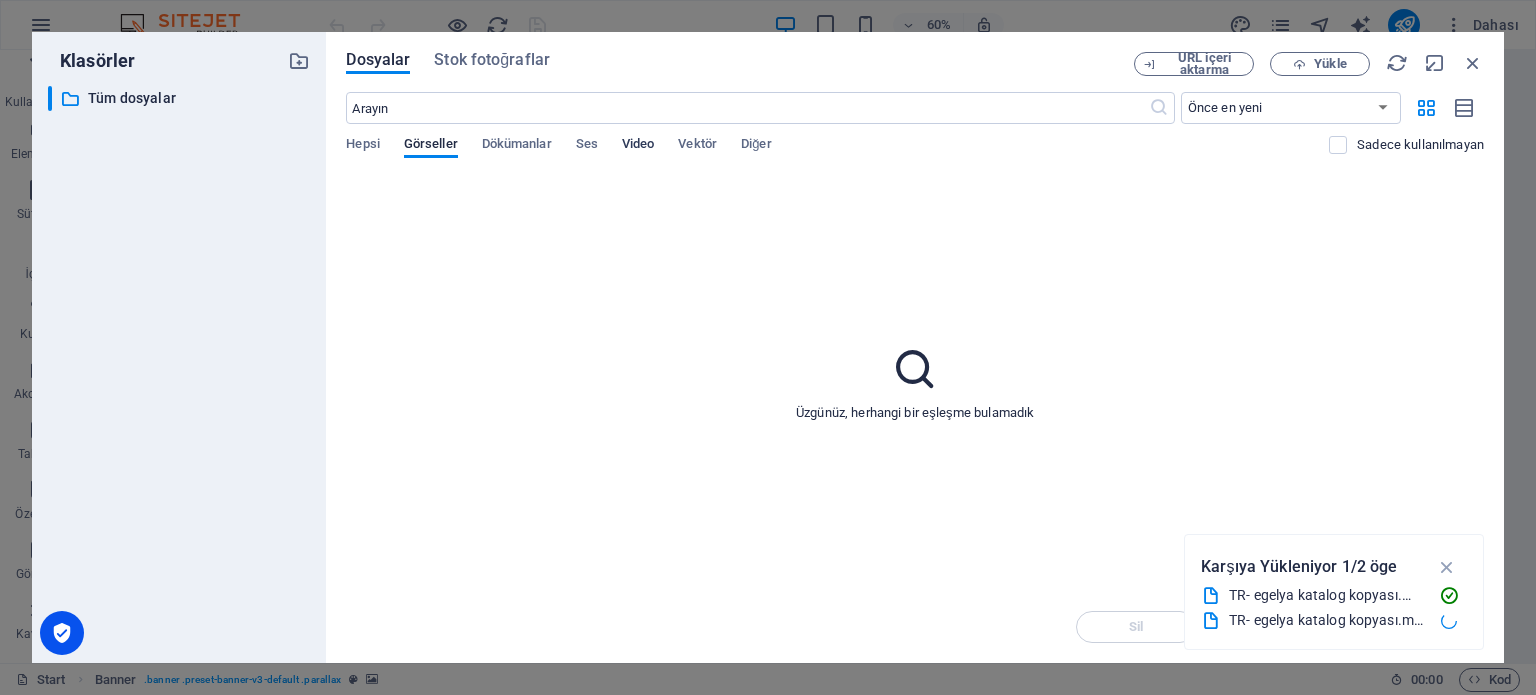 click on "Video" at bounding box center [638, 146] 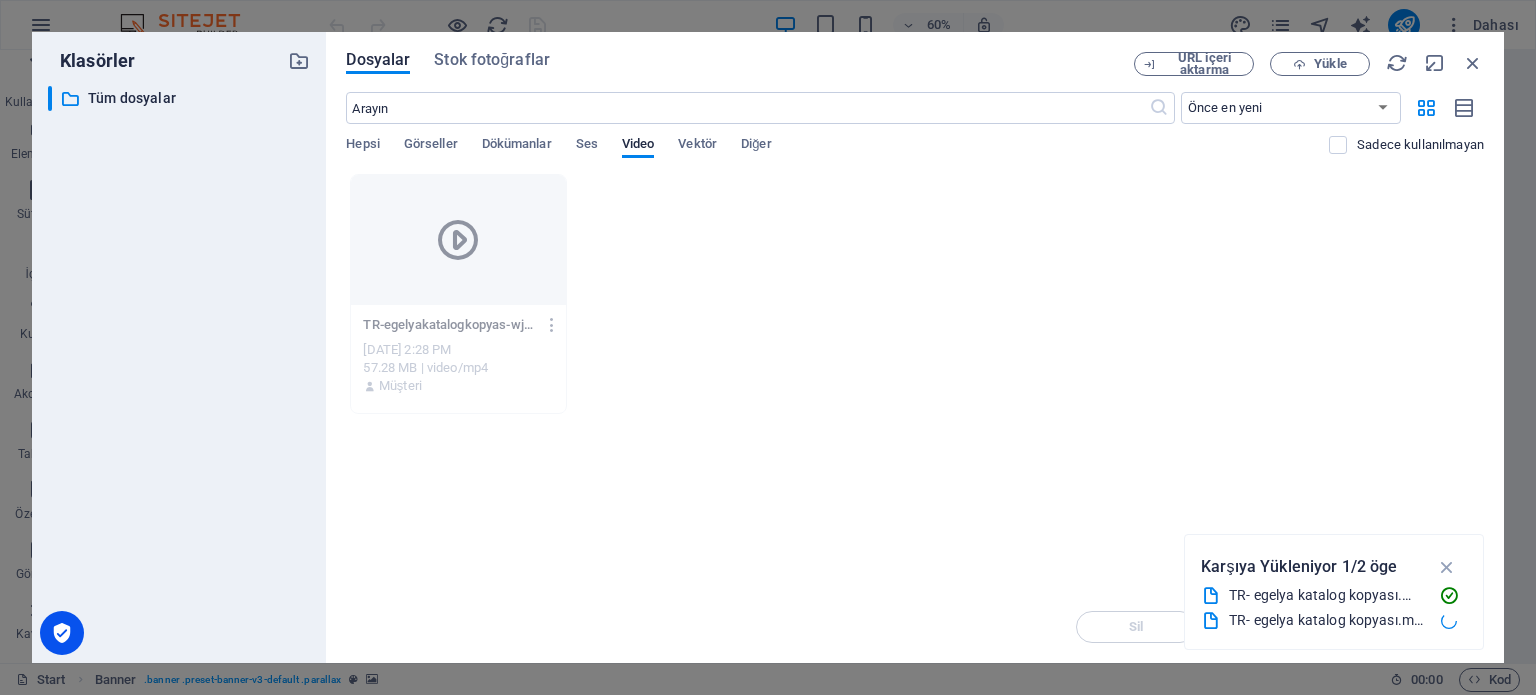 drag, startPoint x: 422, startPoint y: 207, endPoint x: 467, endPoint y: 250, distance: 62.241467 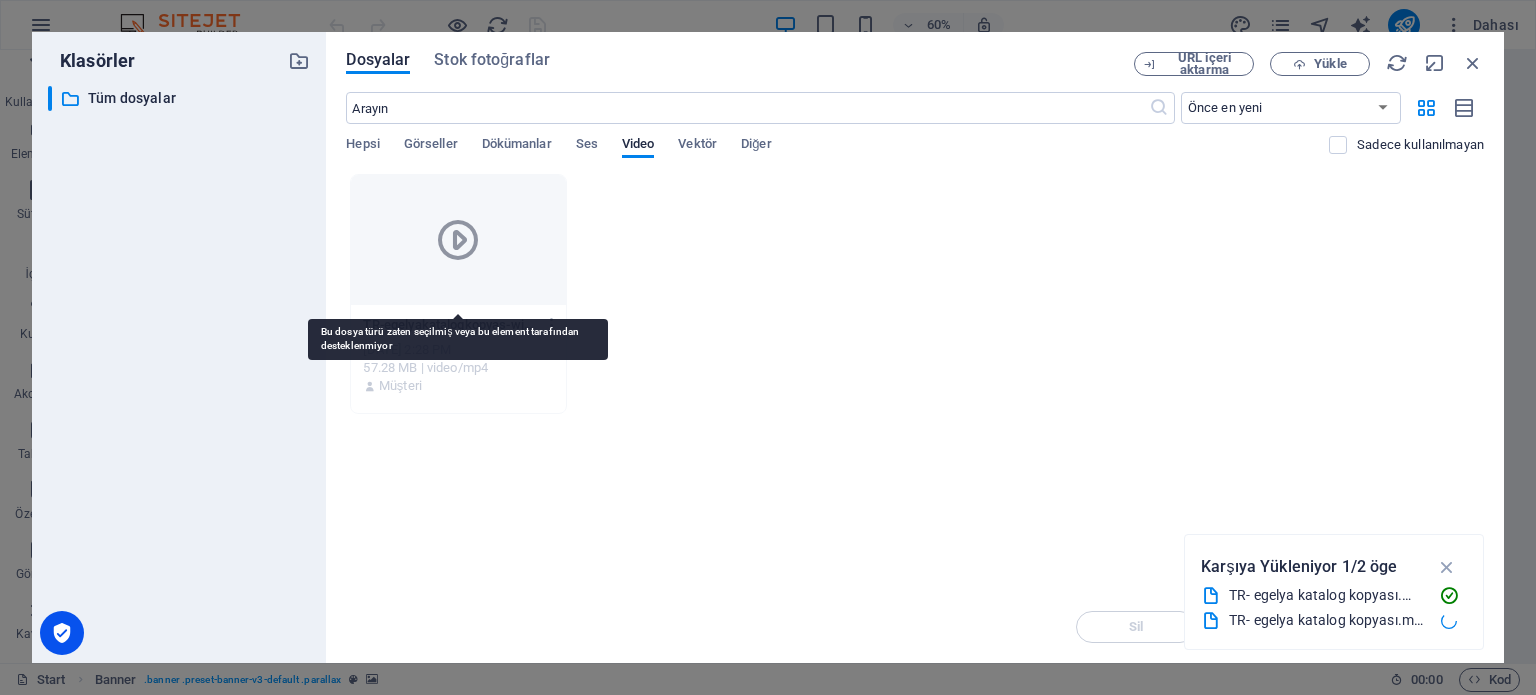 click at bounding box center [458, 240] 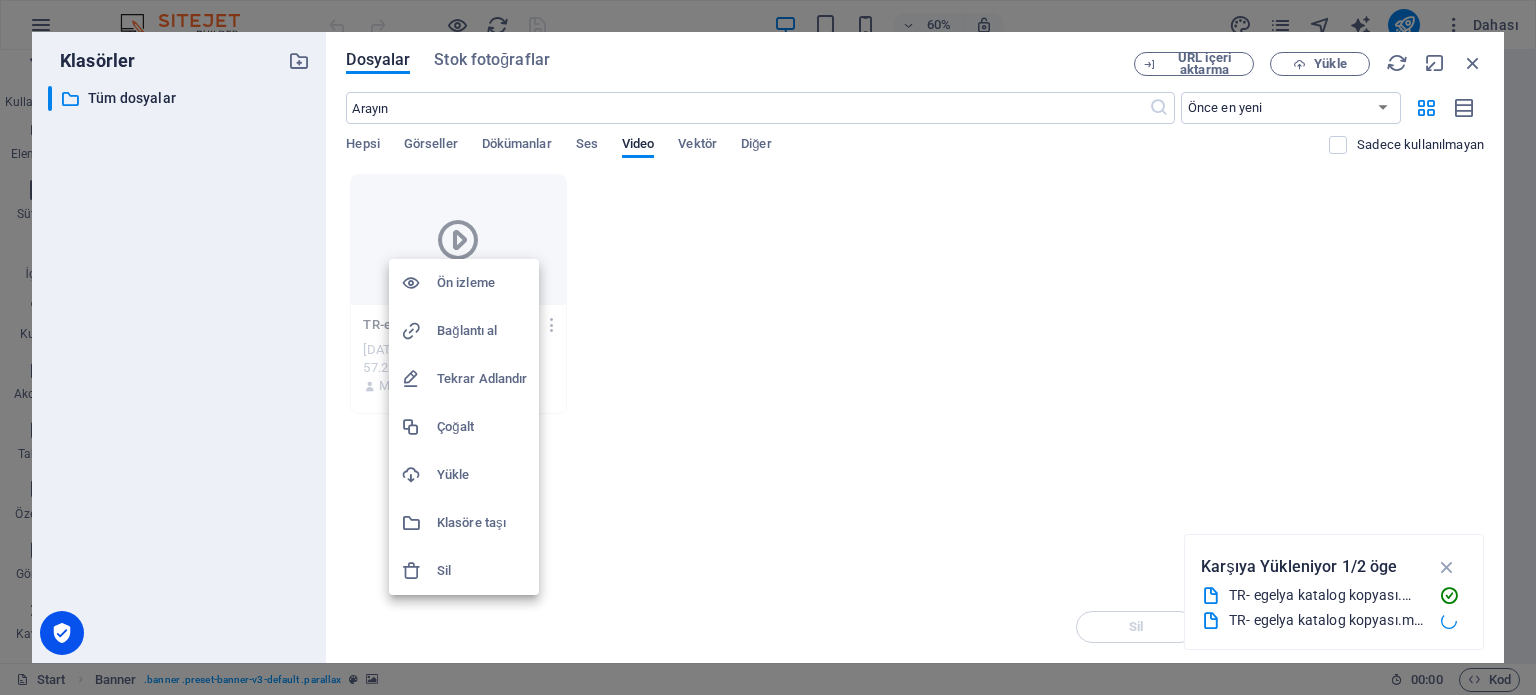 click on "Yükle" at bounding box center (482, 475) 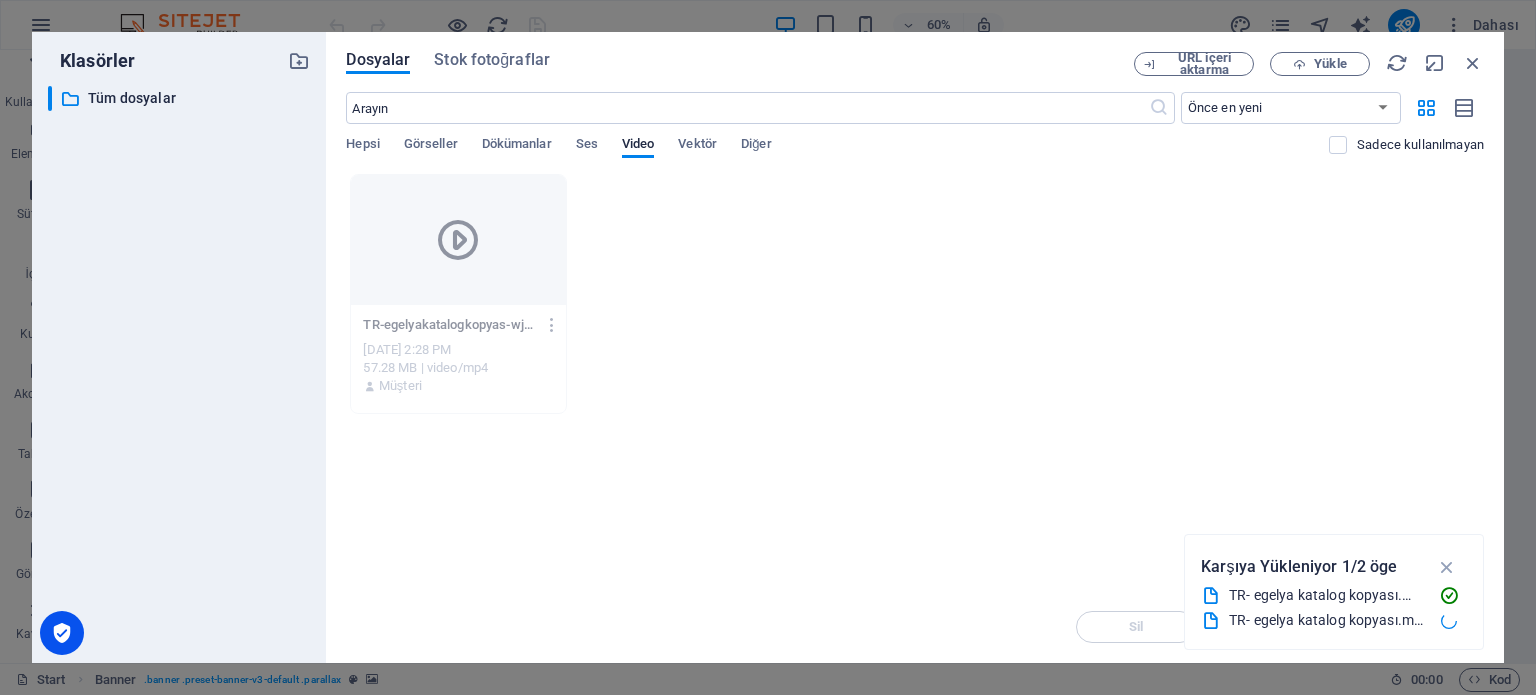 click on "Dosyalar Stok fotoğraflar URL içeri aktarma Yükle ​ Önce en yeni Önce en eski Ad (A-Z) Ad (Z-A) Boyut (0-9) Boyut (9-0) Çözünürlük (0-9) Çözünürlük (9-0) Hepsi Görseller Dökümanlar Ses Video Vektör Diğer Sadece kullanılmayan [PERSON_NAME] yüklemek için dosyaları buraya bırakın TR-egelyakatalogkopyas-wjngi05q9pLvqBbfRCQllQ.mp4 TR-egelyakatalogkopyas-wjngi05q9pLvqBbfRCQllQ.mp4 [DATE] 2:28 PM 57.28 MB | video/mp4 Müşteri Sil Taşı Insert Tuşu" at bounding box center (915, 347) 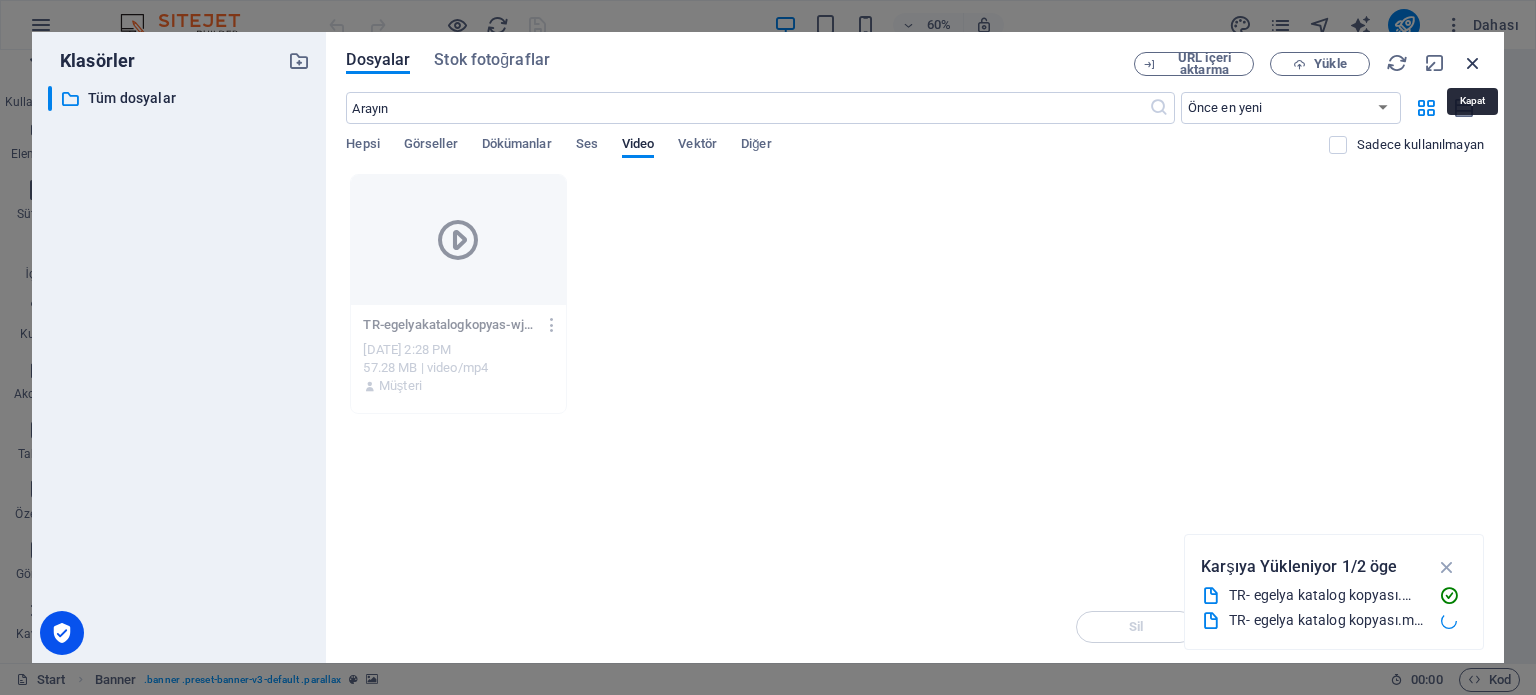 click at bounding box center [1473, 63] 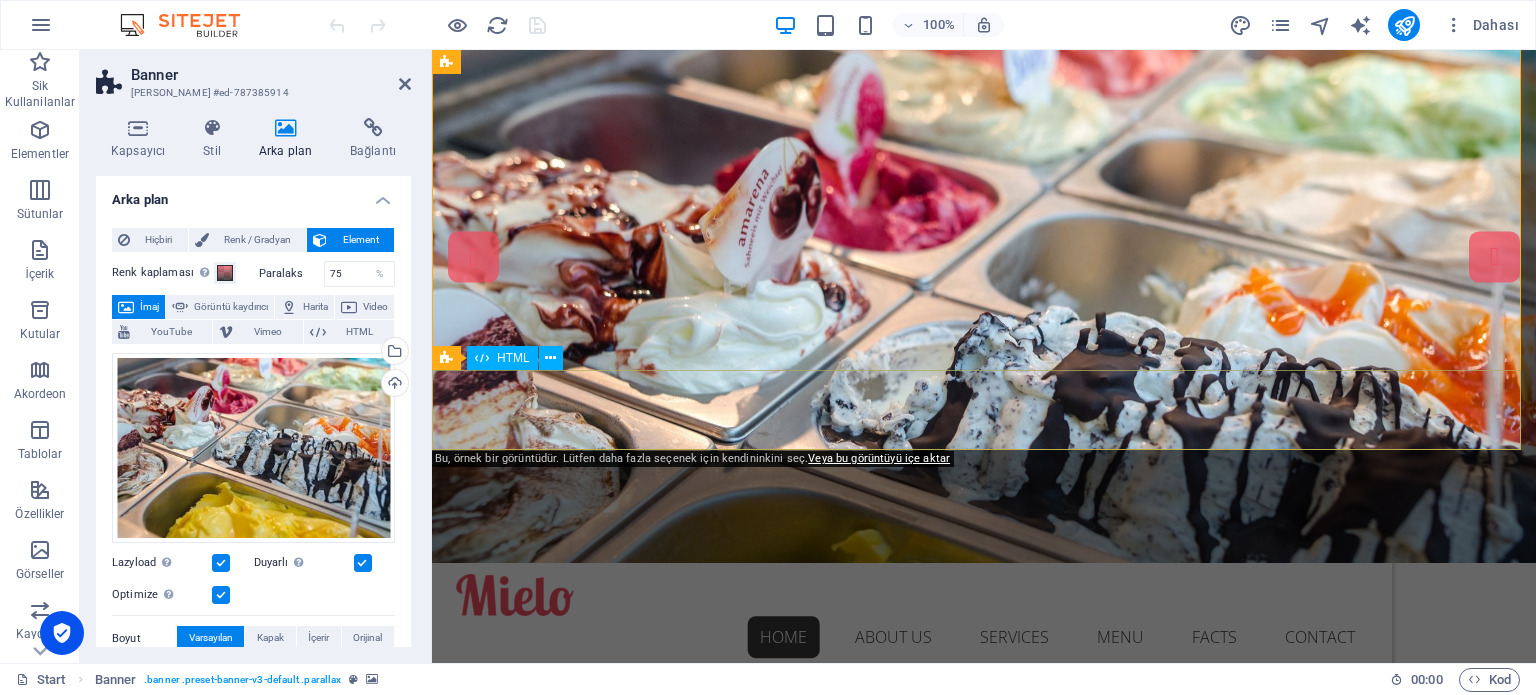 type 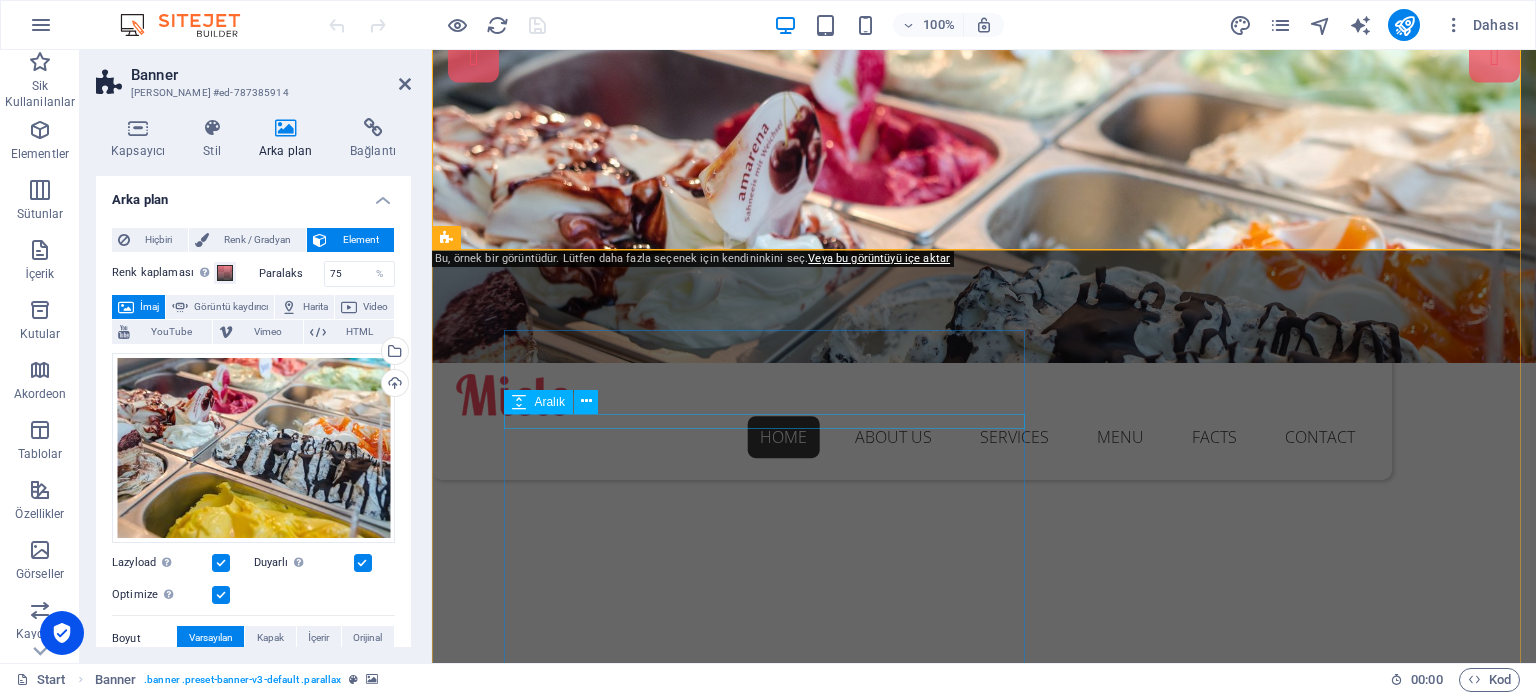 scroll, scrollTop: 0, scrollLeft: 0, axis: both 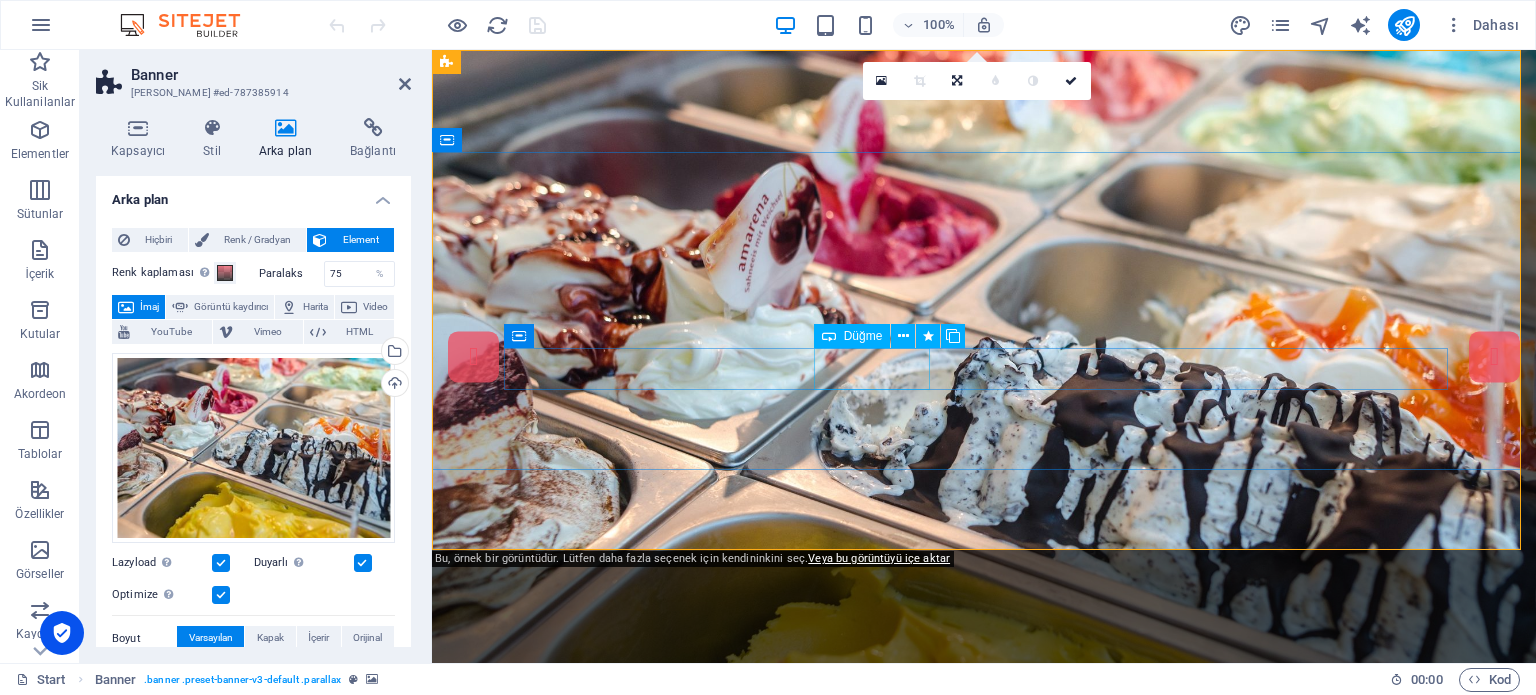 click on "Our Menu" at bounding box center [984, 997] 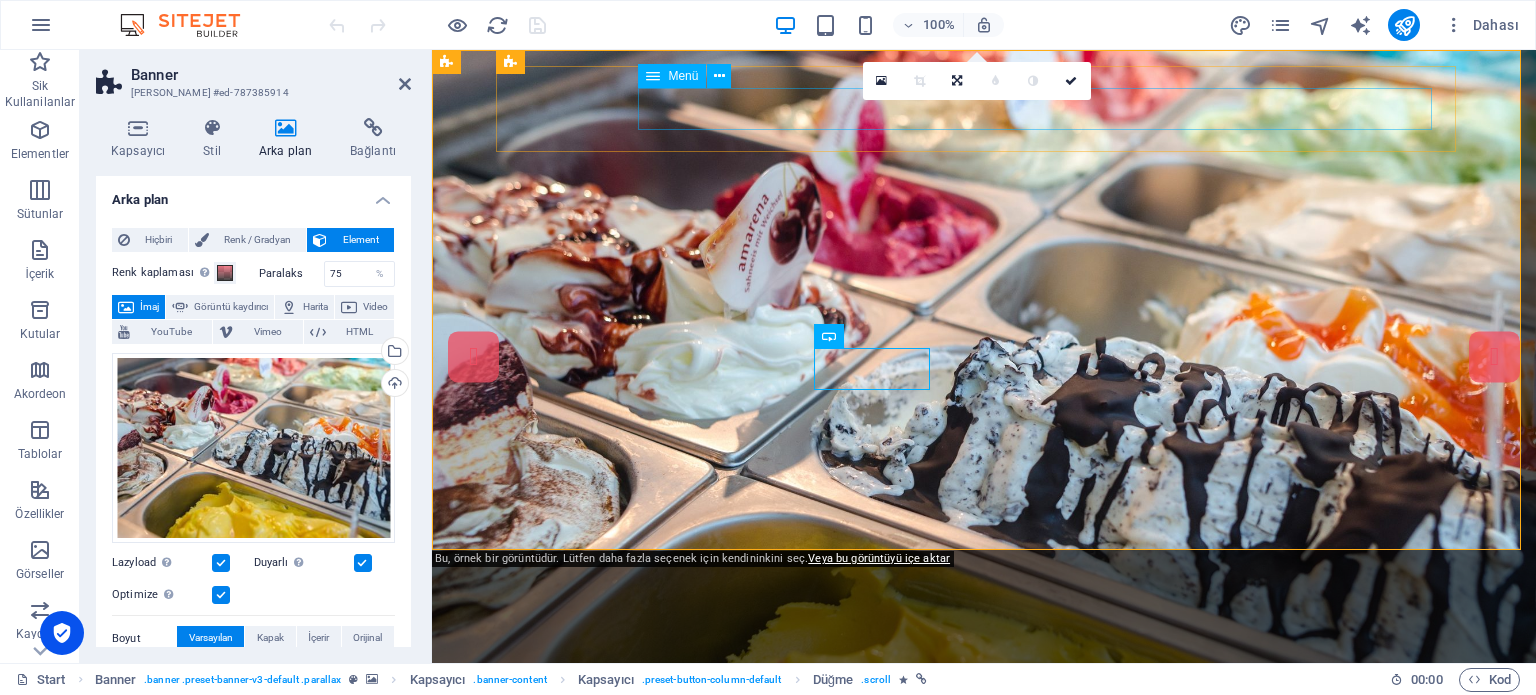 click on "Home About us Services Menu Facts Contact" at bounding box center (912, 737) 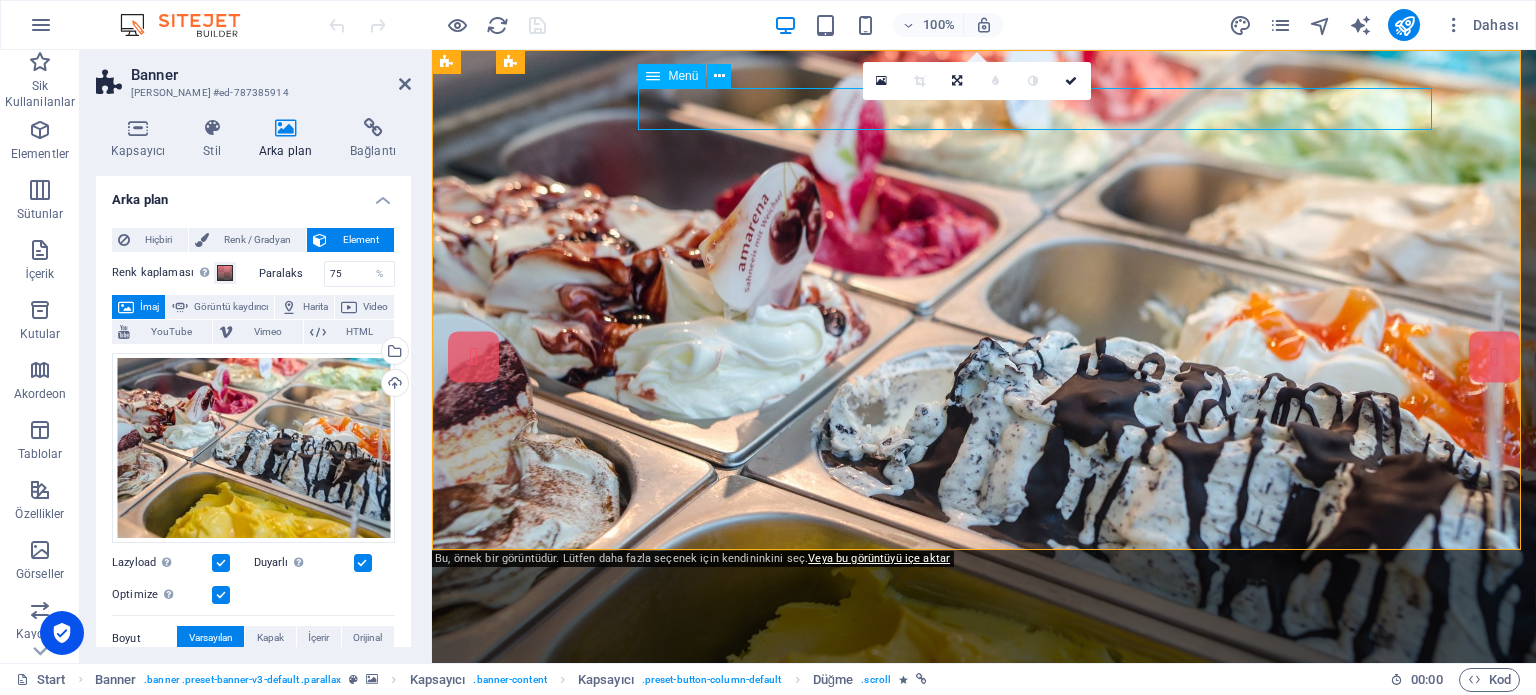 click on "Home About us Services Menu Facts Contact" at bounding box center [912, 737] 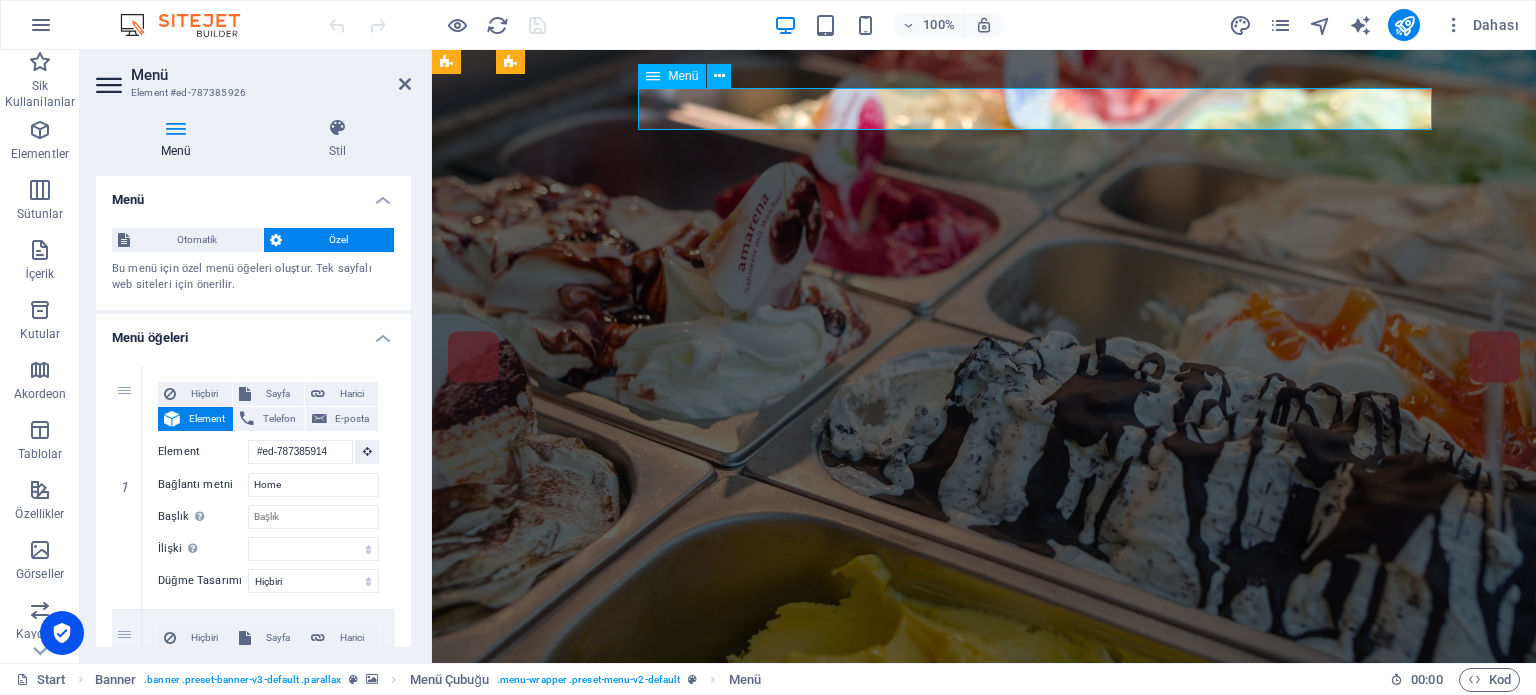click on "Home About us Services Menu Facts Contact" at bounding box center (912, 737) 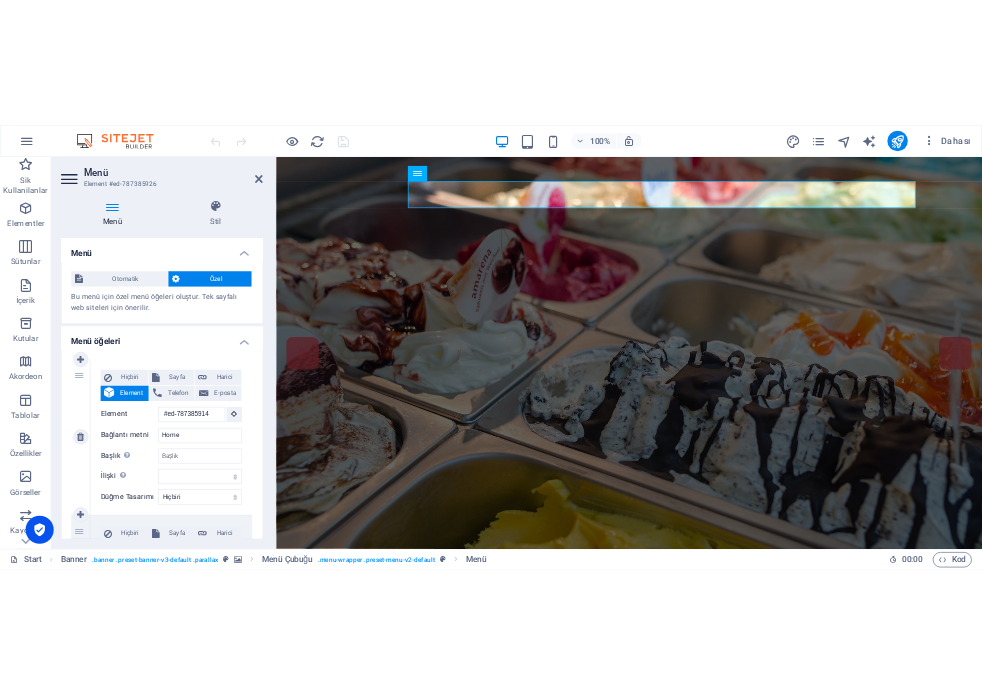 scroll, scrollTop: 100, scrollLeft: 0, axis: vertical 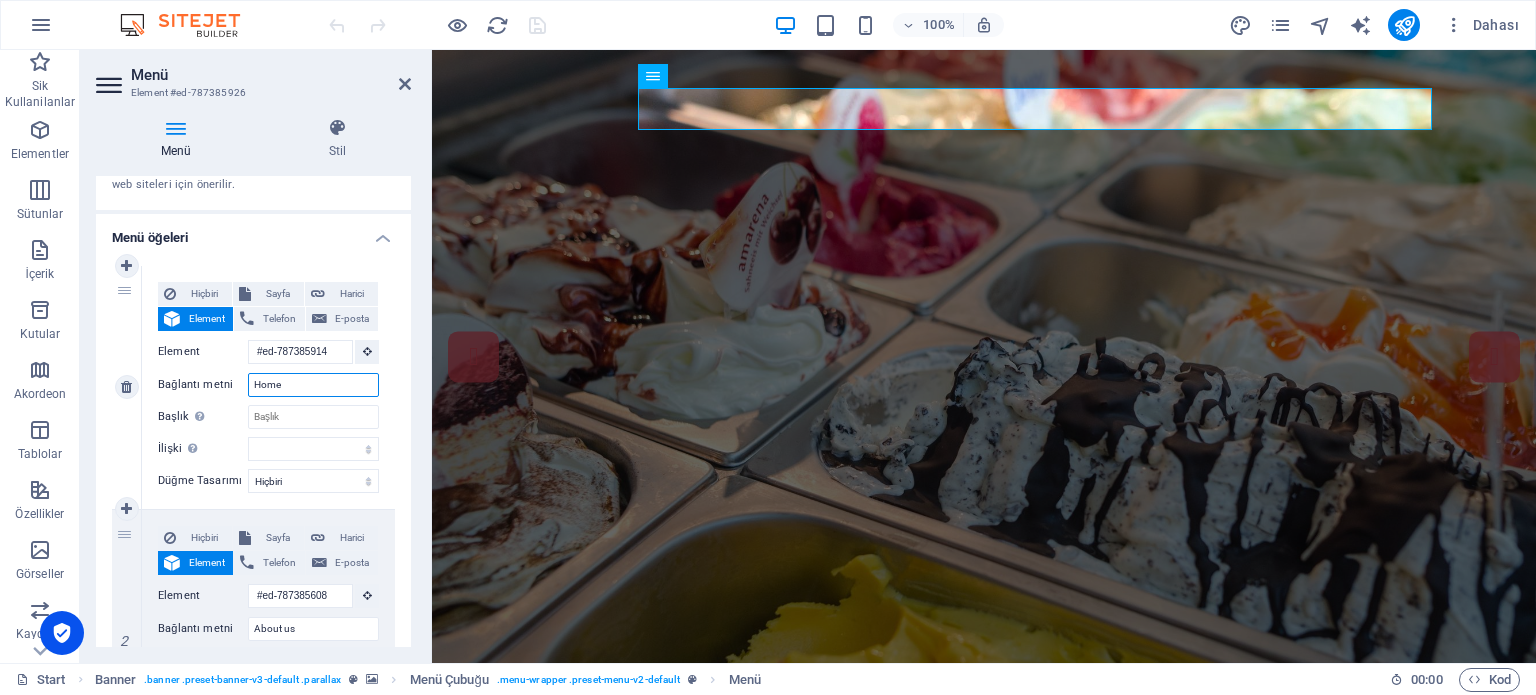 click on "Home" at bounding box center [313, 385] 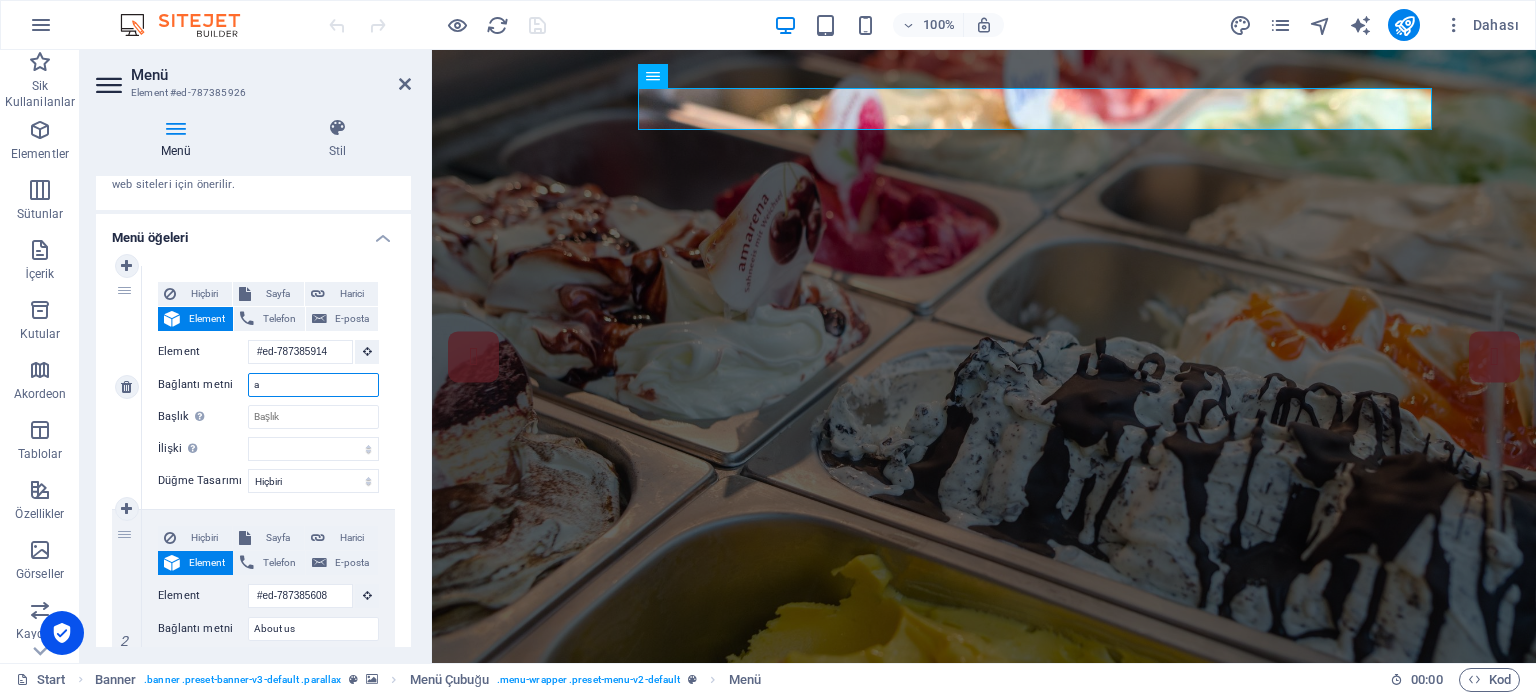 type on "a" 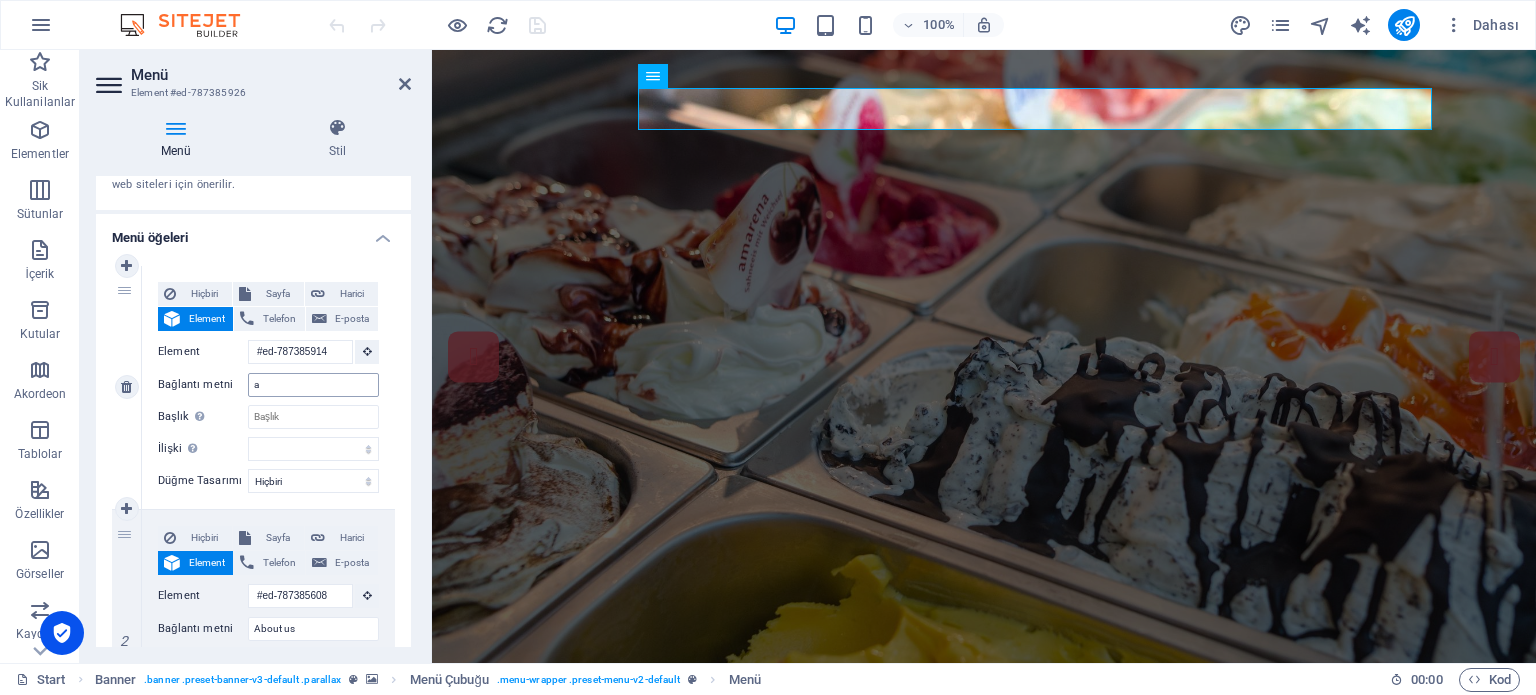 select 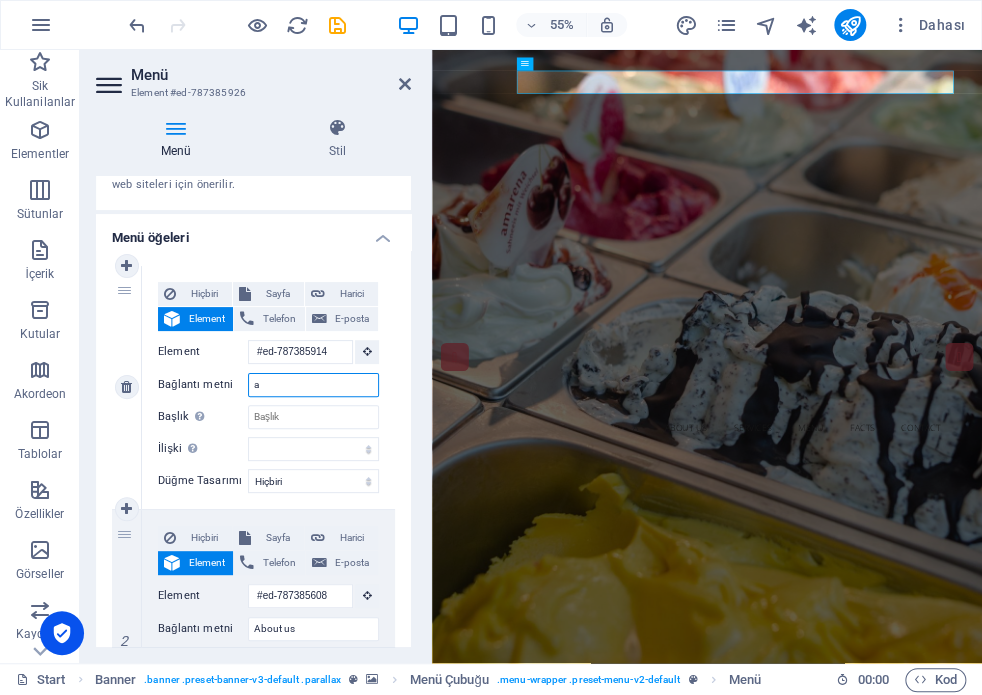 click on "a" at bounding box center [313, 385] 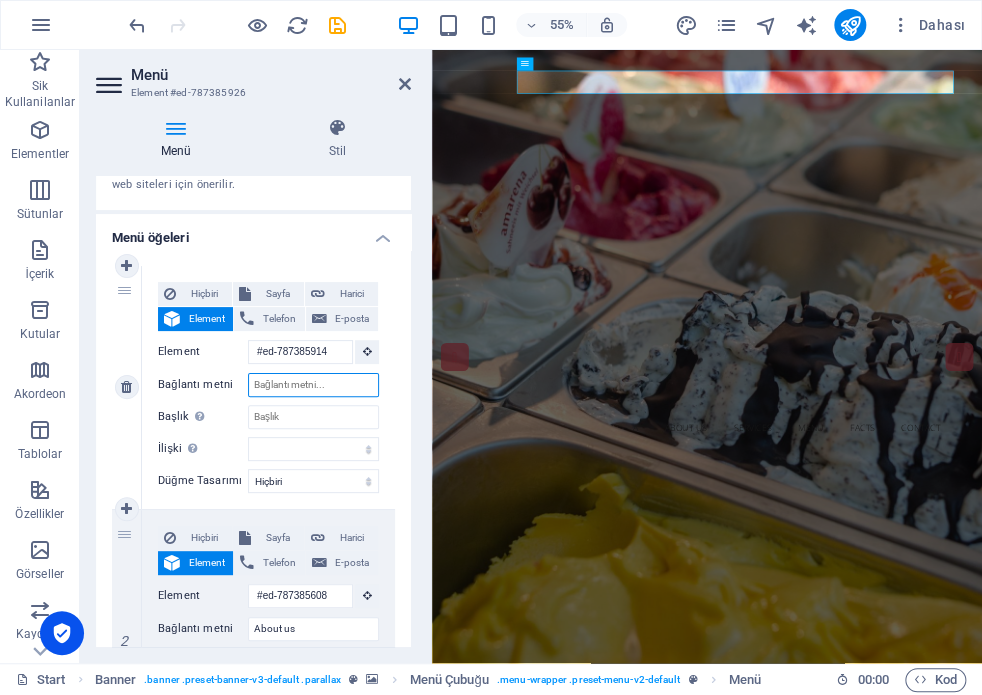 type on "A" 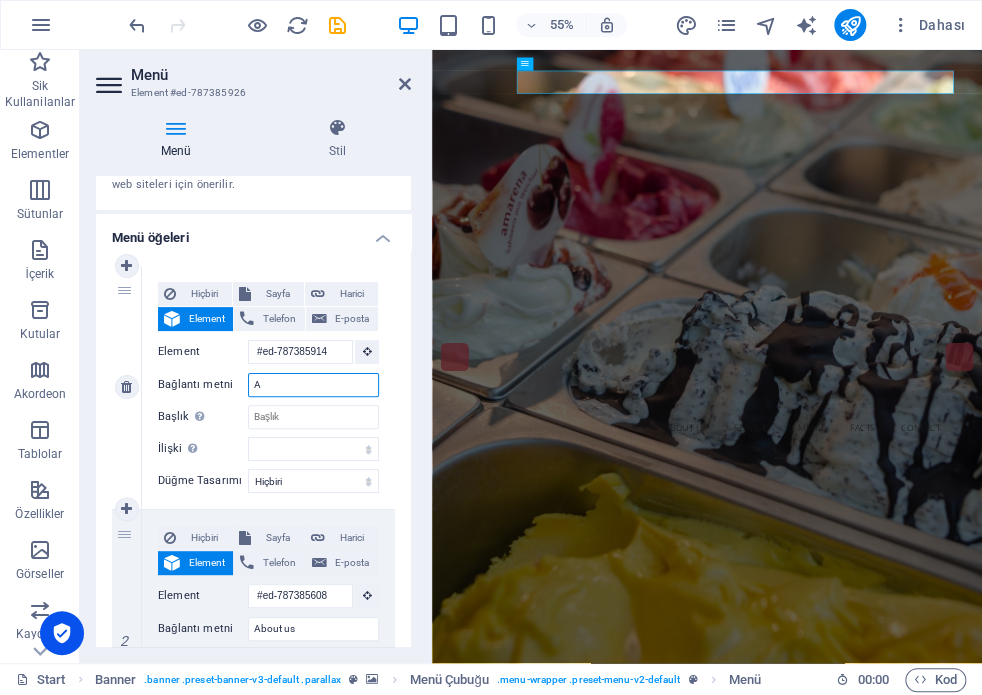 select 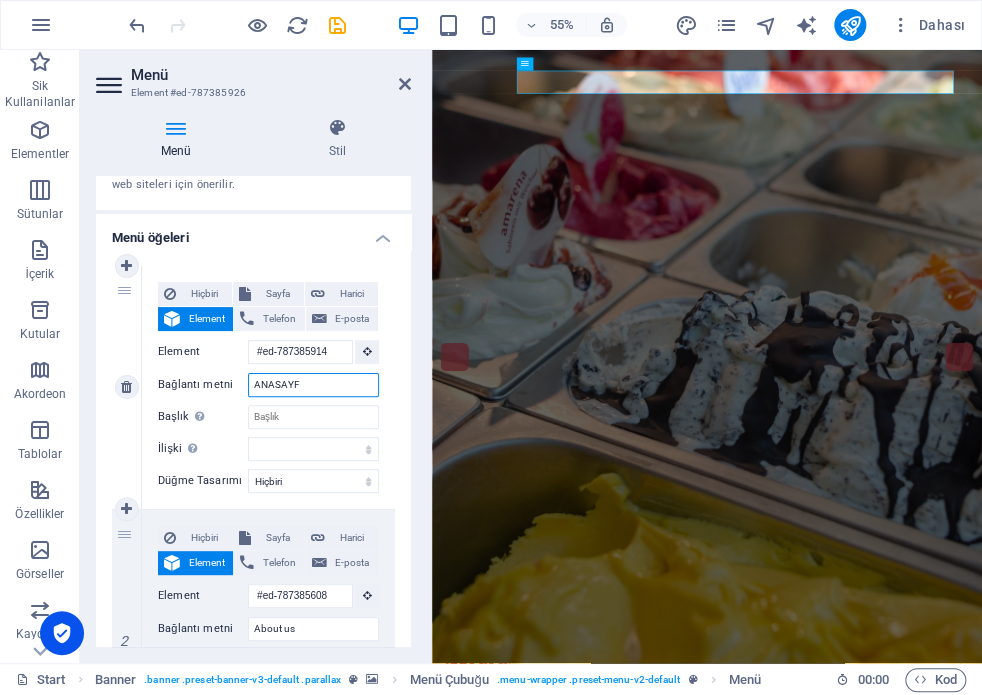 type on "ANASAYFA" 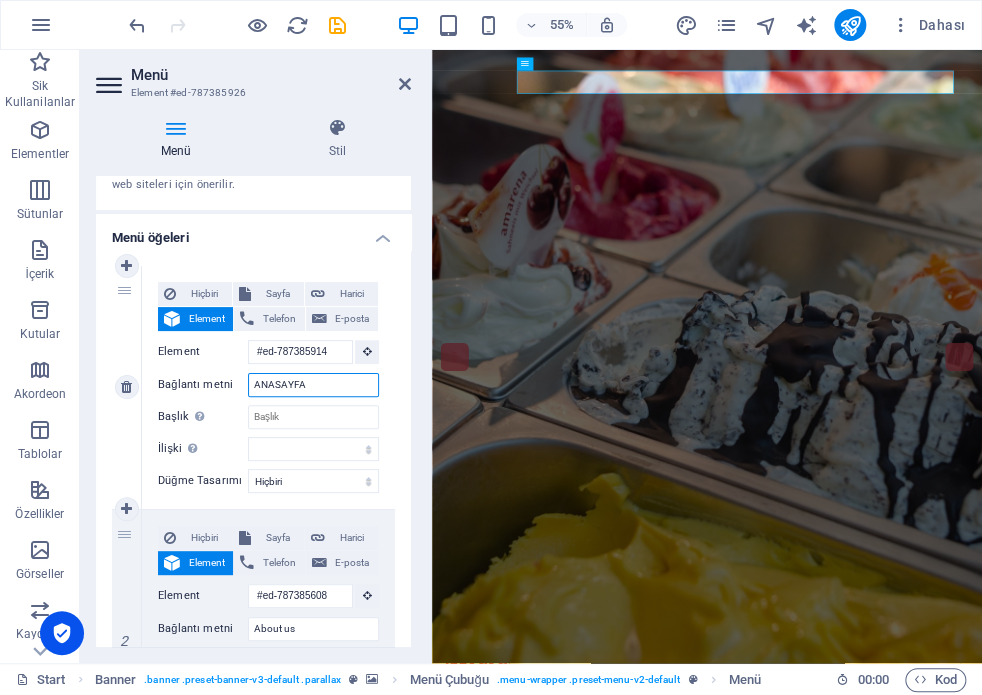 select 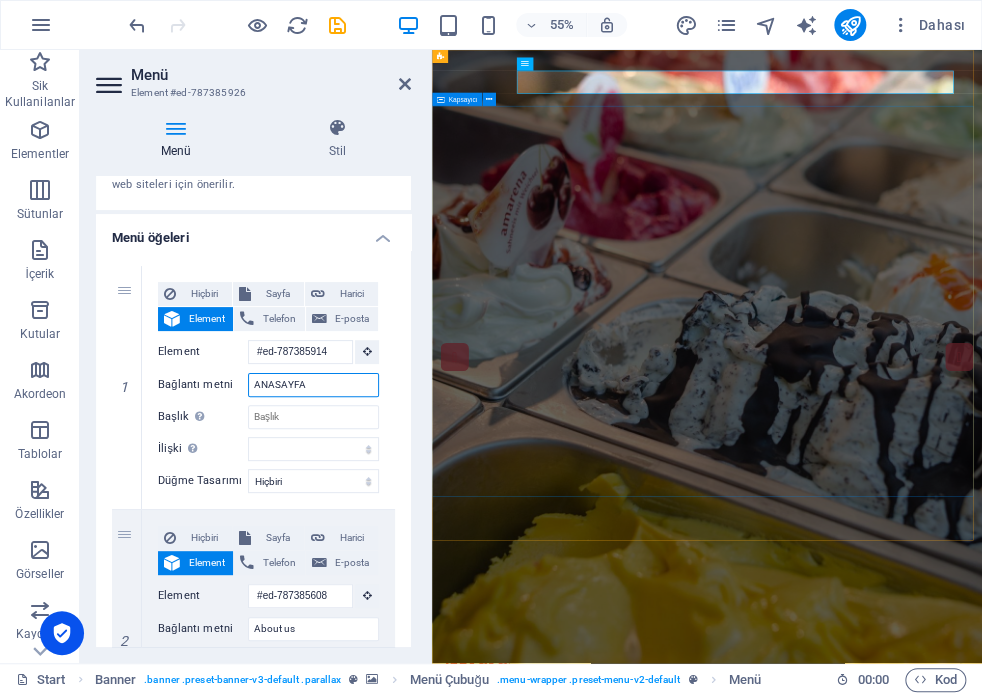 type on "ANASAYFA" 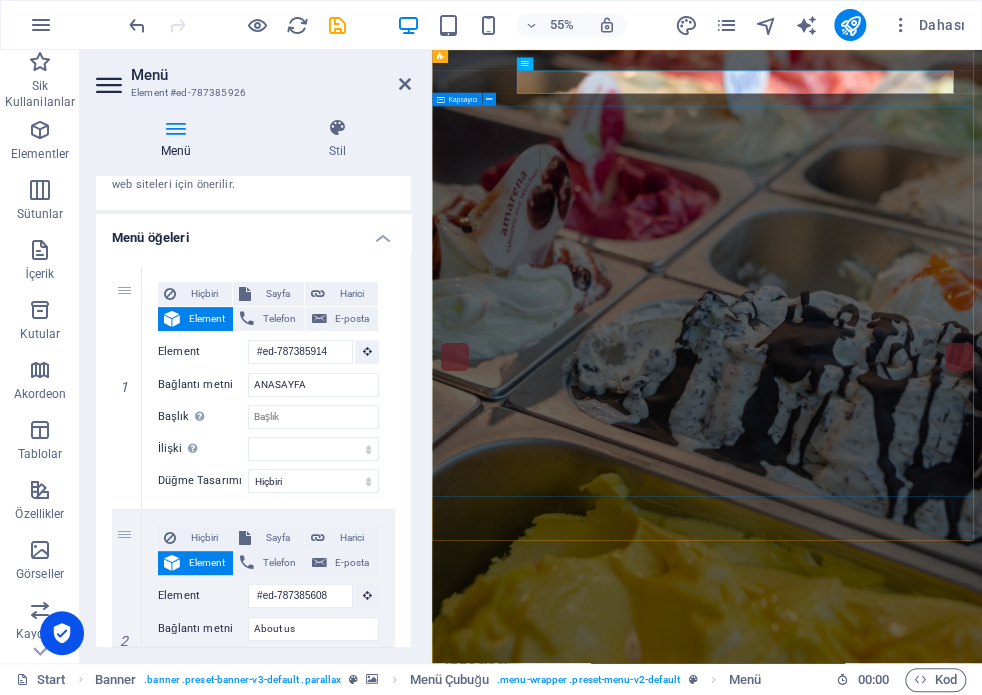 click on "Ice Cream Parlor Our Menu About  [DOMAIN_NAME]" at bounding box center (932, 1440) 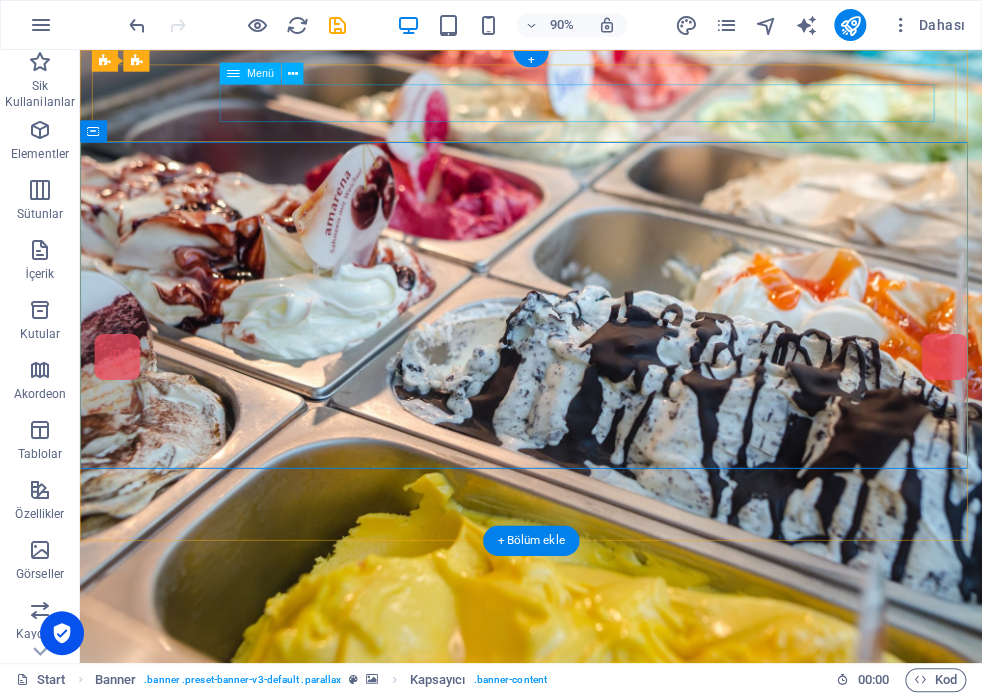 click on "ANASAYFA About us Services Menu Facts Contact" at bounding box center (560, 1211) 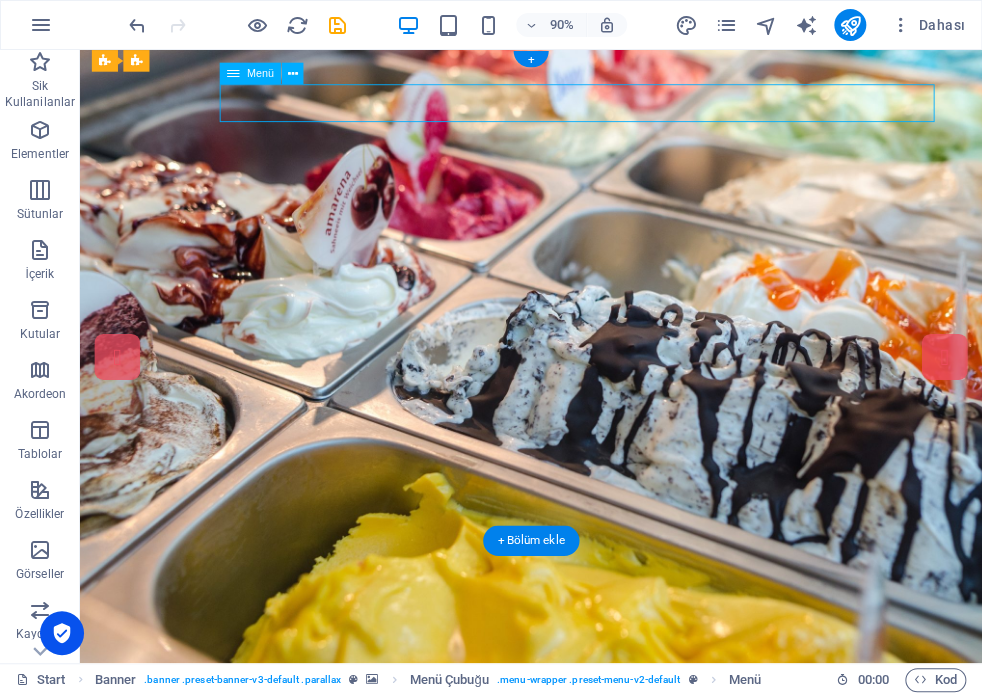 click on "ANASAYFA About us Services Menu Facts Contact" at bounding box center [560, 1211] 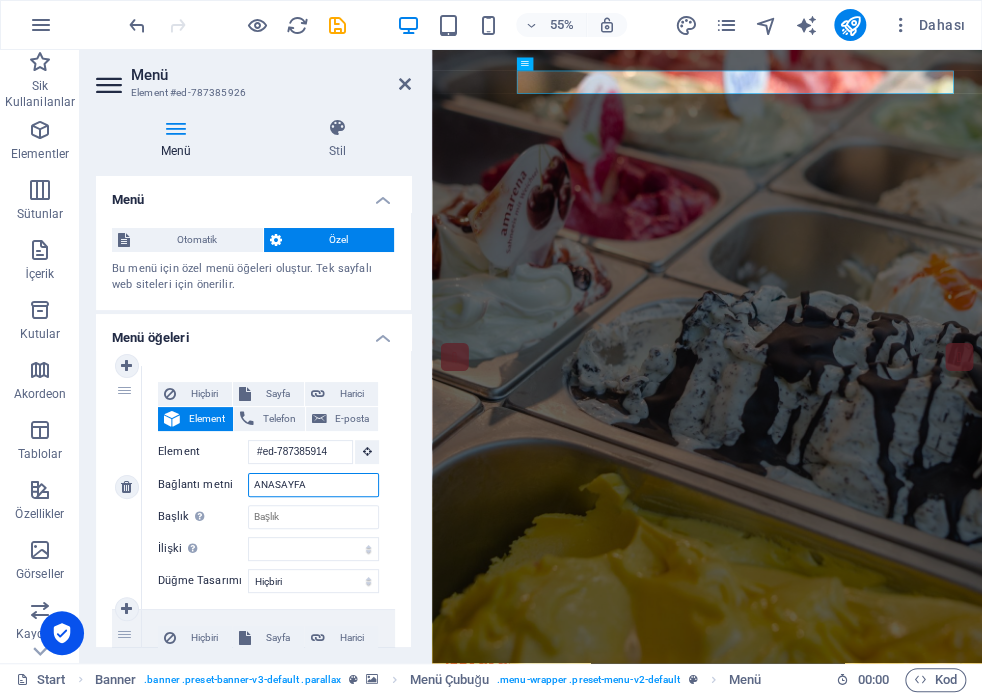 drag, startPoint x: 316, startPoint y: 487, endPoint x: 168, endPoint y: 478, distance: 148.27339 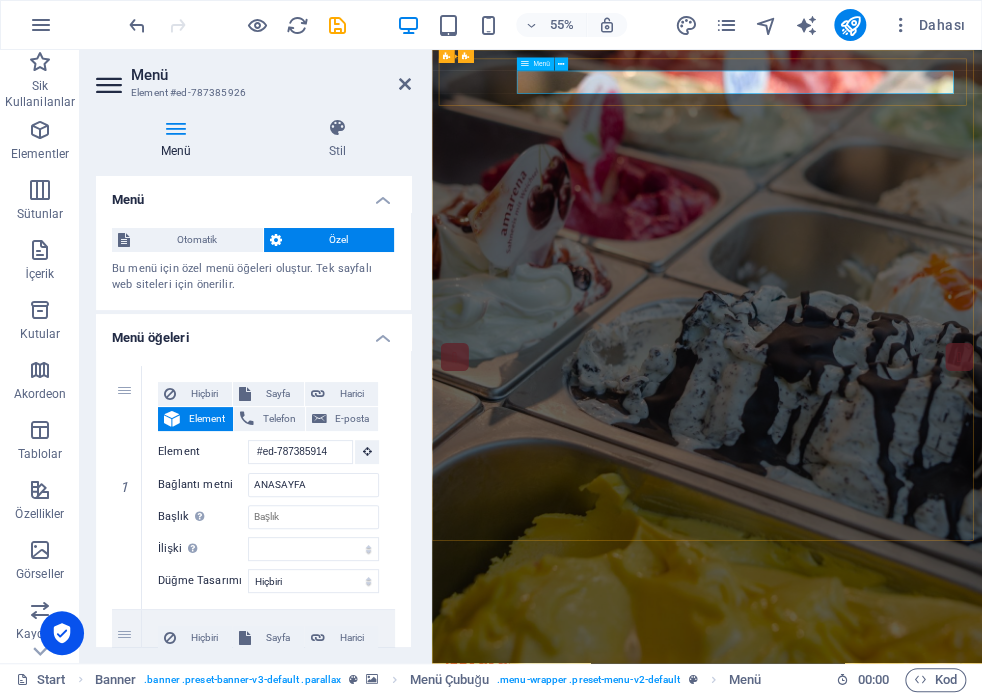 click on "ANASAYFA About us Services Menu Facts Contact" at bounding box center (912, 1211) 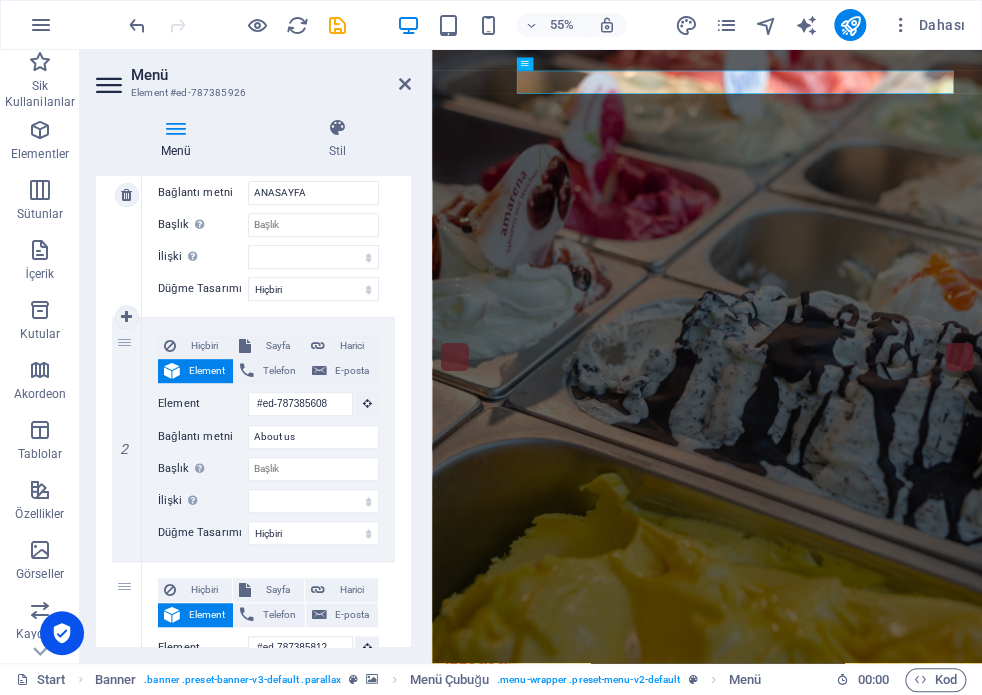 scroll, scrollTop: 300, scrollLeft: 0, axis: vertical 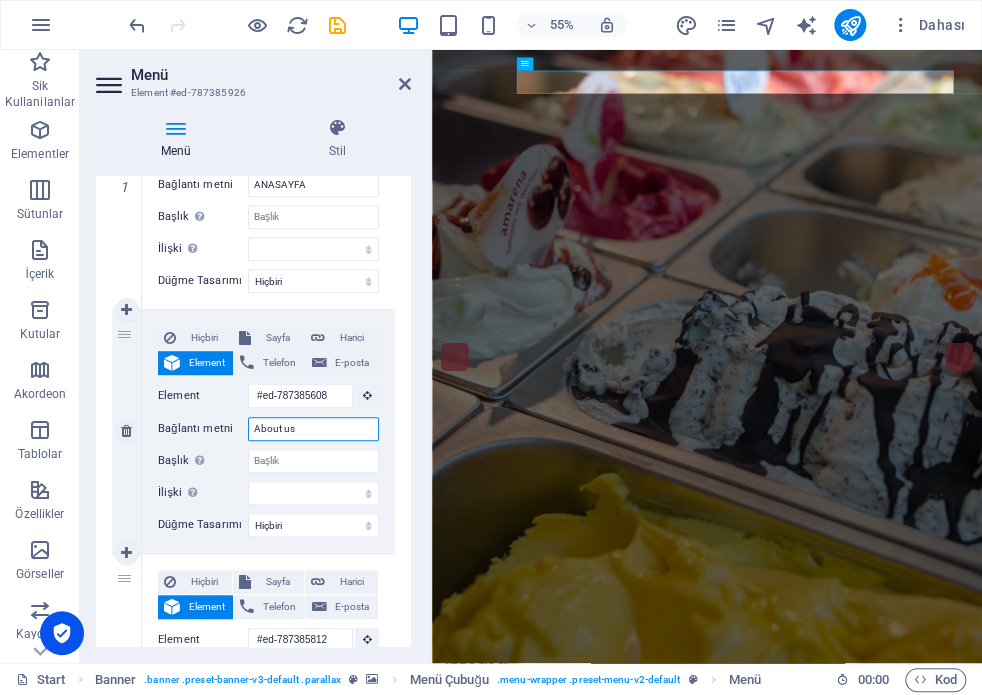 click on "About us" at bounding box center (313, 429) 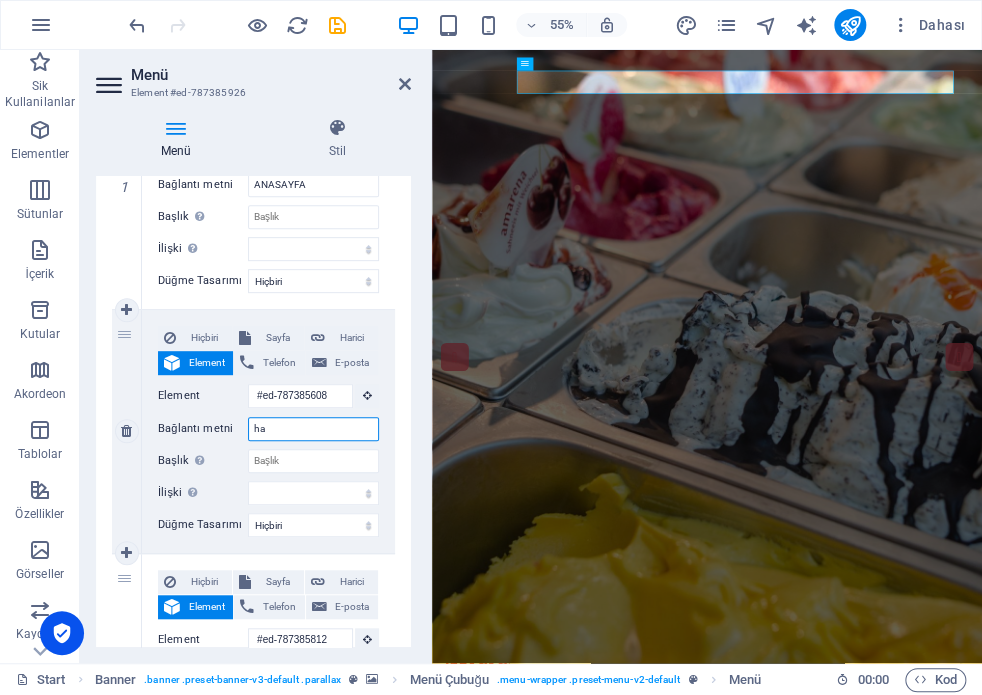 type on "h" 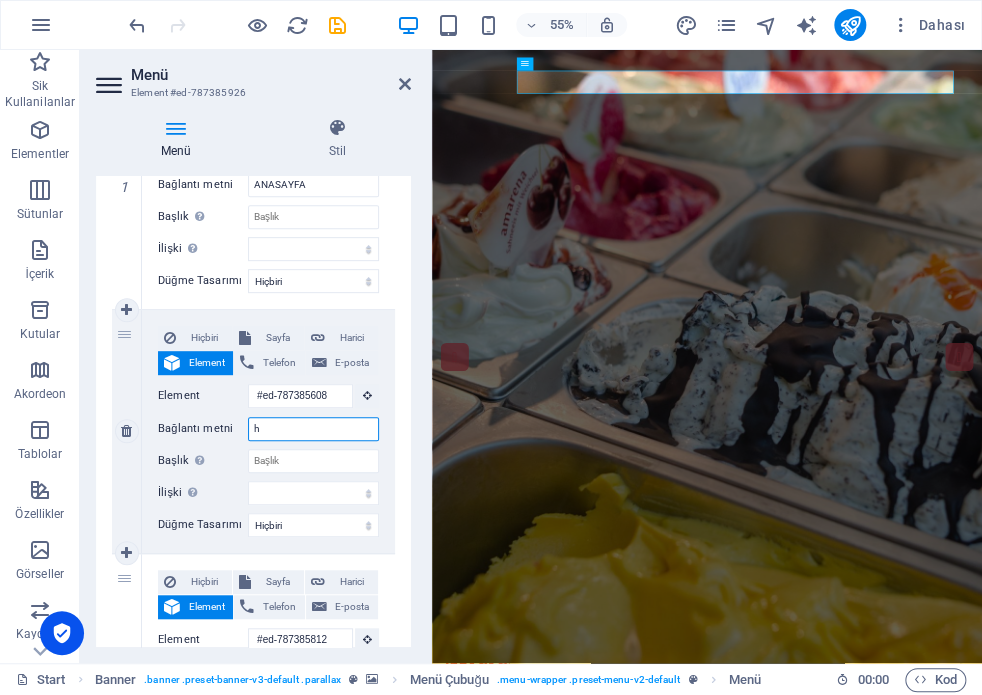 select 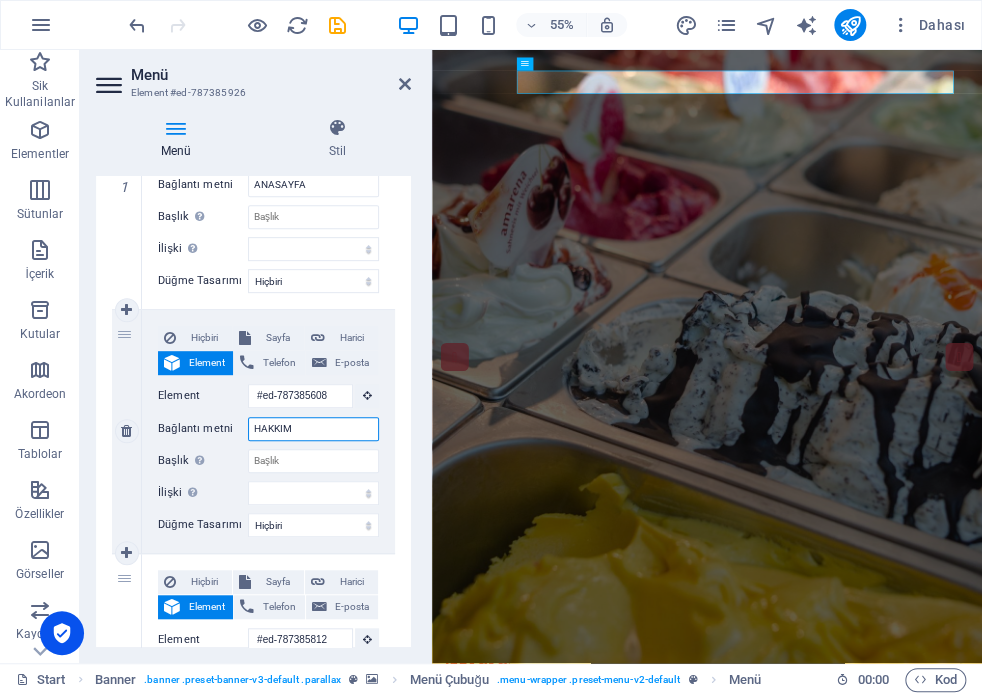 type on "HAKKIMI" 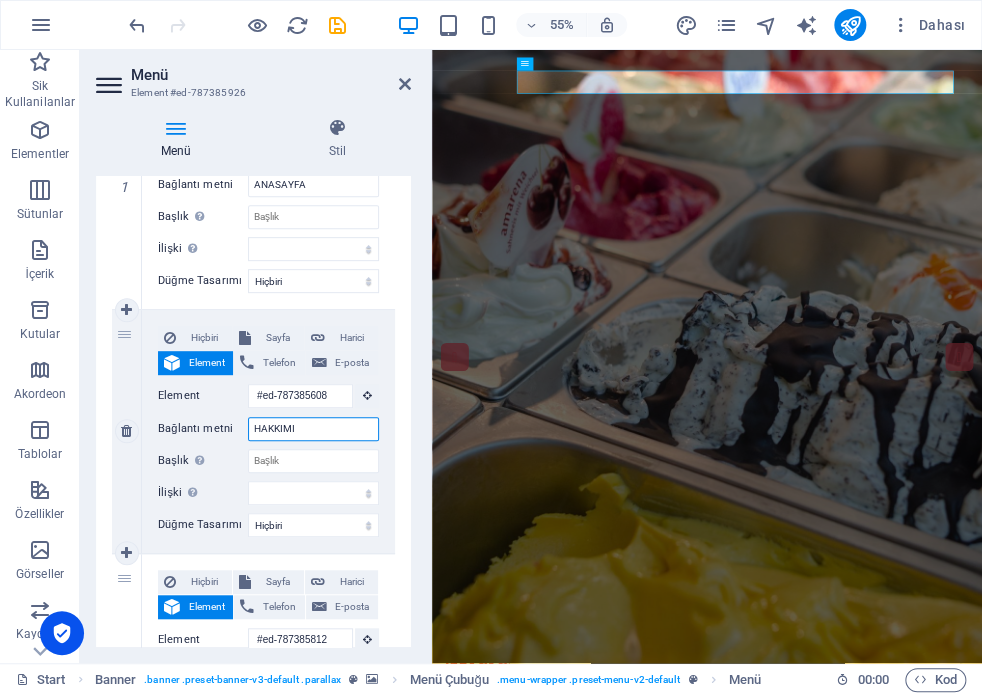 select 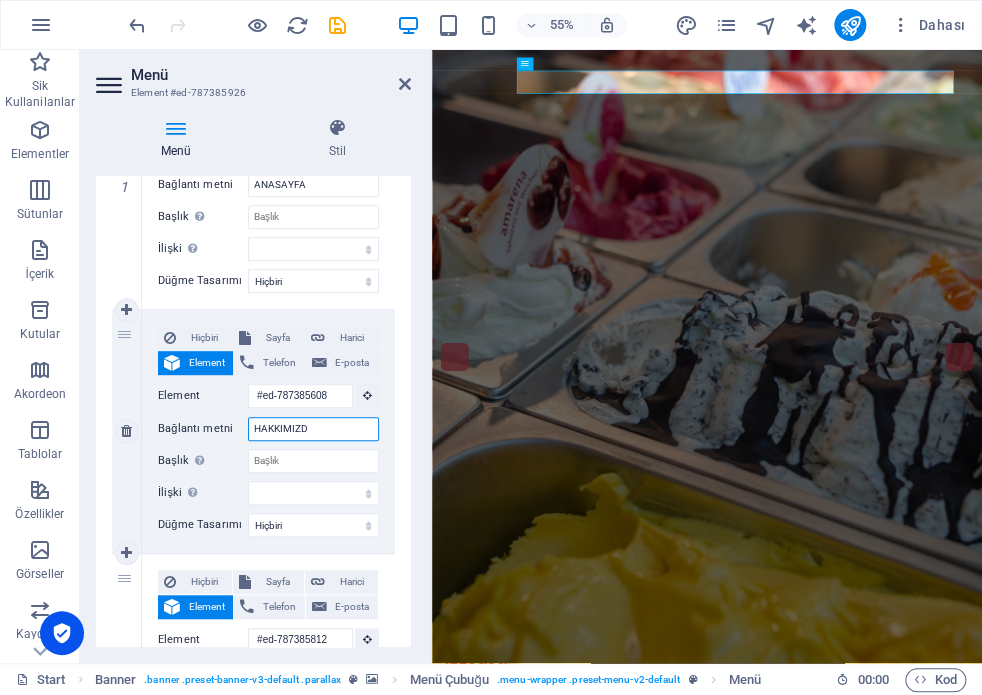 type on "HAKKIMIZDA" 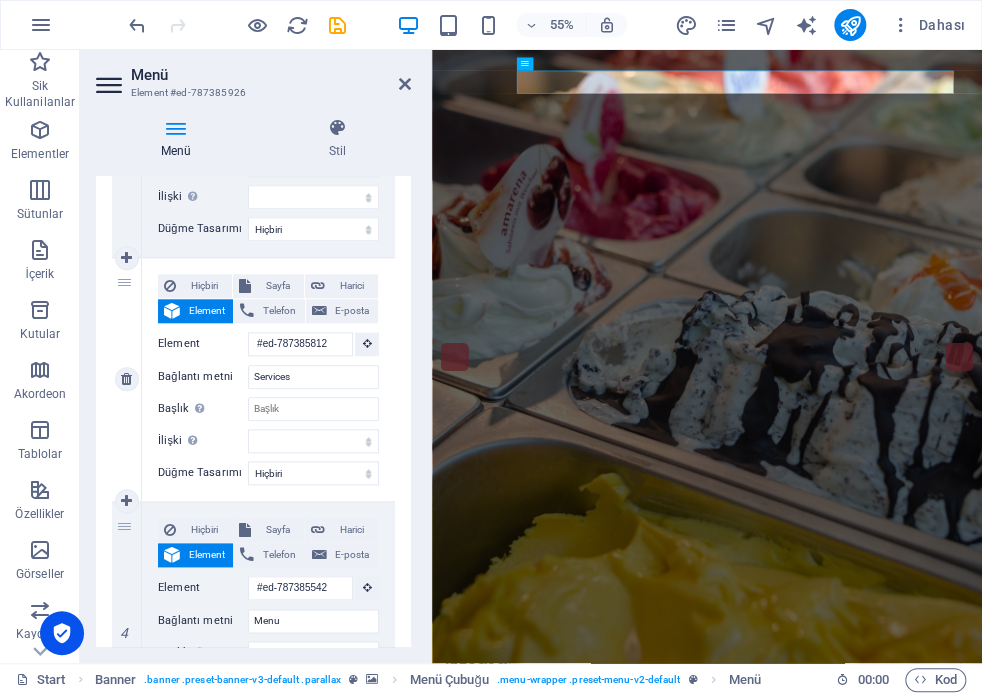 select 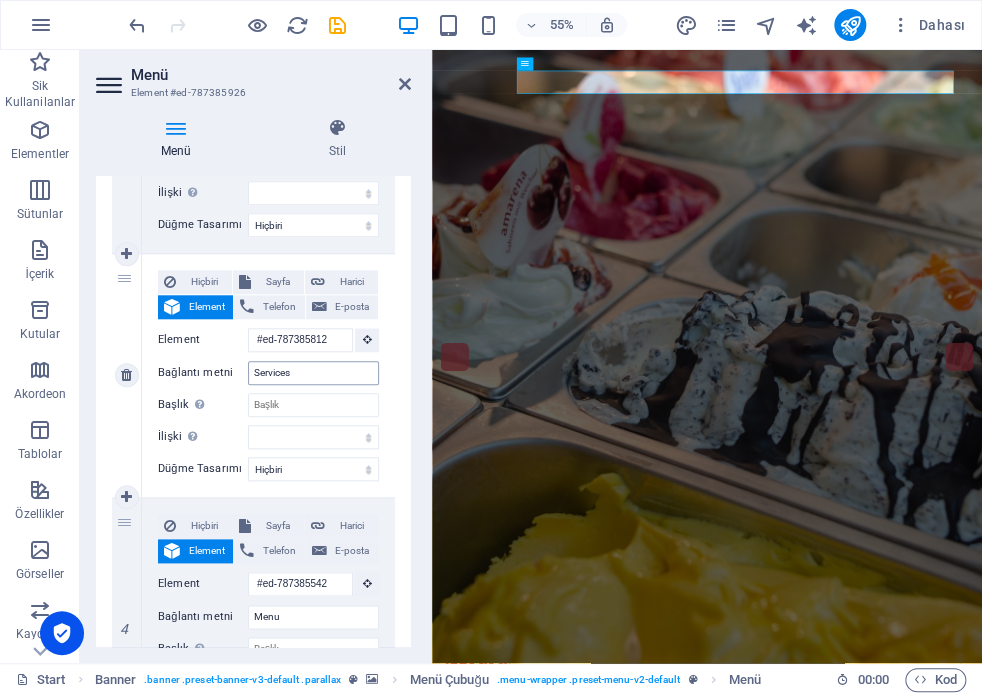 type on "HAKKIMIZDA" 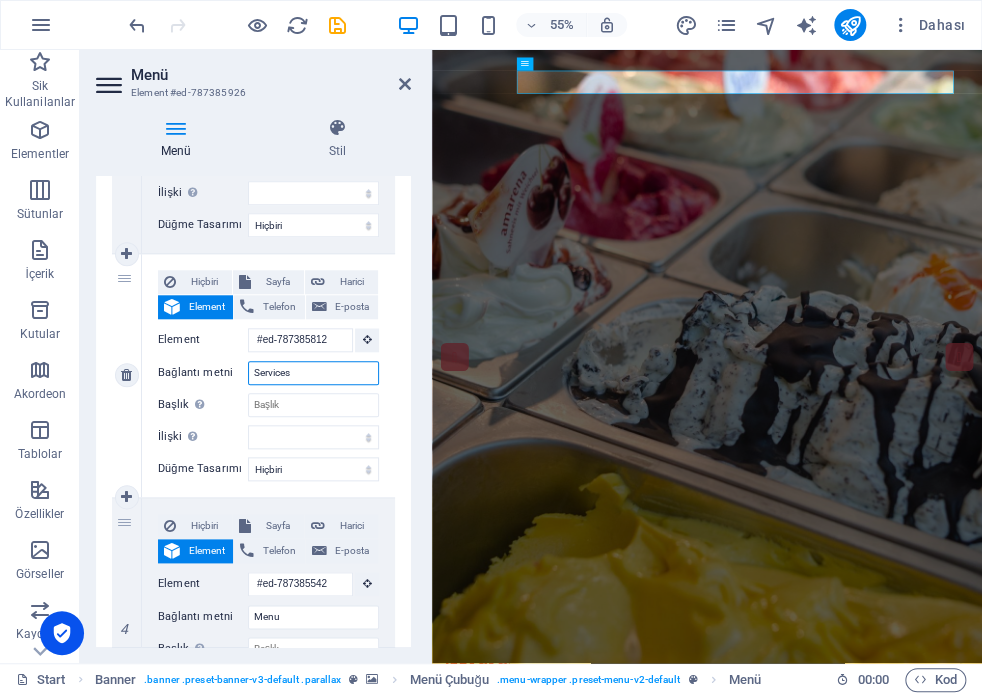 click on "Services" at bounding box center [313, 373] 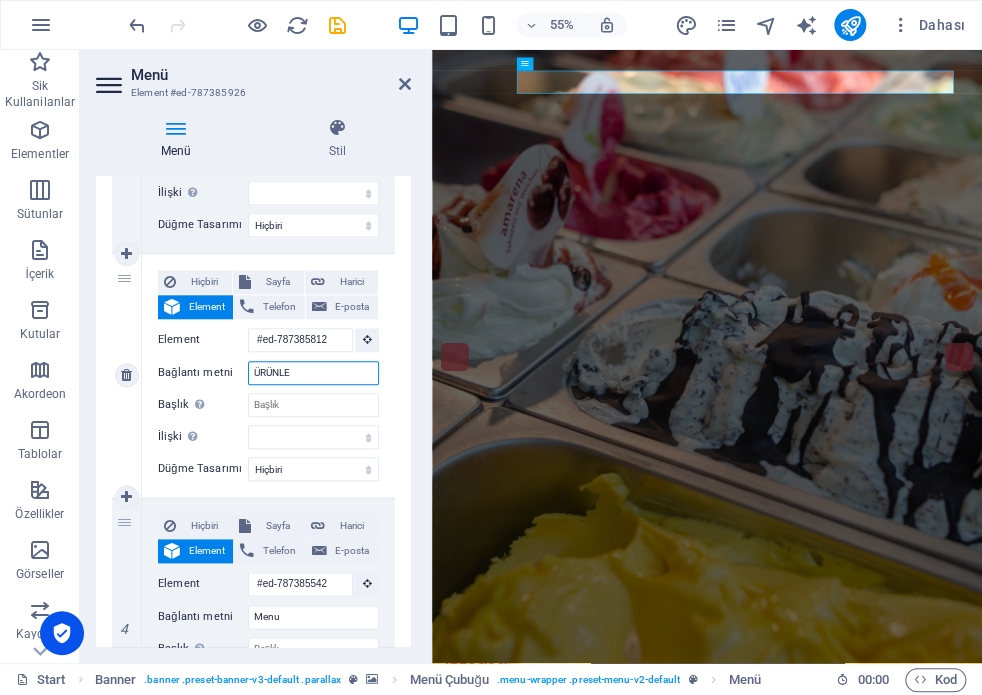 type on "ÜRÜNLER" 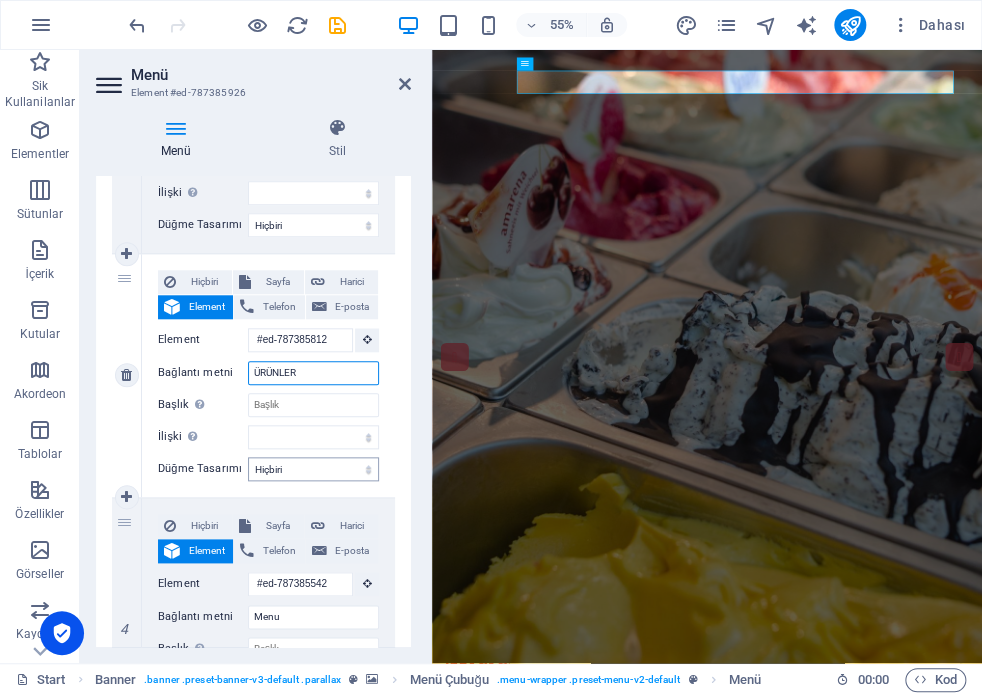 select 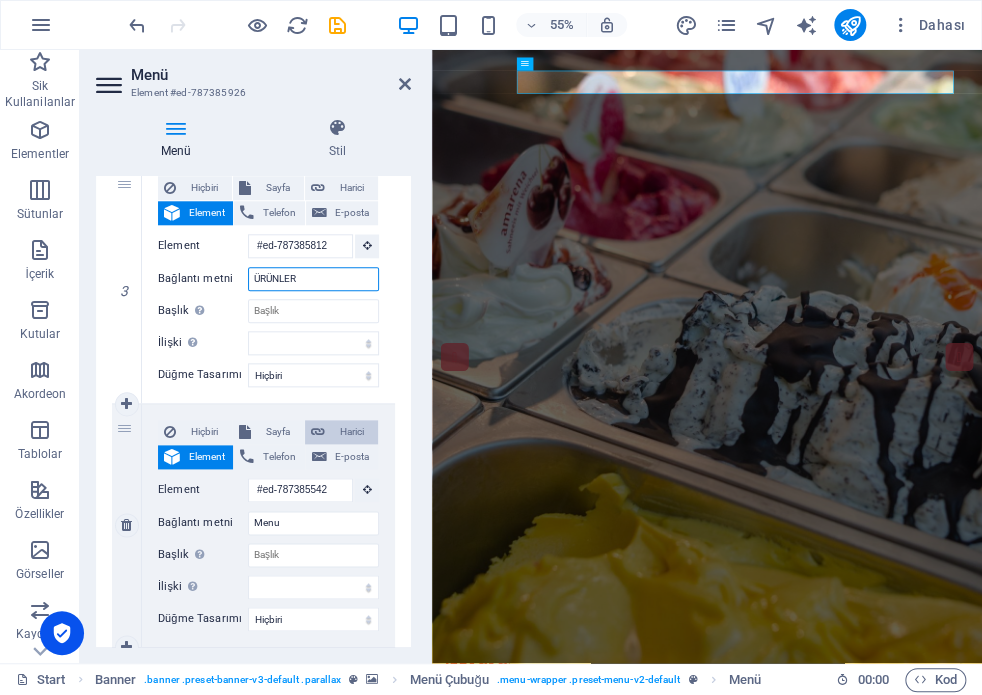 scroll, scrollTop: 700, scrollLeft: 0, axis: vertical 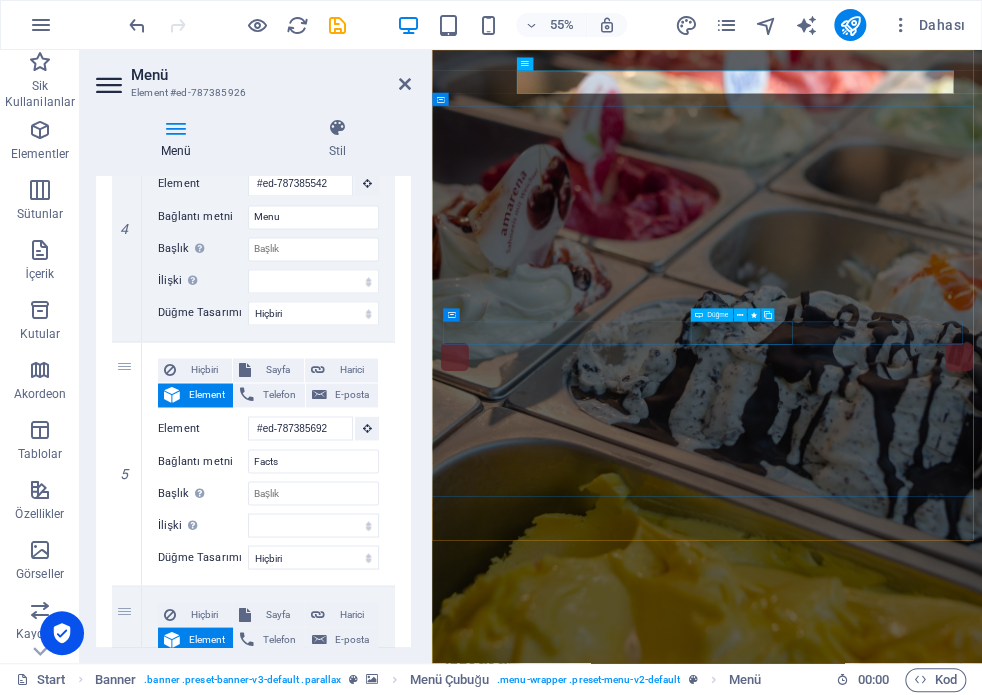 type on "ÜRÜNLER" 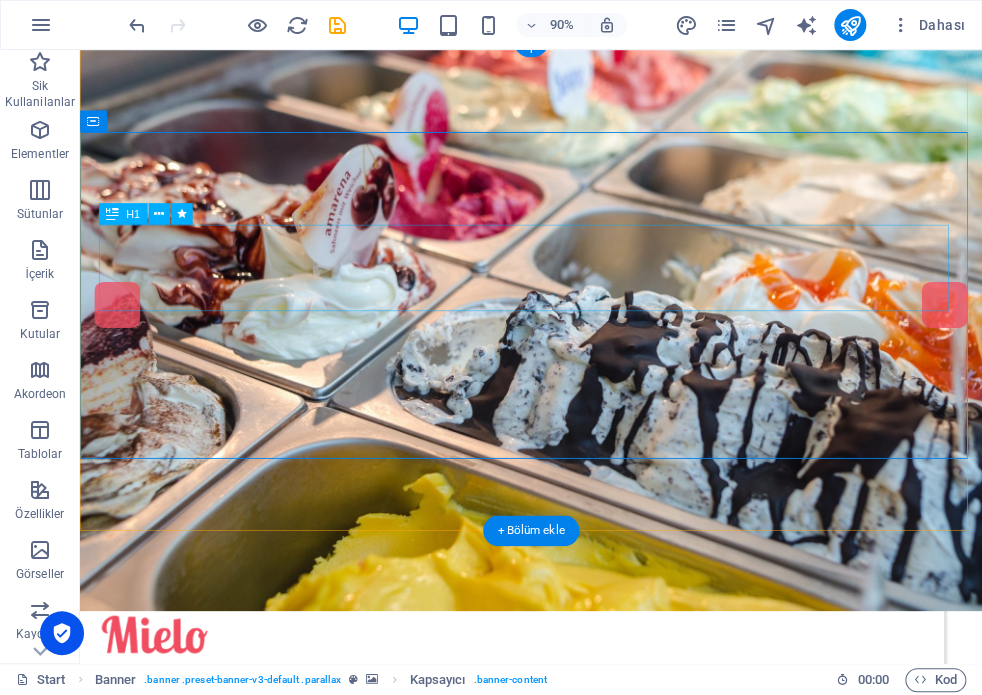 scroll, scrollTop: 0, scrollLeft: 0, axis: both 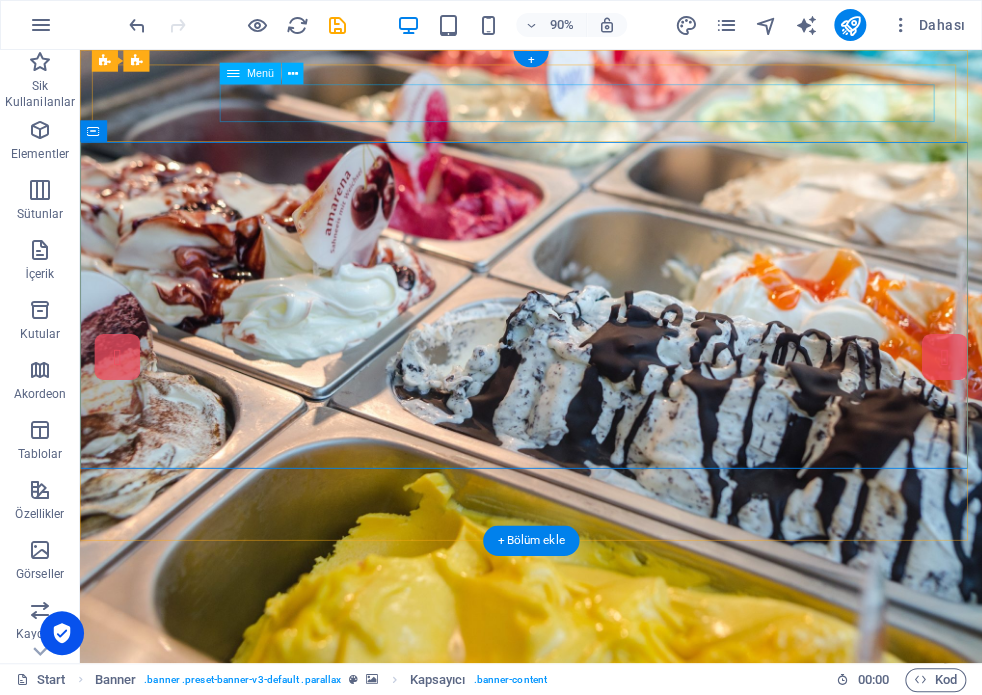 click on "ANASAYFA HAKKIMIZDA ÜRÜNLER Menu Facts Contact" at bounding box center [560, 799] 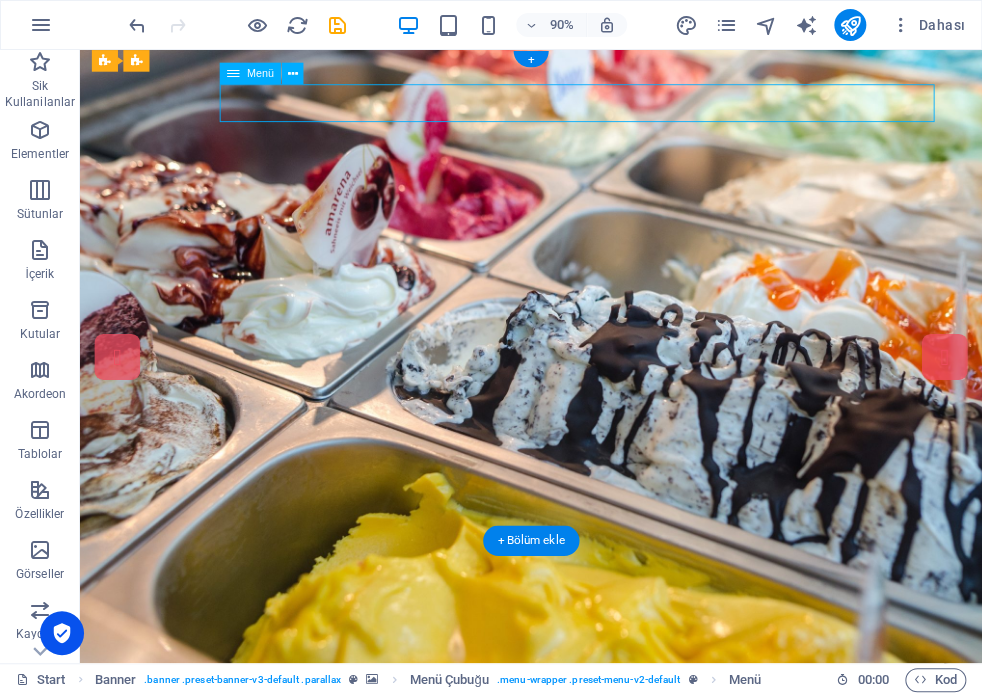 click on "ANASAYFA HAKKIMIZDA ÜRÜNLER Menu Facts Contact" at bounding box center (560, 799) 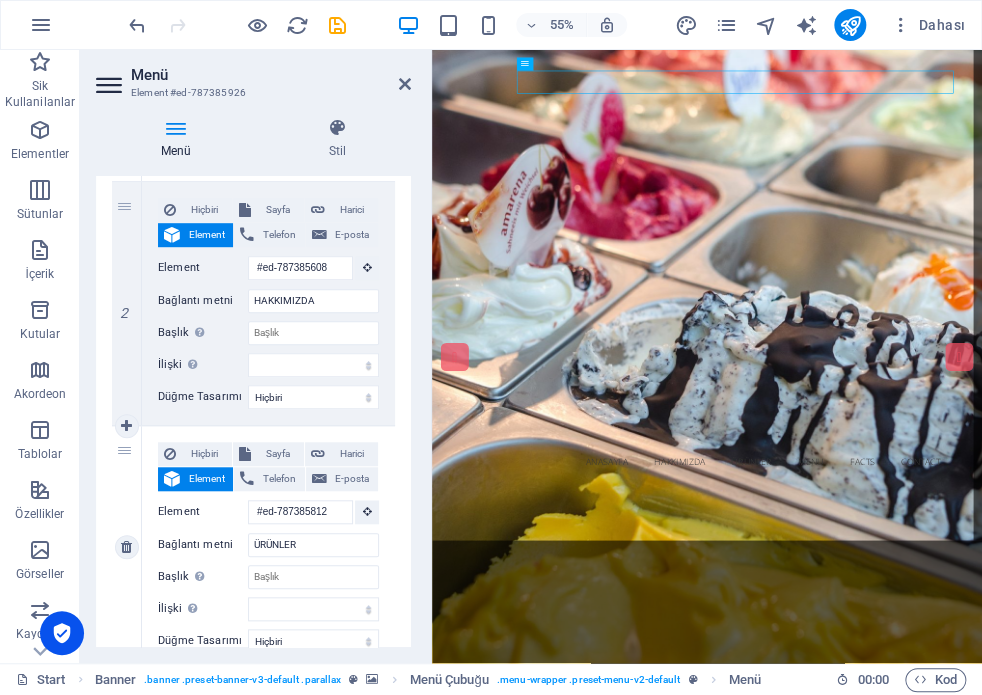 scroll, scrollTop: 500, scrollLeft: 0, axis: vertical 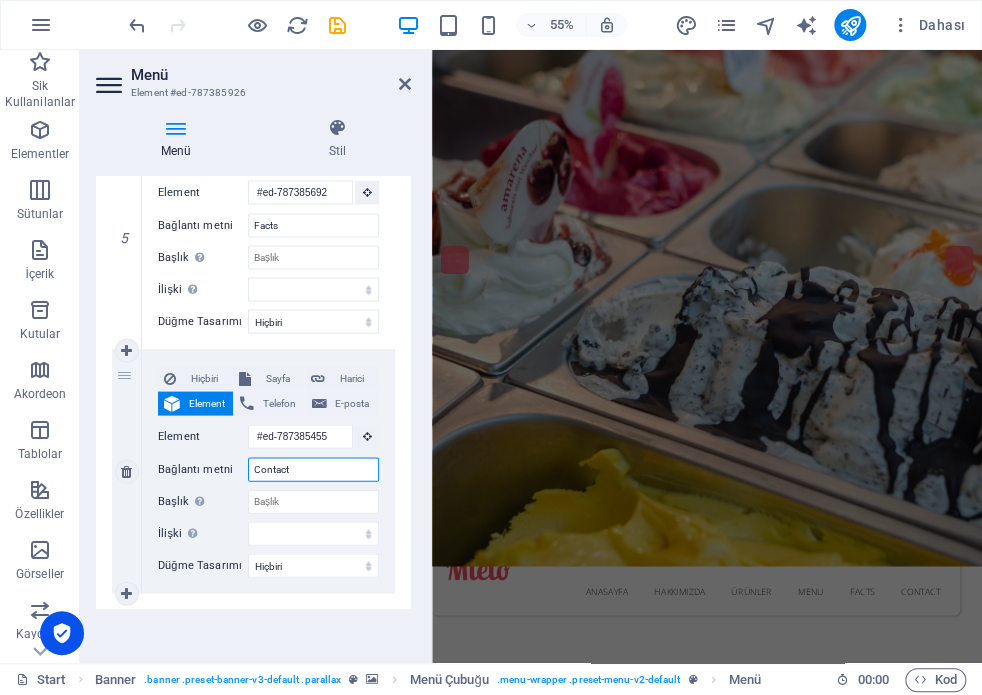 drag, startPoint x: 312, startPoint y: 469, endPoint x: 148, endPoint y: 465, distance: 164.04877 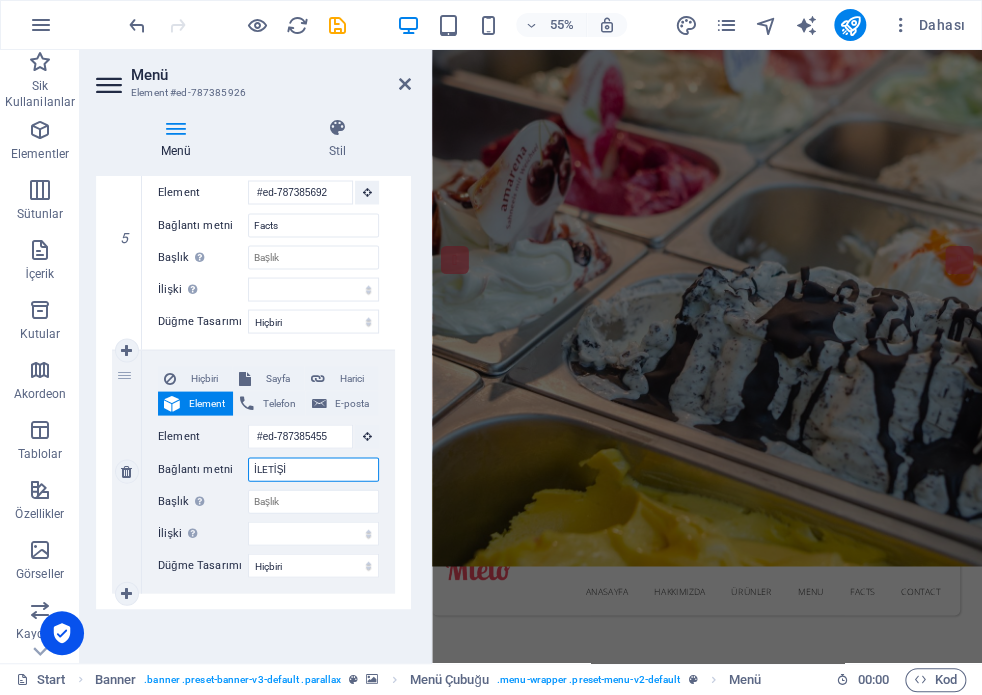 type on "İLETİŞİM" 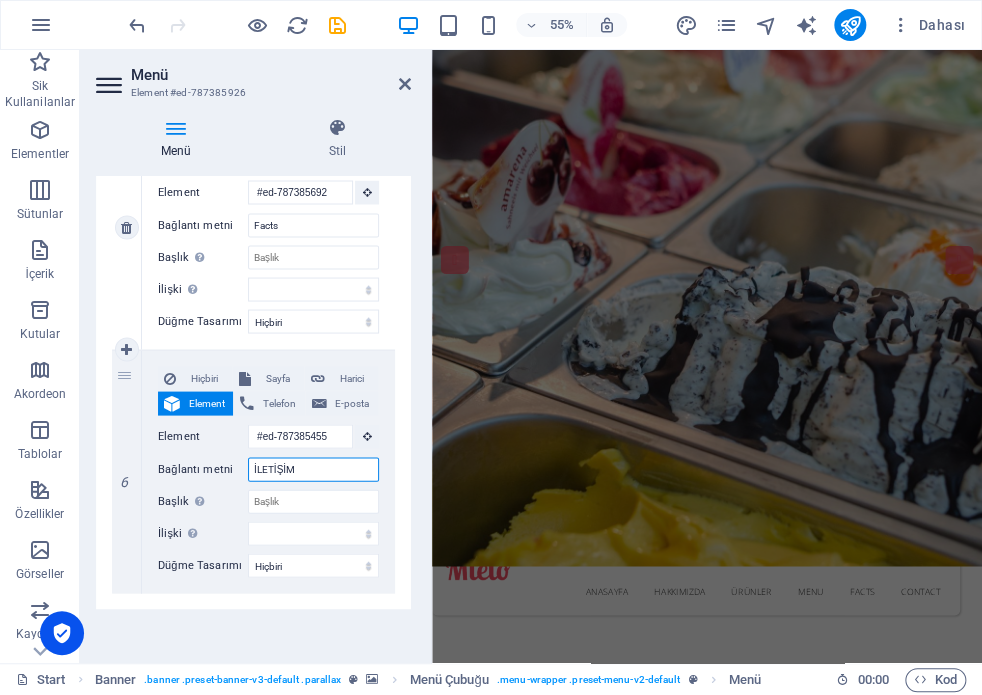 select 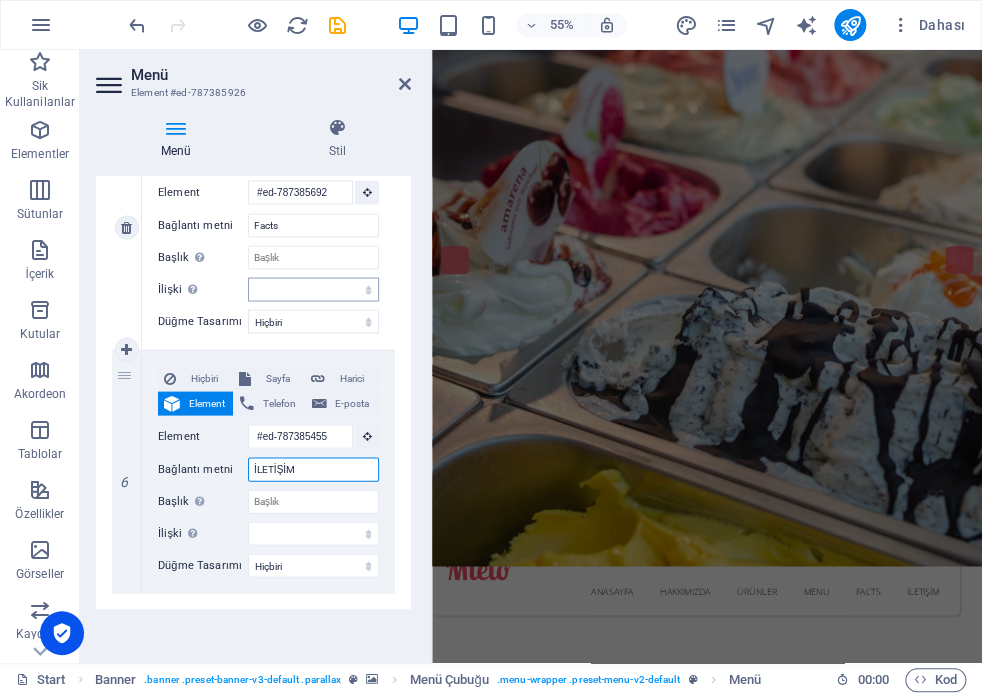 scroll, scrollTop: 0, scrollLeft: 0, axis: both 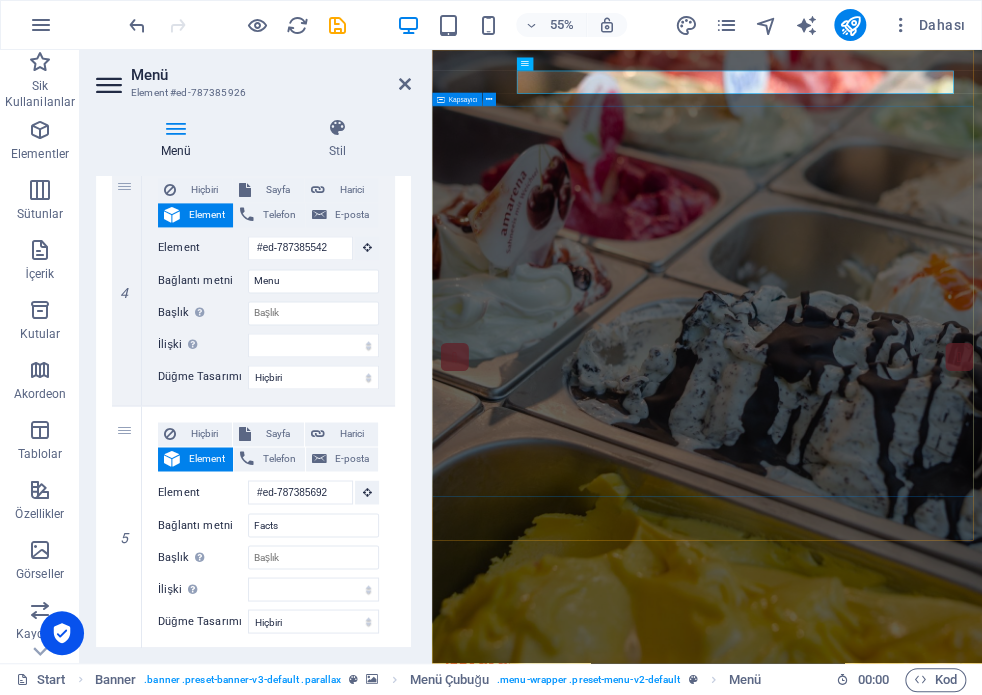 type on "İLETİŞİM" 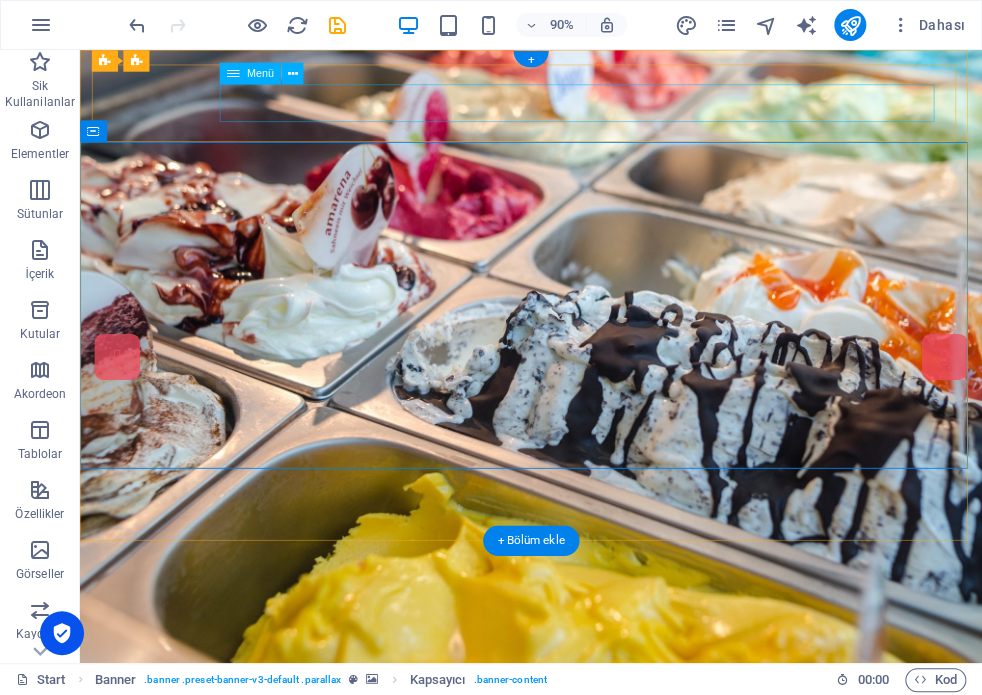 click on "ANASAYFA HAKKIMIZDA ÜRÜNLER Menu Facts İLETİŞİM" at bounding box center (560, 1211) 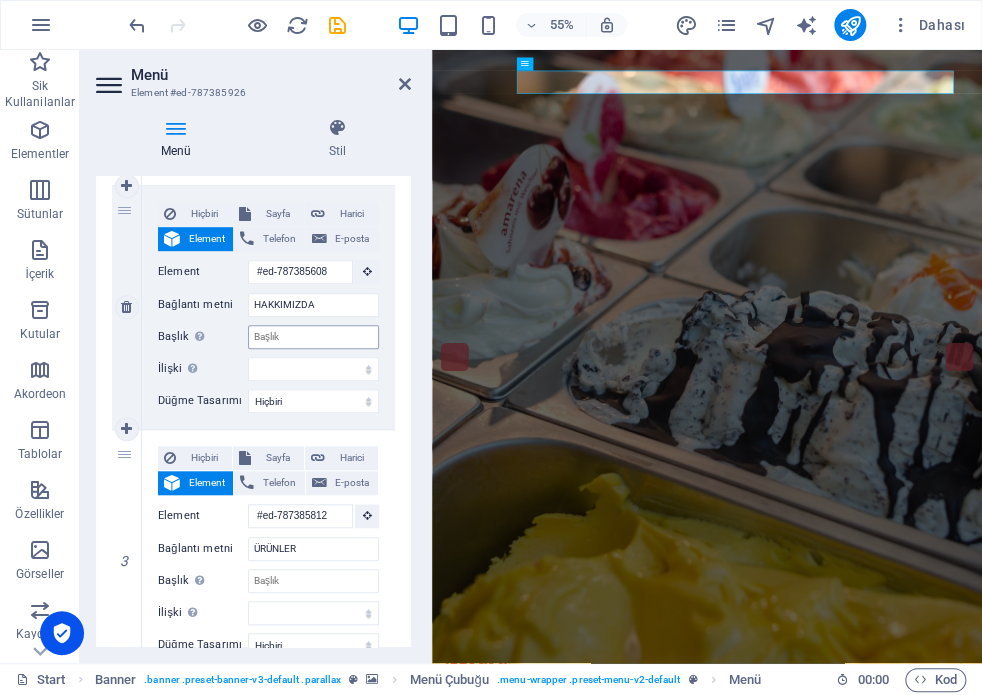 scroll, scrollTop: 500, scrollLeft: 0, axis: vertical 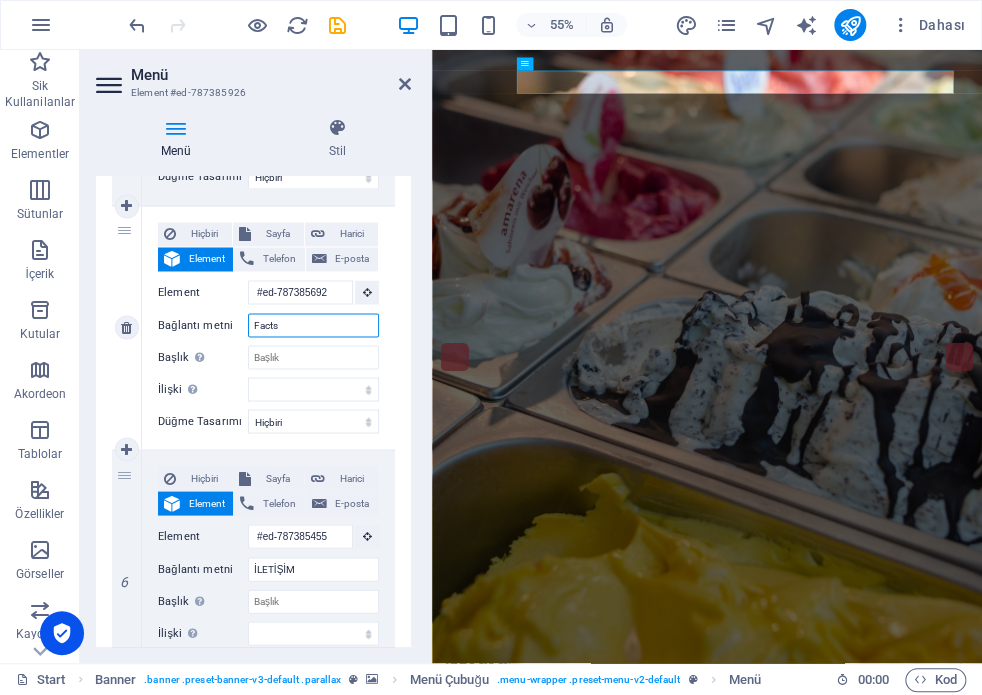 drag, startPoint x: 301, startPoint y: 327, endPoint x: 127, endPoint y: 311, distance: 174.73409 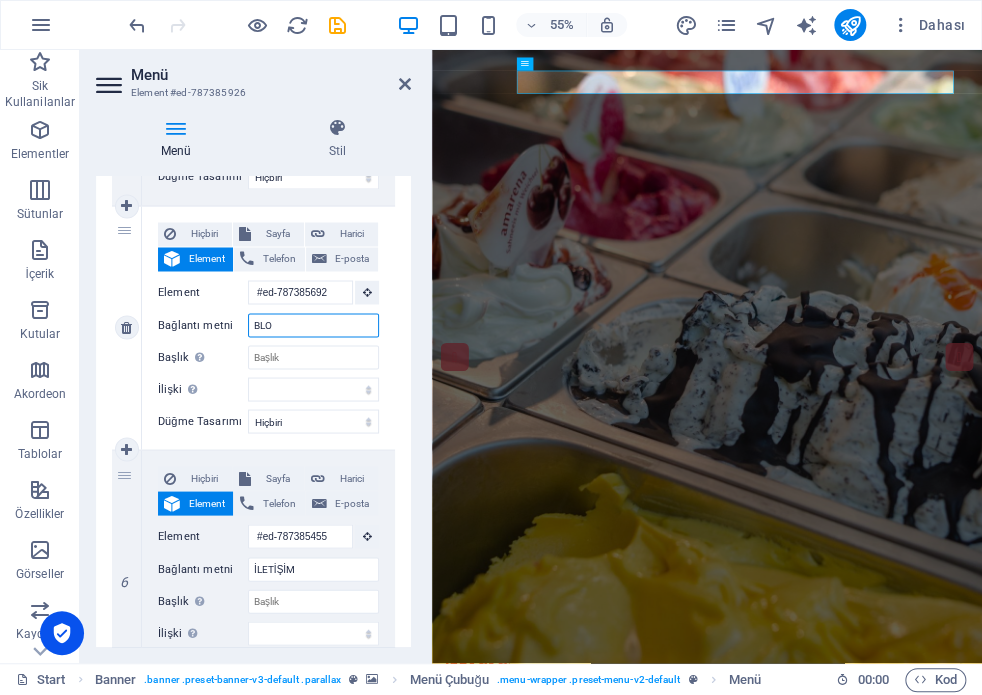 type on "BLOG" 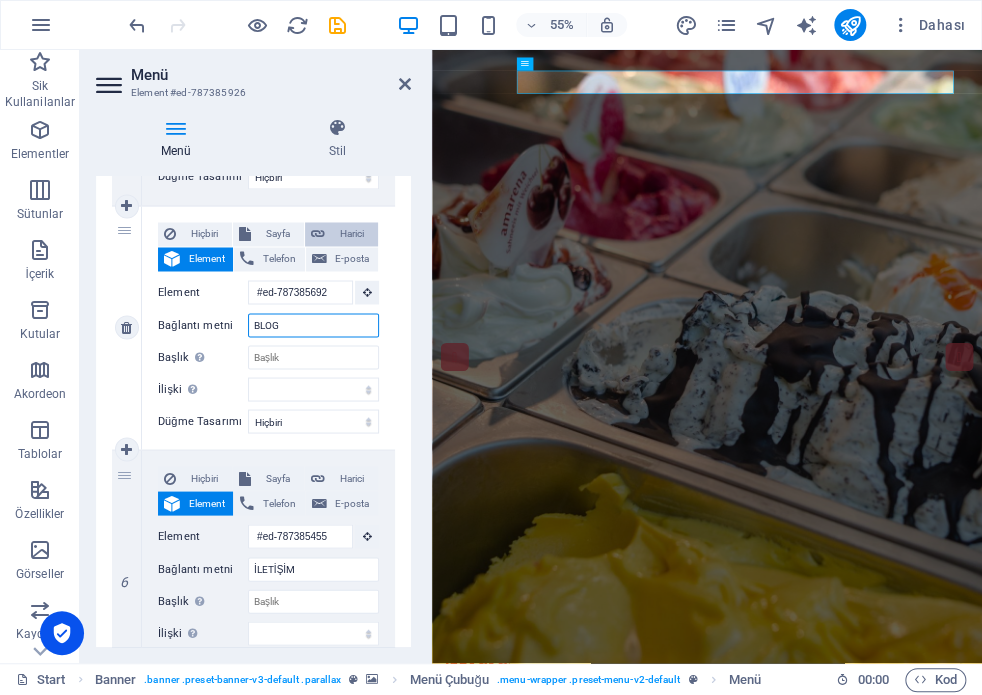 select 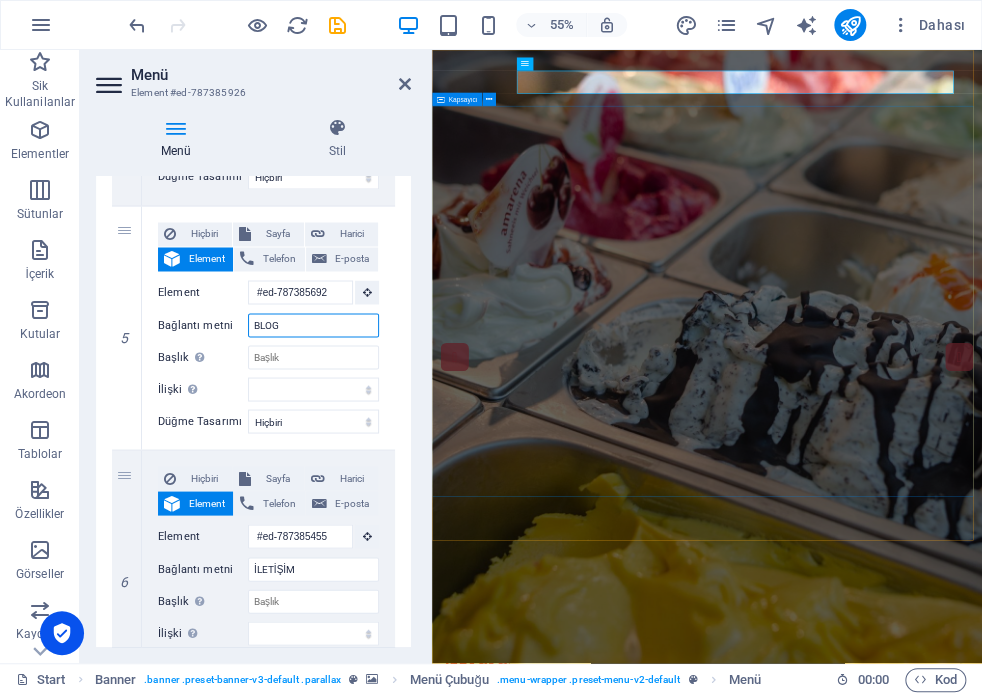 type on "BLOG" 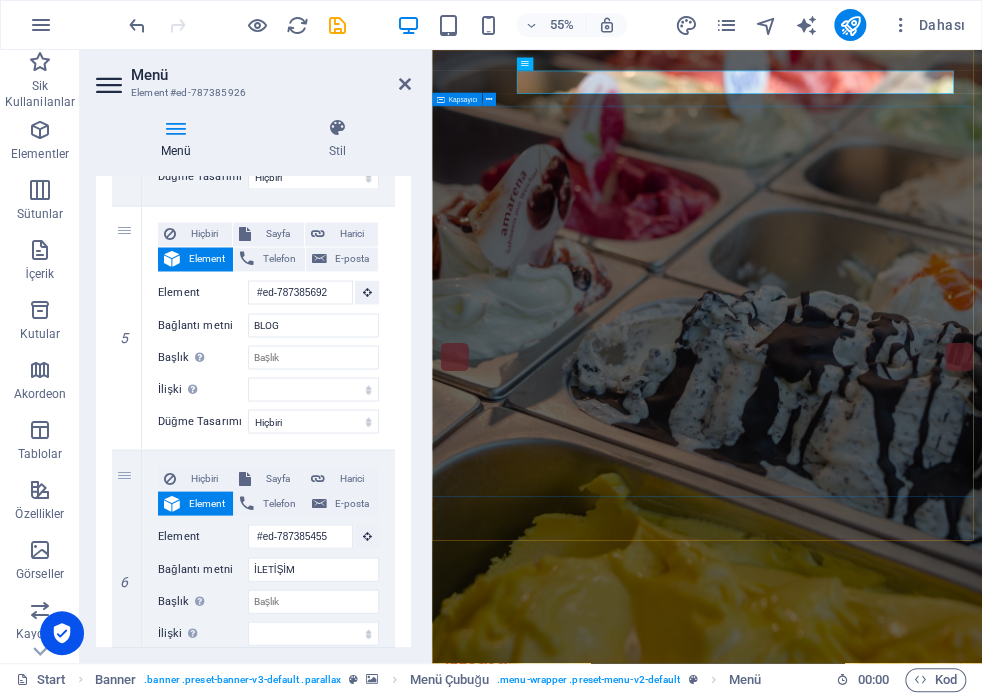 click on "Ice Cream Parlor Our Menu About  [DOMAIN_NAME]" at bounding box center (932, 1440) 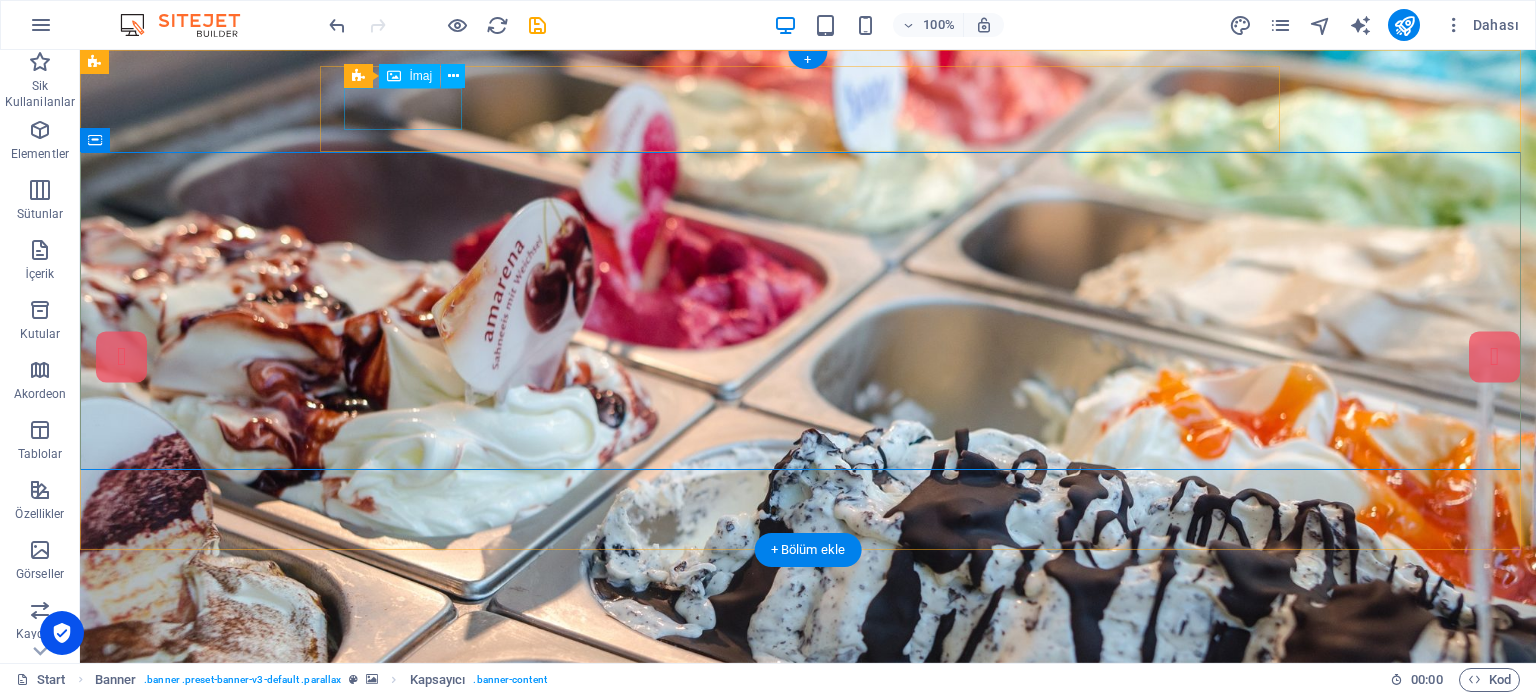 click at bounding box center [560, 1169] 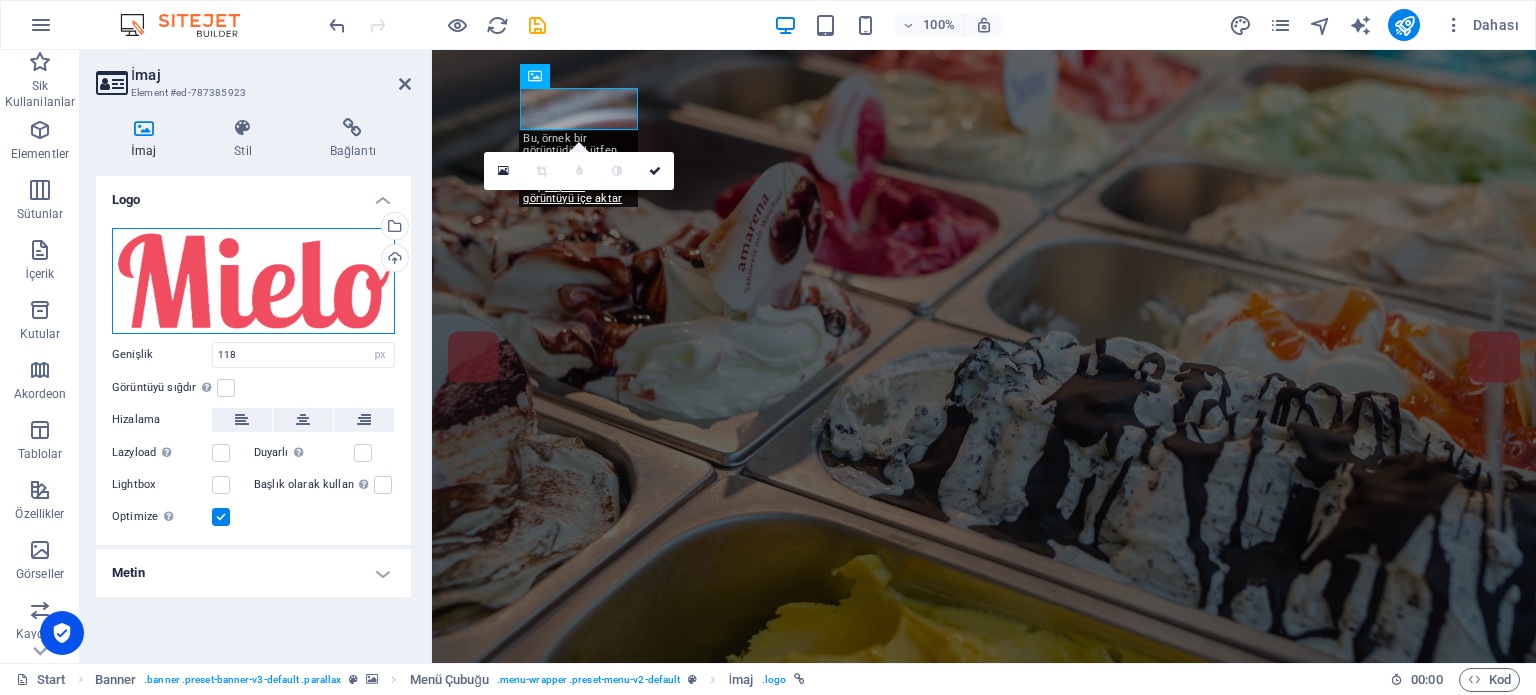 click on "Dosyaları buraya sürükleyin, dosyaları seçmek için tıklayın veya Dosyalardan ya da ücretsiz stok fotoğraf ve videolarımızdan dosyalar seçin" at bounding box center [253, 281] 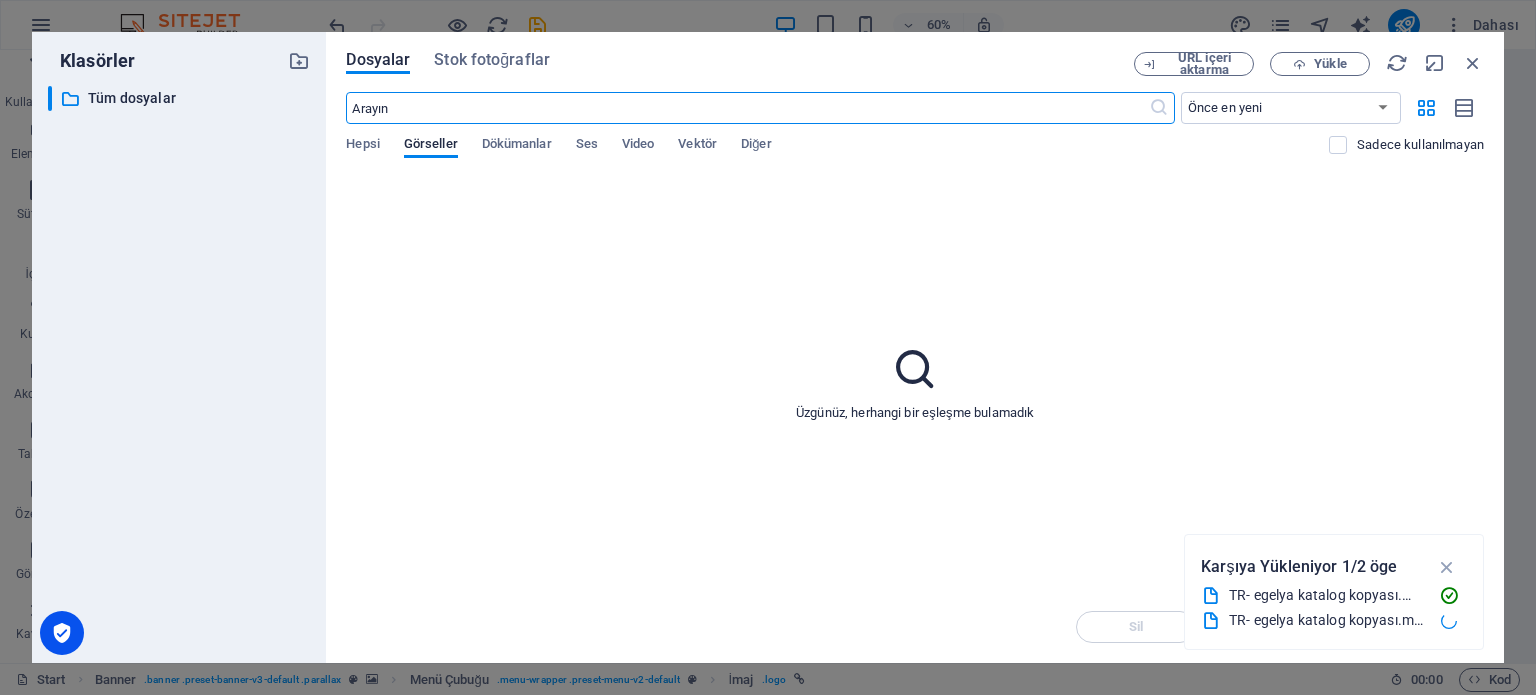 click at bounding box center [915, 369] 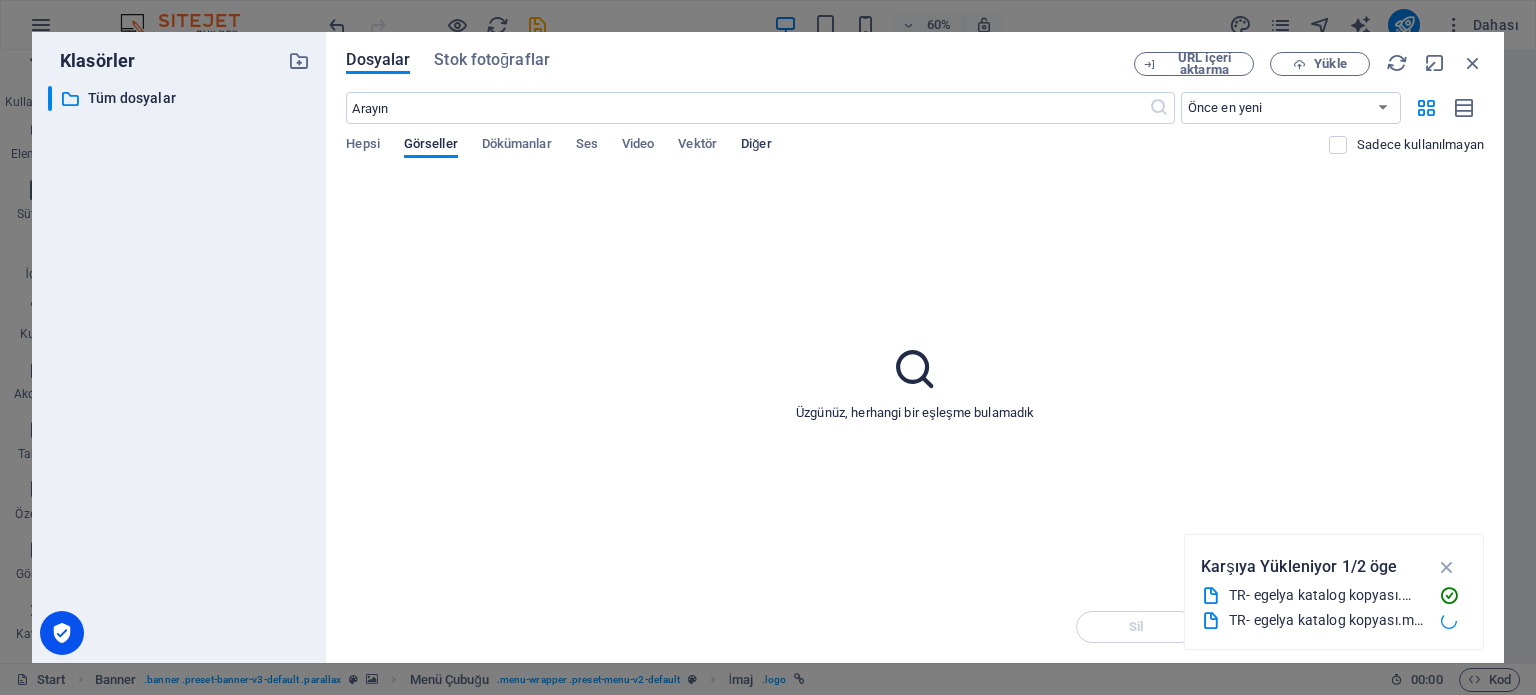 click on "Diğer" at bounding box center (756, 146) 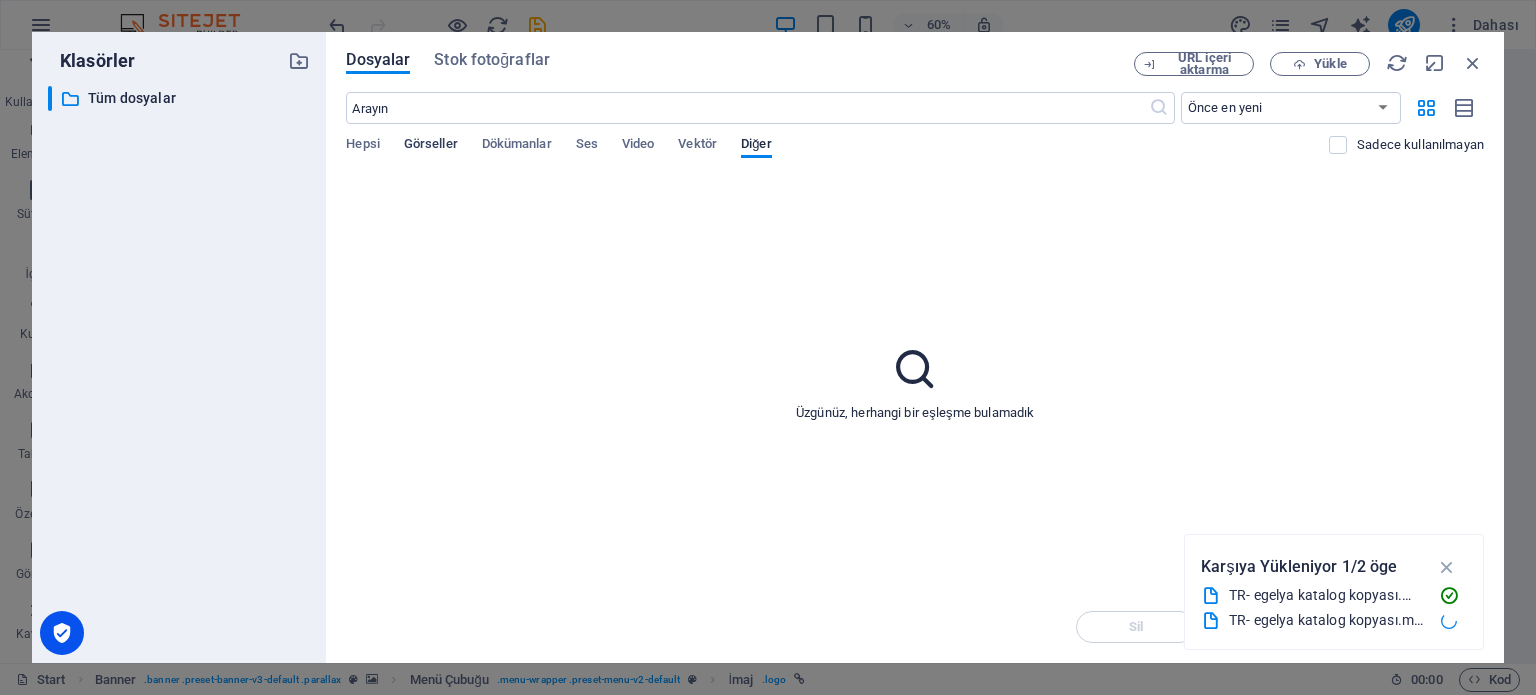 click on "Görseller" at bounding box center [431, 146] 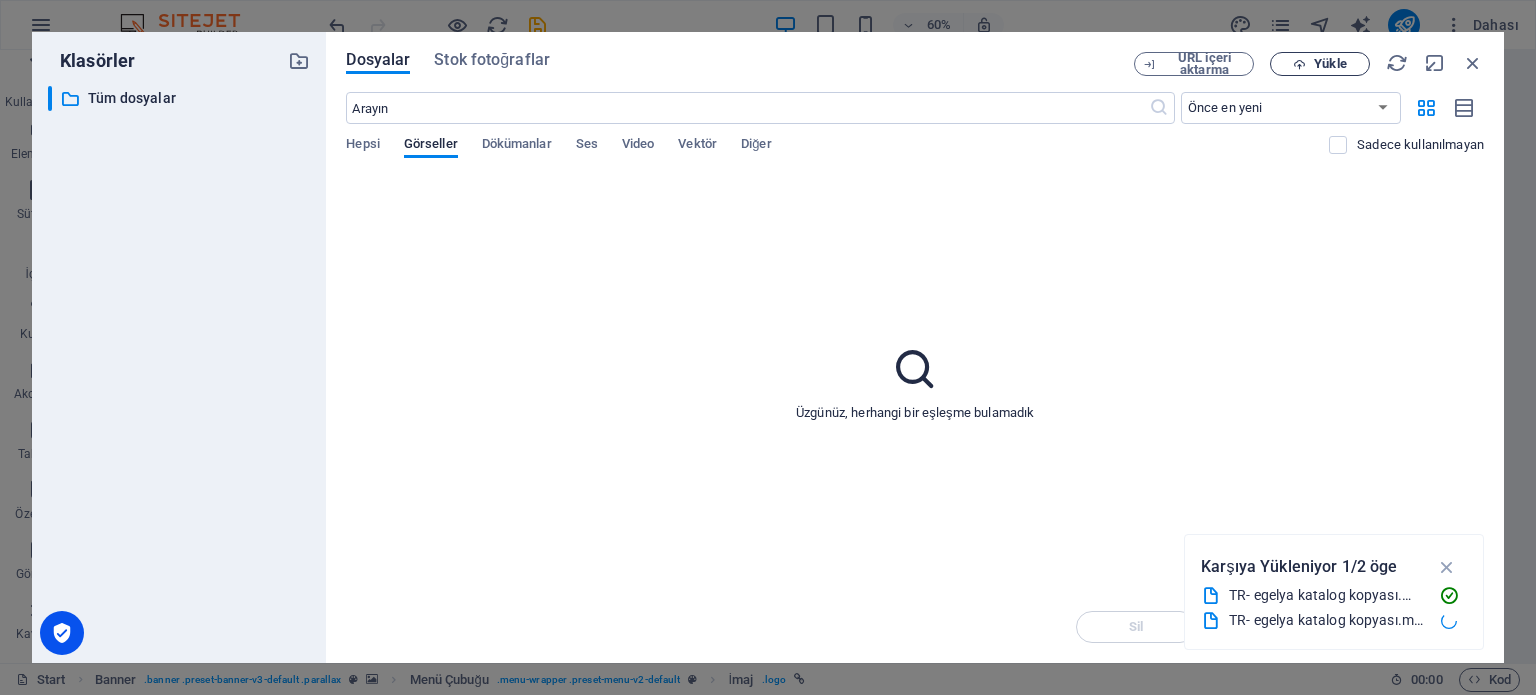 click on "Yükle" at bounding box center (1320, 64) 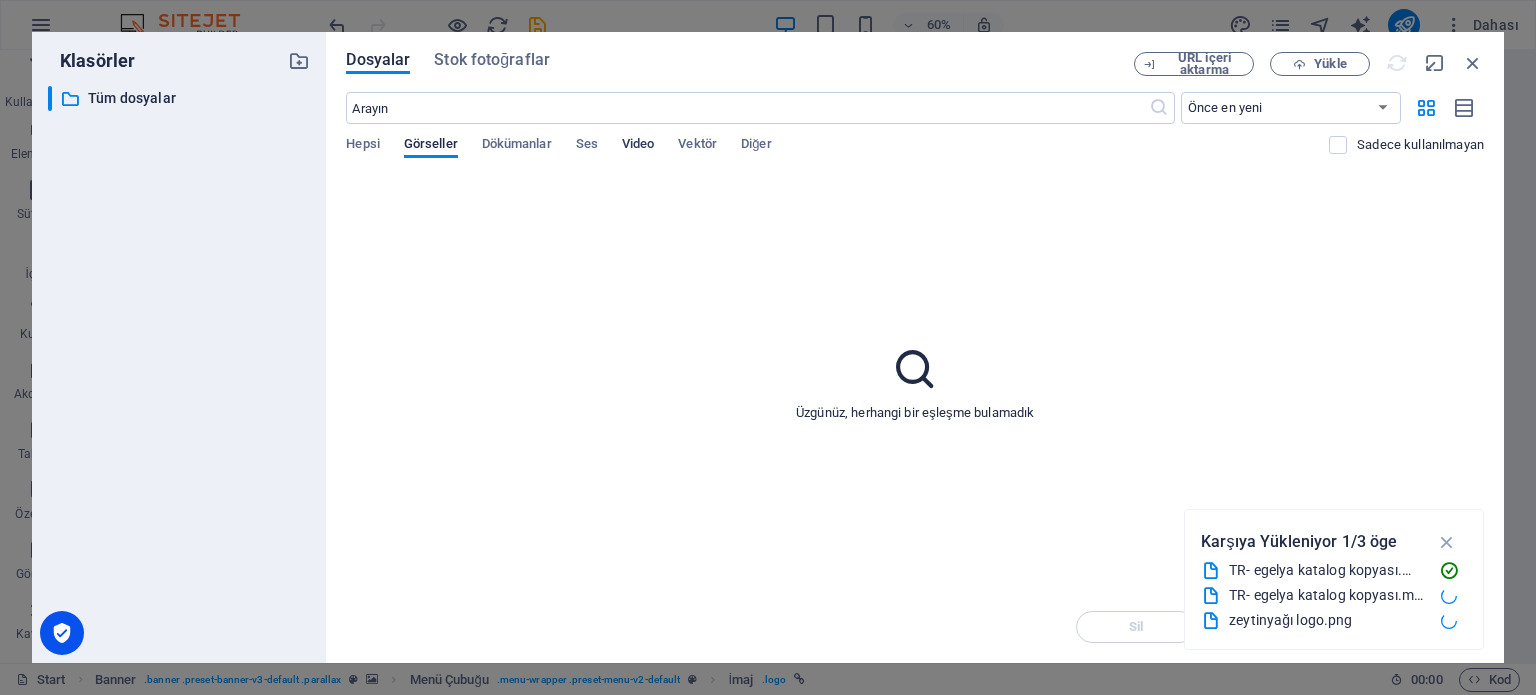click on "Video" at bounding box center [638, 146] 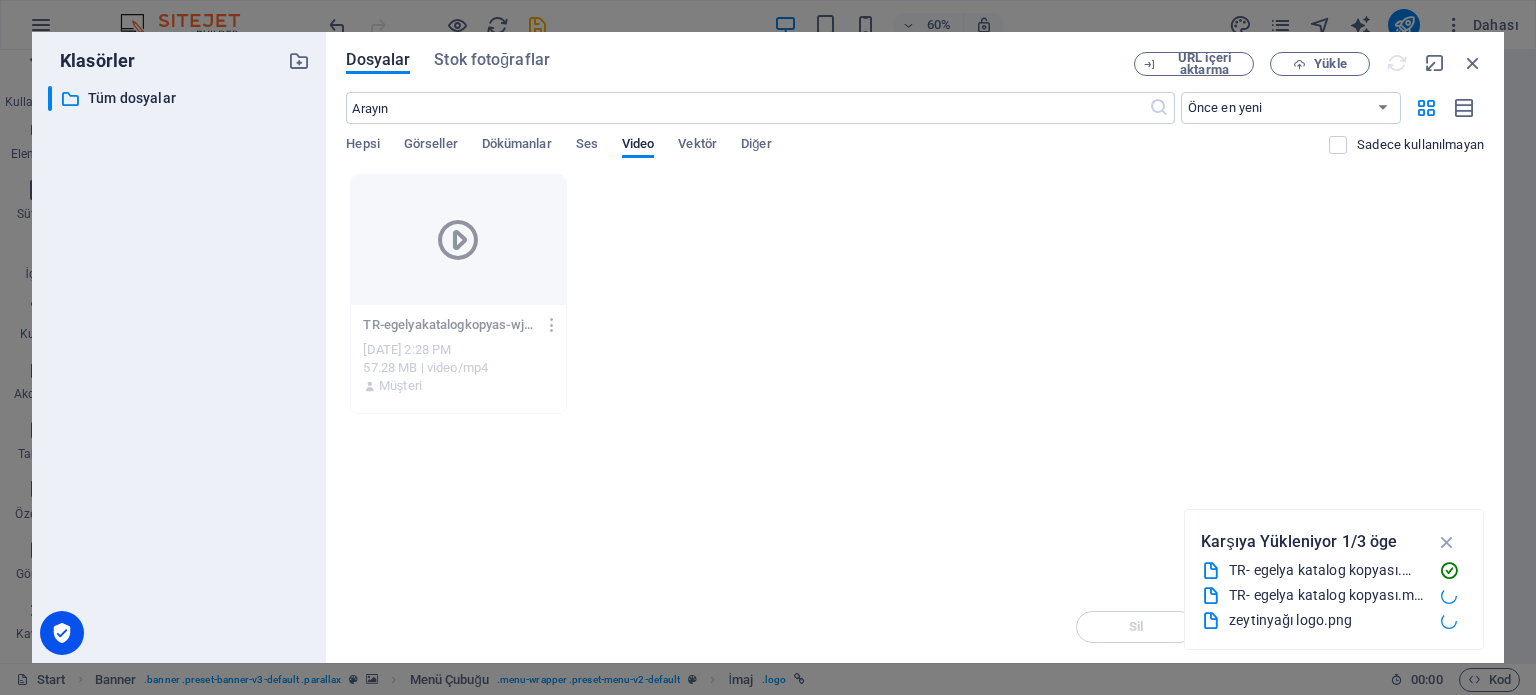 click at bounding box center (458, 240) 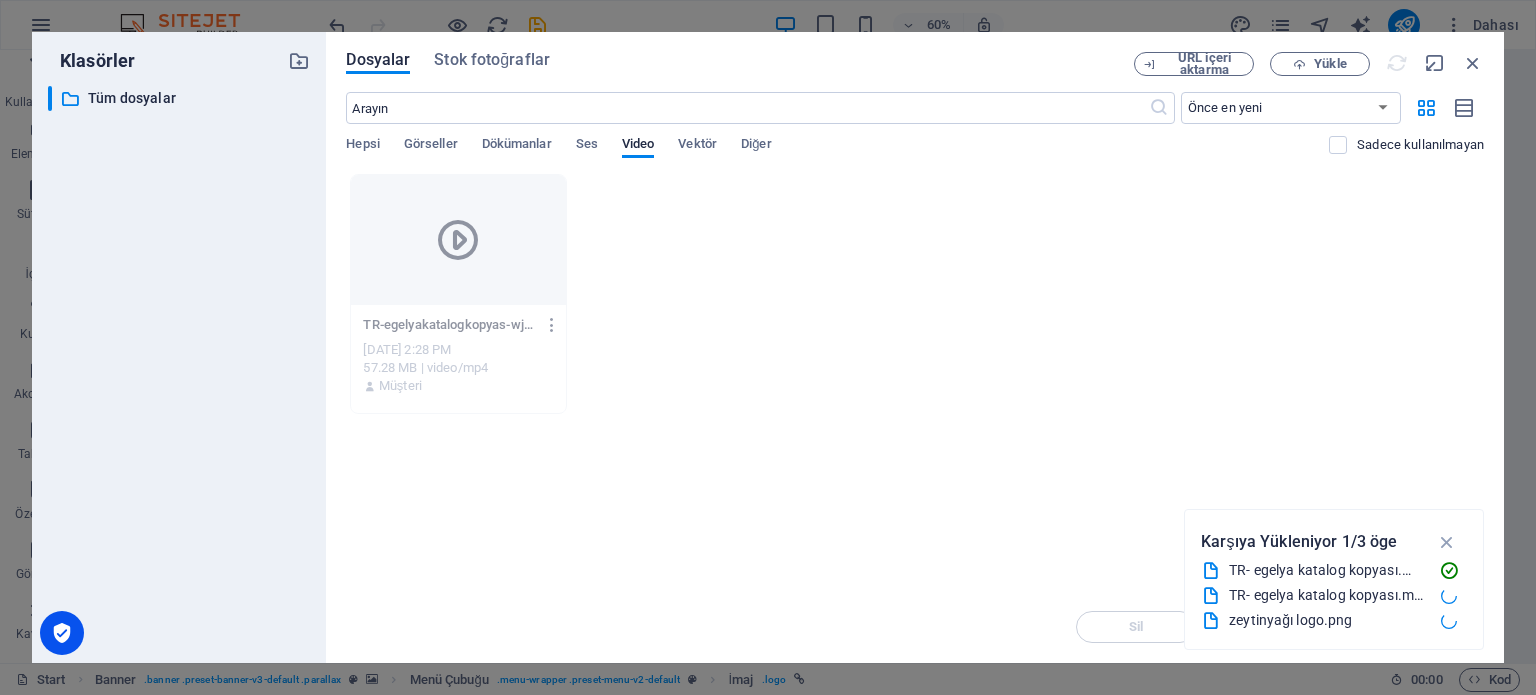 click at bounding box center [548, 325] 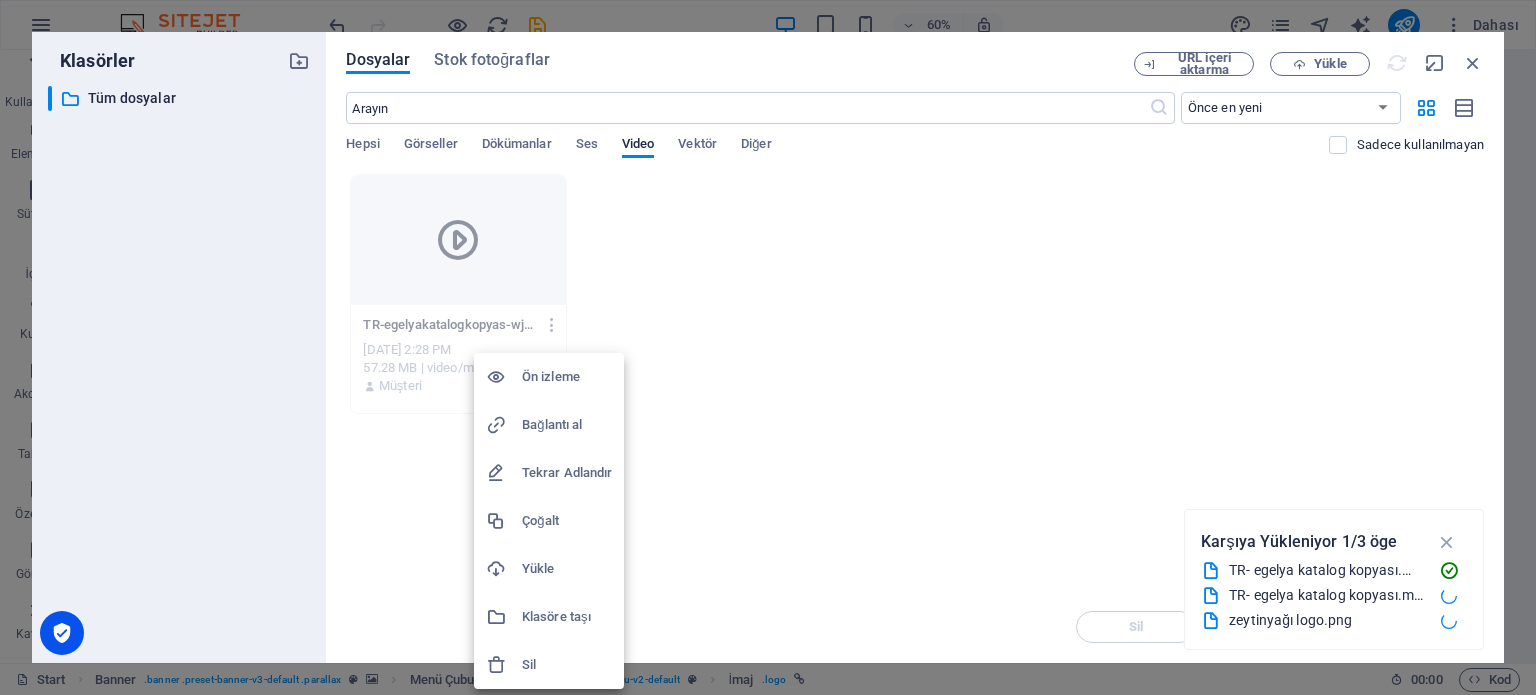 click on "Ön izleme" at bounding box center [567, 377] 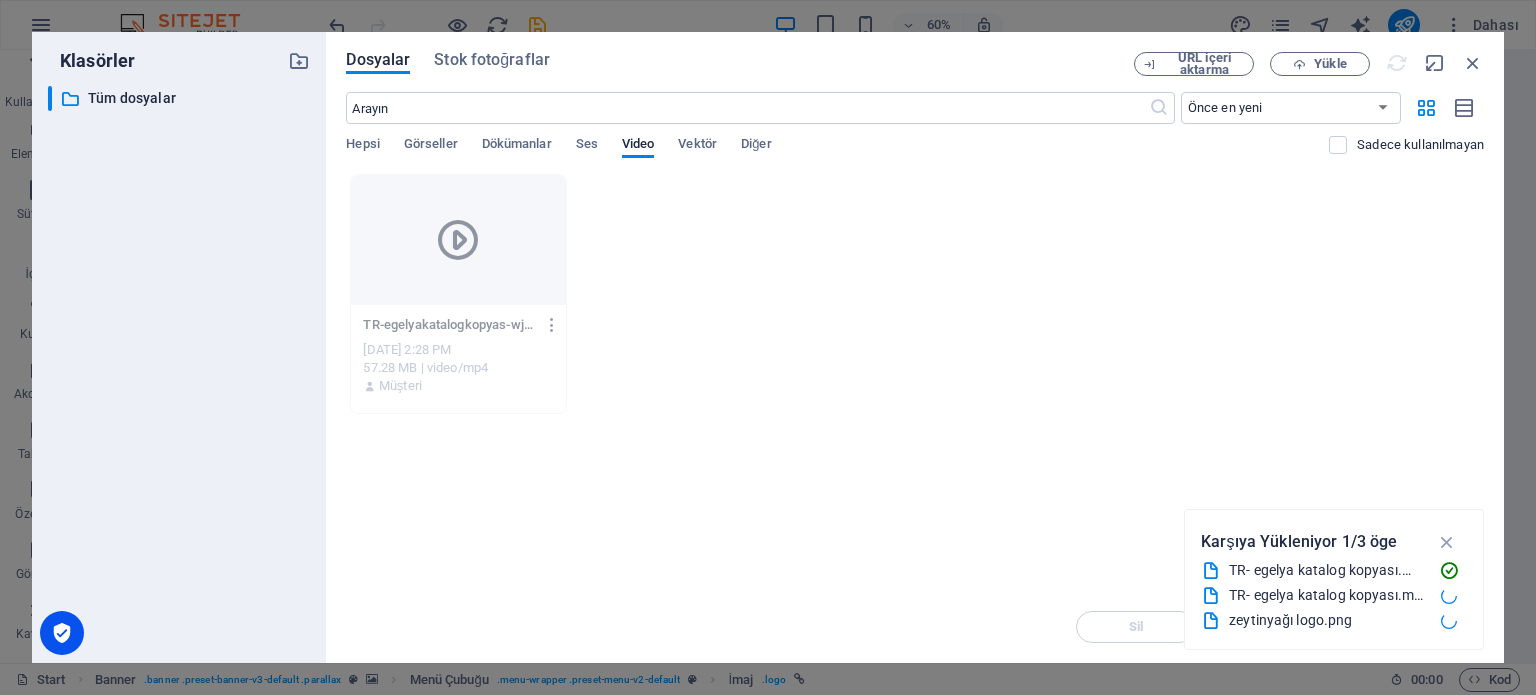 click at bounding box center (552, 325) 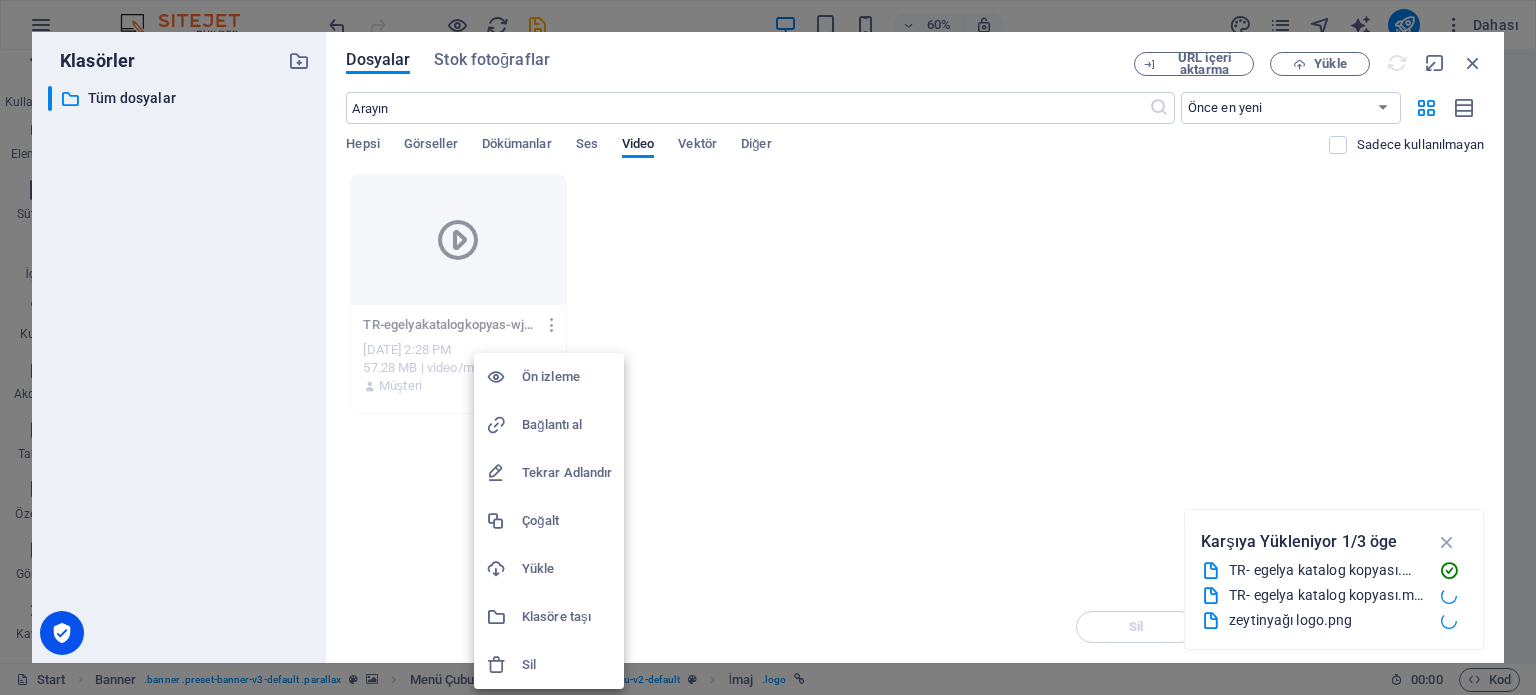 click at bounding box center (768, 347) 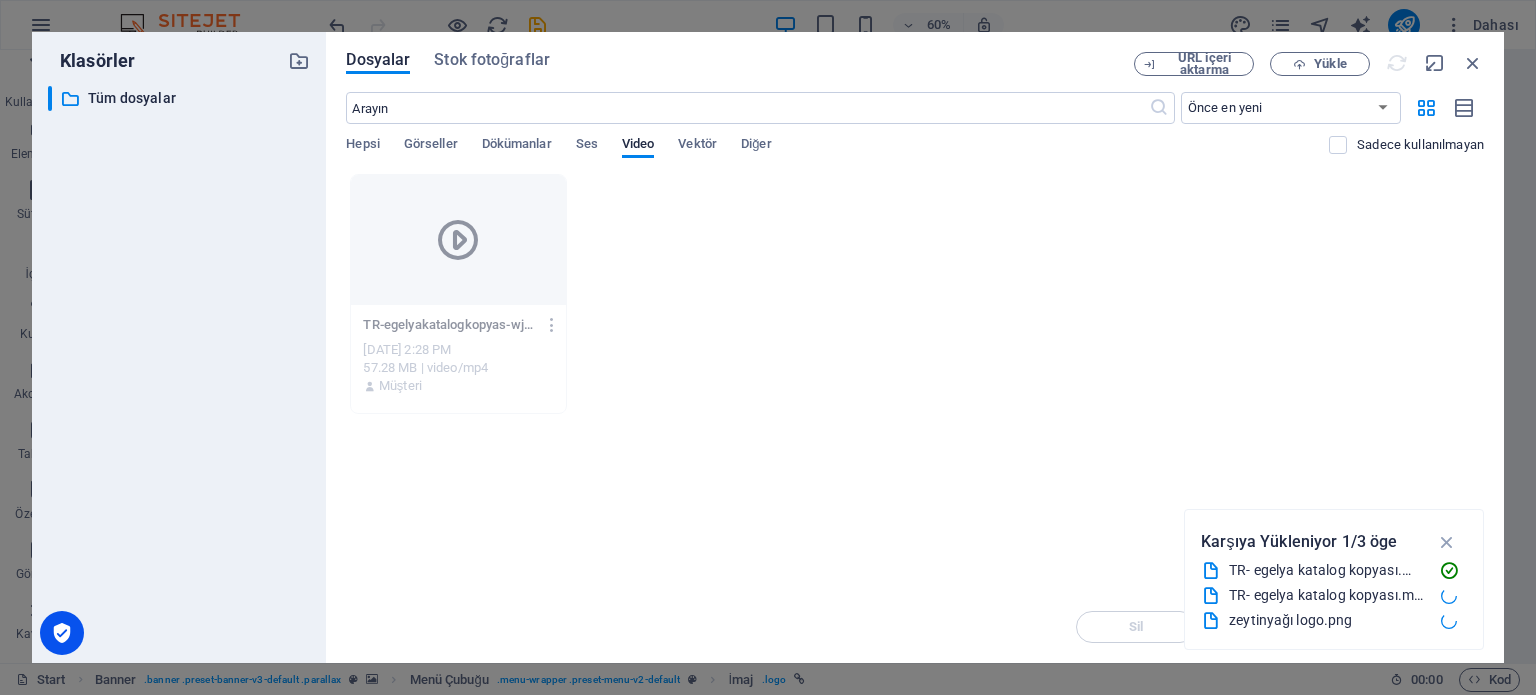 click on "Ön izleme Bağlantı al Tekrar Adlandır Çoğalt Yükle Klasöre taşı Sil" at bounding box center [768, 353] 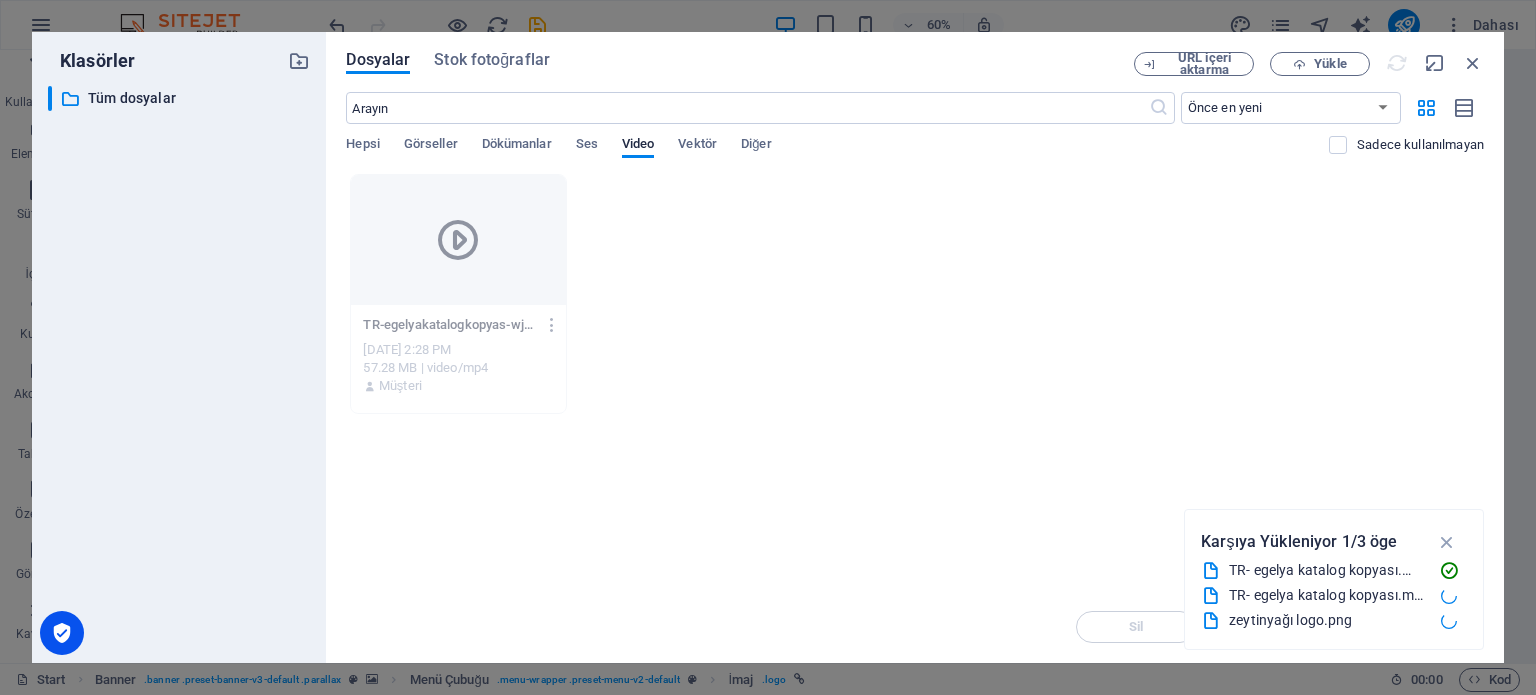 click 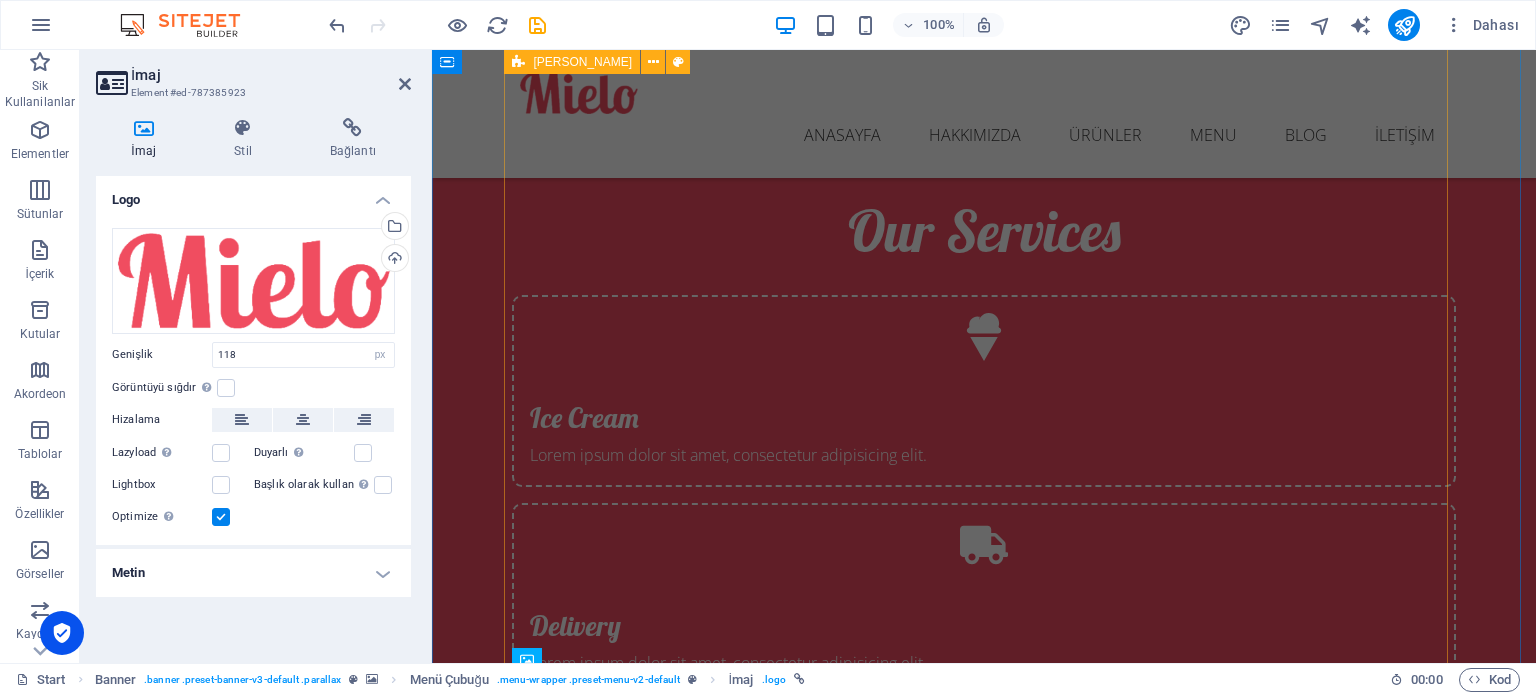 scroll, scrollTop: 3490, scrollLeft: 0, axis: vertical 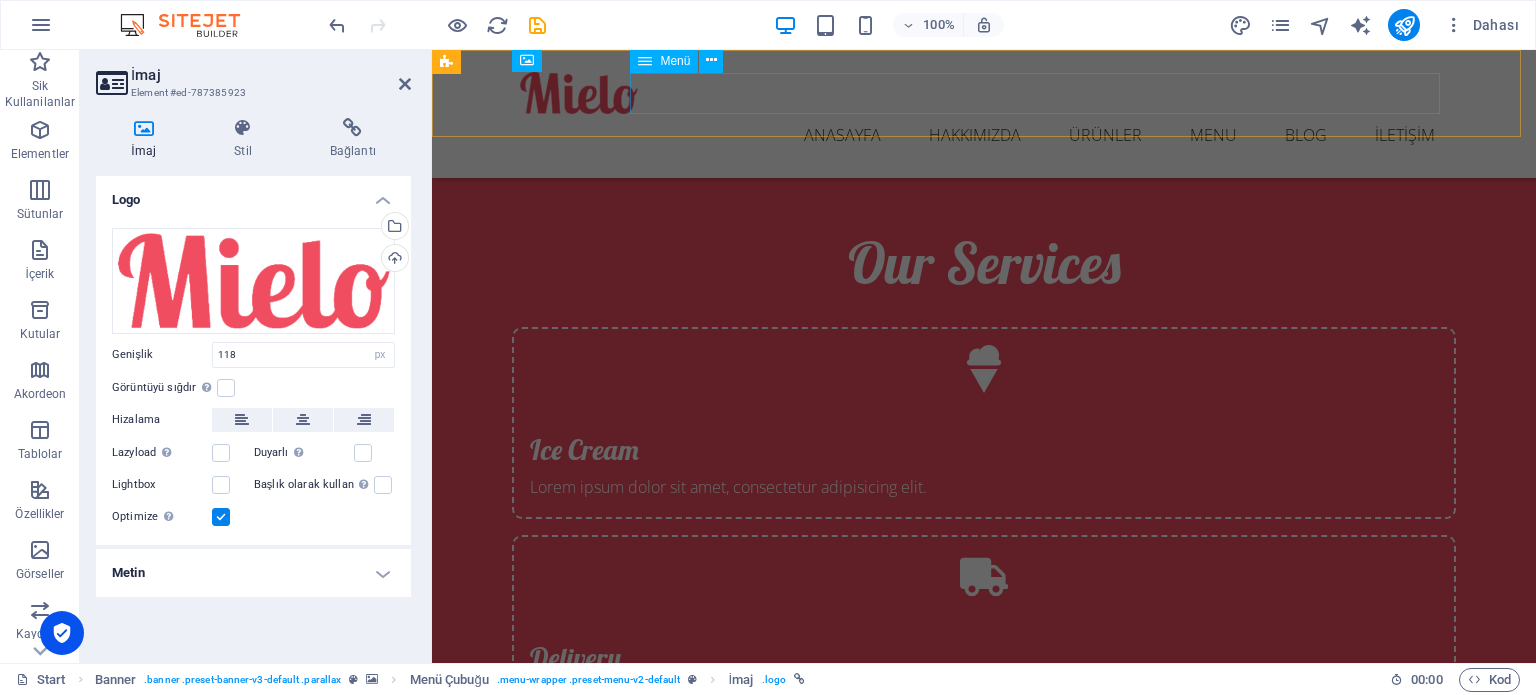 click on "ANASAYFA HAKKIMIZDA ÜRÜNLER Menu BLOG İLETİŞİM" at bounding box center (984, 135) 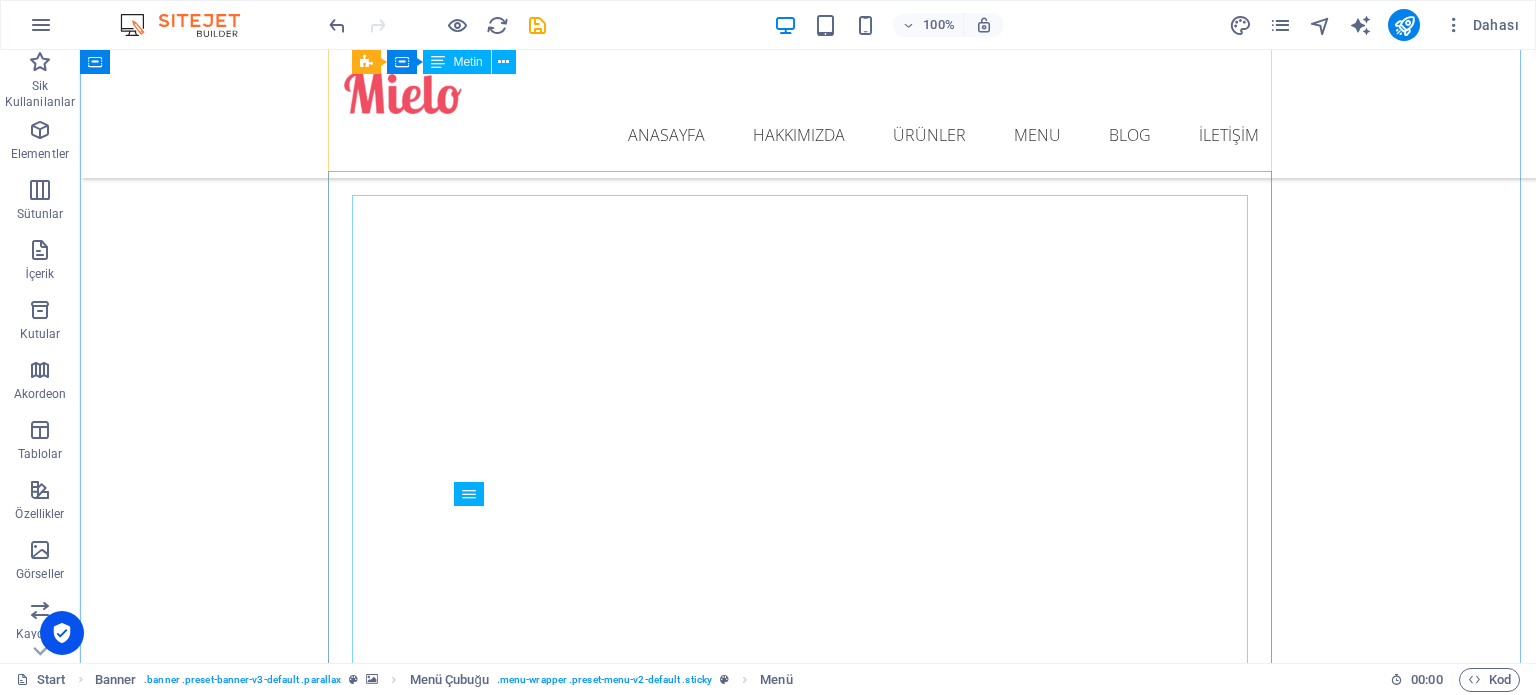 scroll, scrollTop: 2590, scrollLeft: 0, axis: vertical 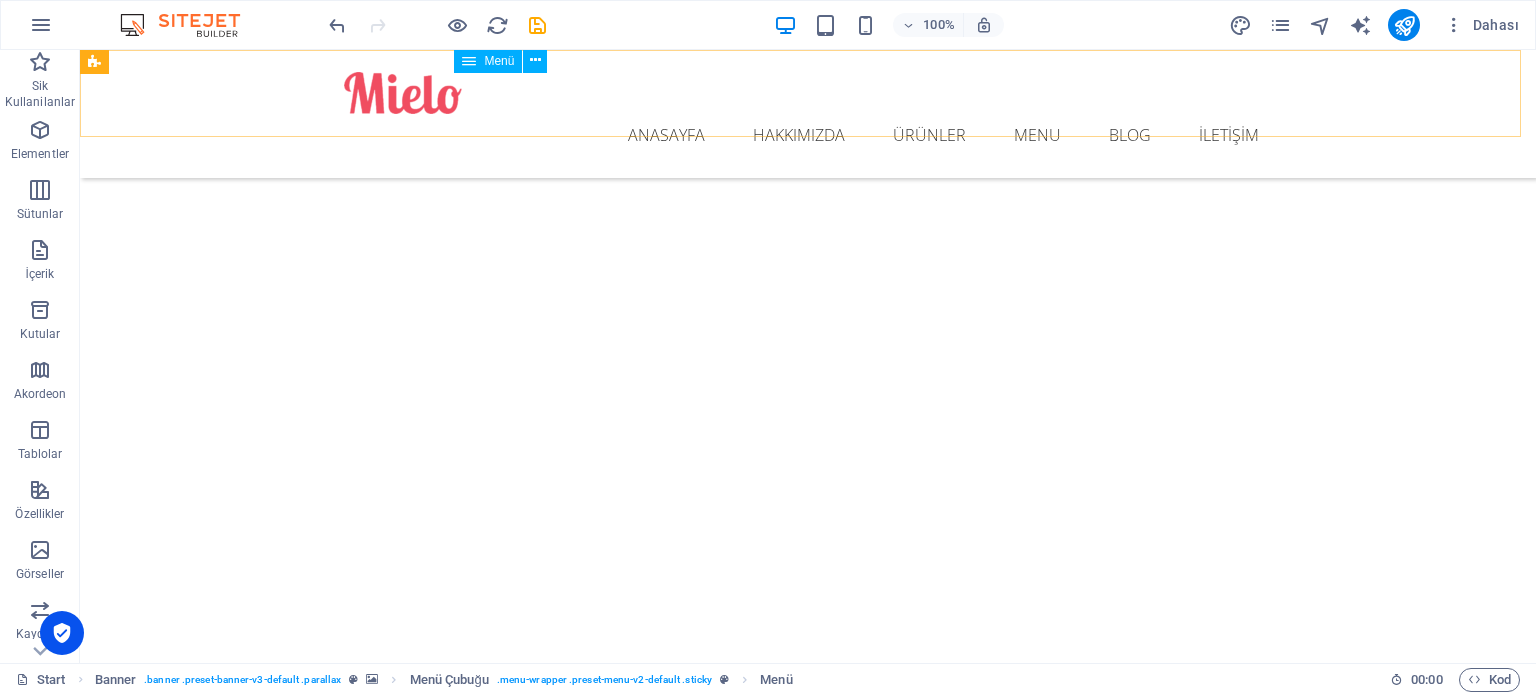 click on "ANASAYFA HAKKIMIZDA ÜRÜNLER Menu BLOG İLETİŞİM" at bounding box center (808, 135) 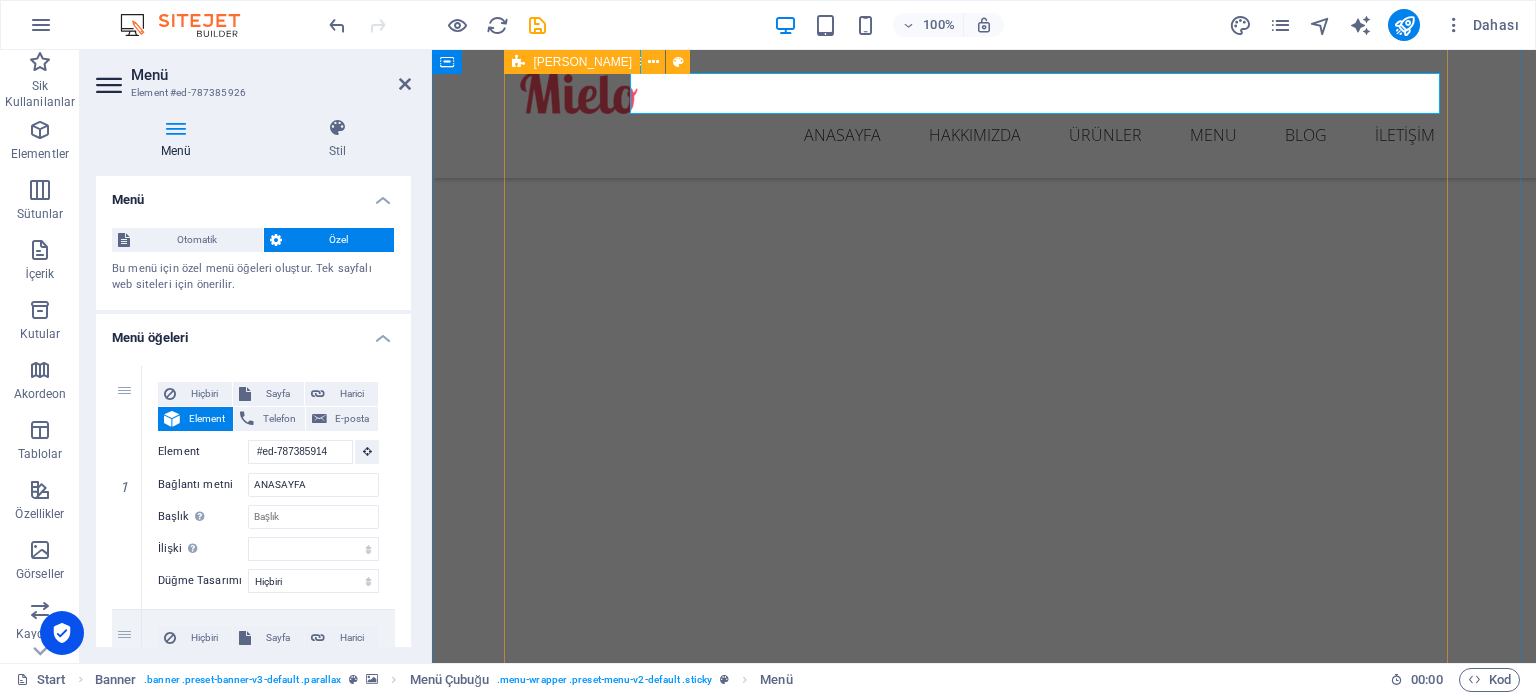 click on "Ice Cream Delicious Ice Cream Lorem ipsum dolor sit cum magni odio dolor amet $4.50 DELICIOUS ICE CREAM Lorem ipsum dolor sit cum magni odio dolor amet $3.70 DELICIOUS ICE CREAM Lorem ipsum dolor sit cum magni odio dolor amet $4.30 DELICIOUS ICE CREAM Lorem ipsum dolor sit cum magni odio dolor amet $5.20 DELICIOUS ICE CREAM Lorem ipsum dolor sit cum magni odio dolor amet $4.70 DELICIOUS ICE CREAM Lorem ipsum dolor sit cum magni odio dolor amet $5.50 Ice Cream Delicious Ice Cream Lorem ipsum dolor sit cum magni odio dolor amet $4.50 DELICIOUS ICE CREAM Lorem ipsum dolor sit cum magni odio dolor amet $3.70 DELICIOUS ICE CREAM Lorem ipsum dolor sit cum magni odio dolor amet $4.30 DELICIOUS ICE CREAM Lorem ipsum dolor sit cum magni odio dolor amet $5.20 DELICIOUS ICE CREAM Lorem ipsum dolor sit cum magni odio dolor amet $4.70 DELICIOUS ICE CREAM Lorem ipsum dolor sit cum magni odio dolor amet $5.50 Ice Cream Delicious Ice Cream Lorem ipsum dolor sit cum magni odio dolor amet $4.50 DELICIOUS ICE CREAM $3.70 $4.30" at bounding box center [984, 5439] 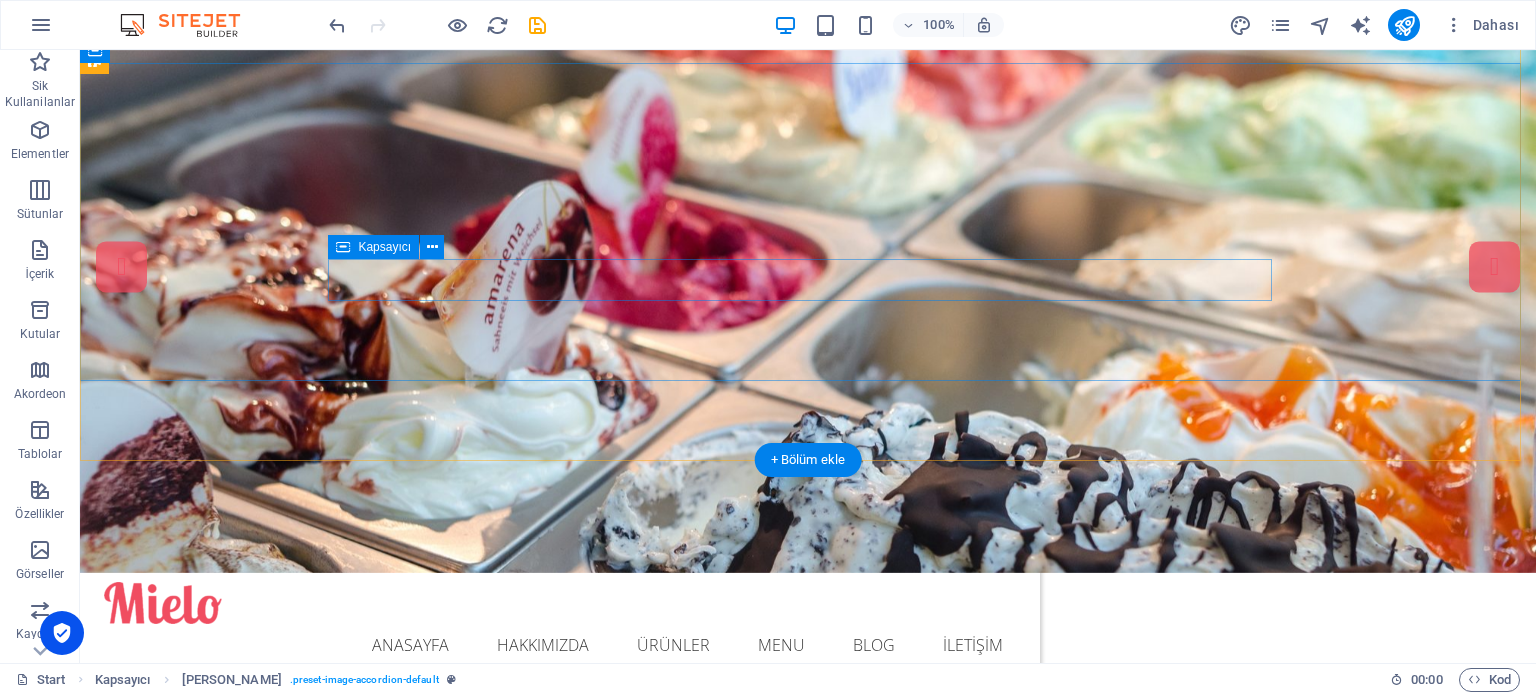 scroll, scrollTop: 0, scrollLeft: 0, axis: both 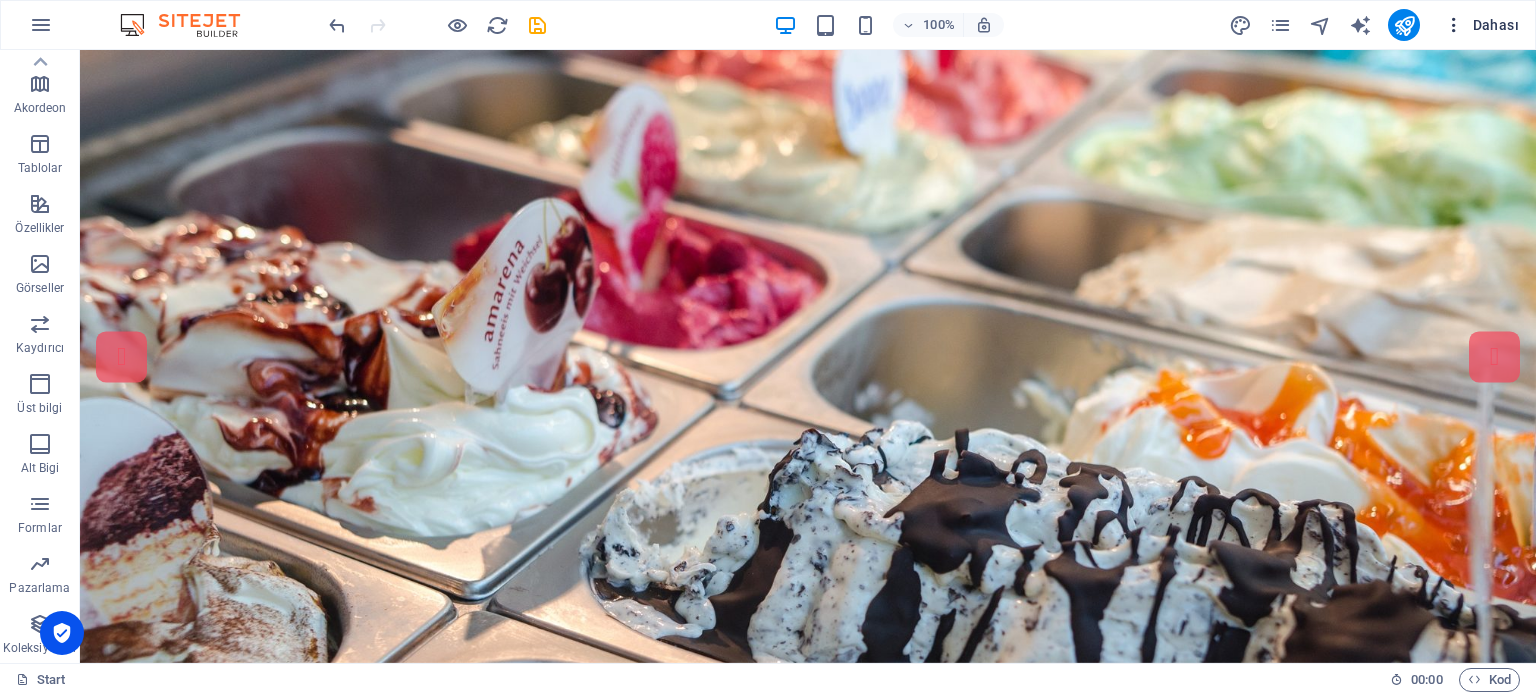 click at bounding box center (1454, 25) 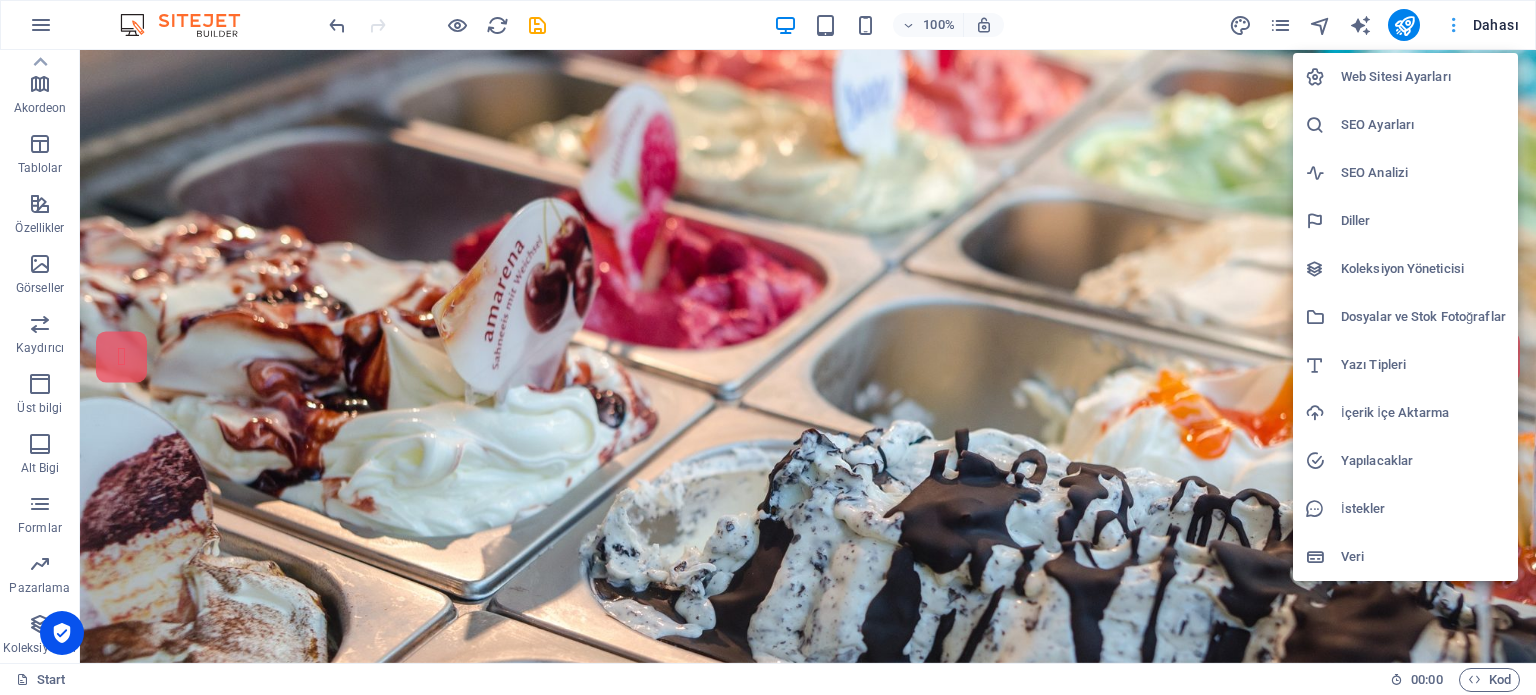 click at bounding box center [768, 347] 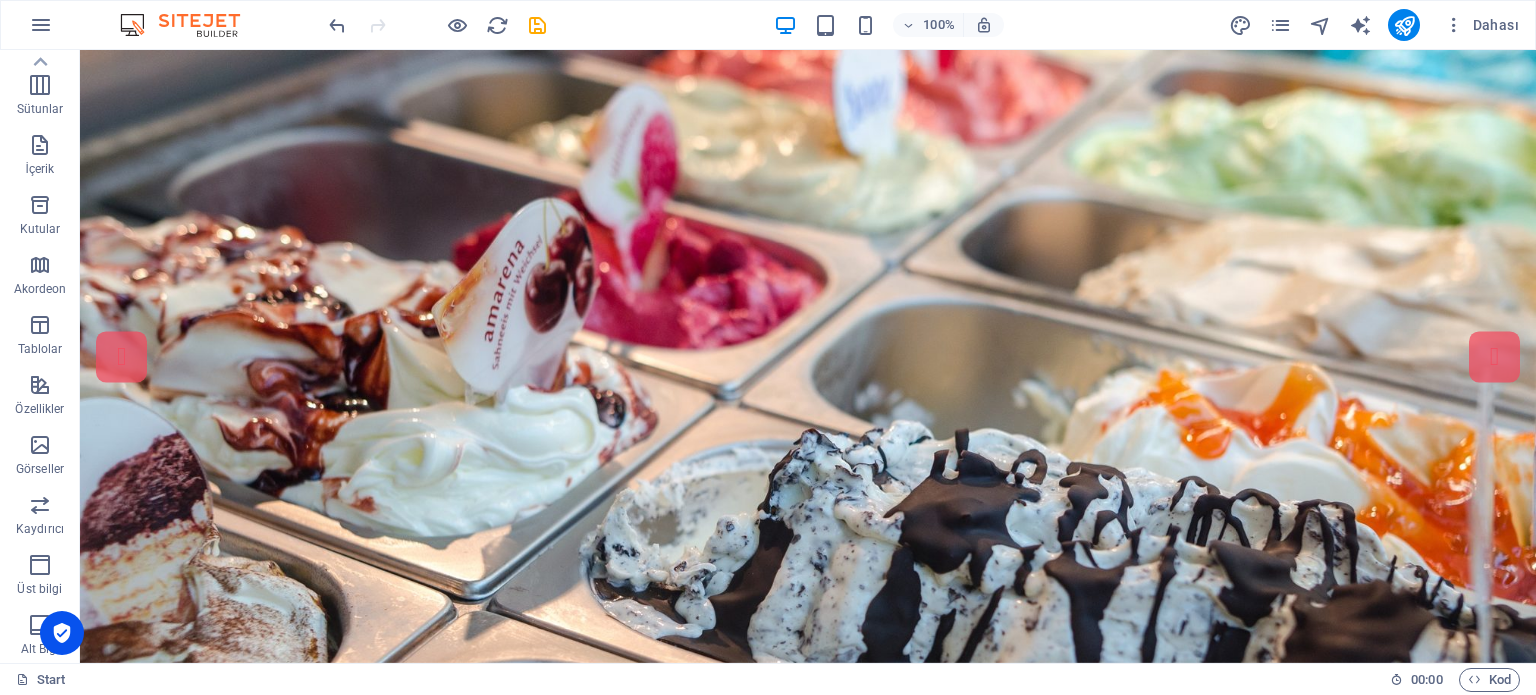 scroll, scrollTop: 0, scrollLeft: 0, axis: both 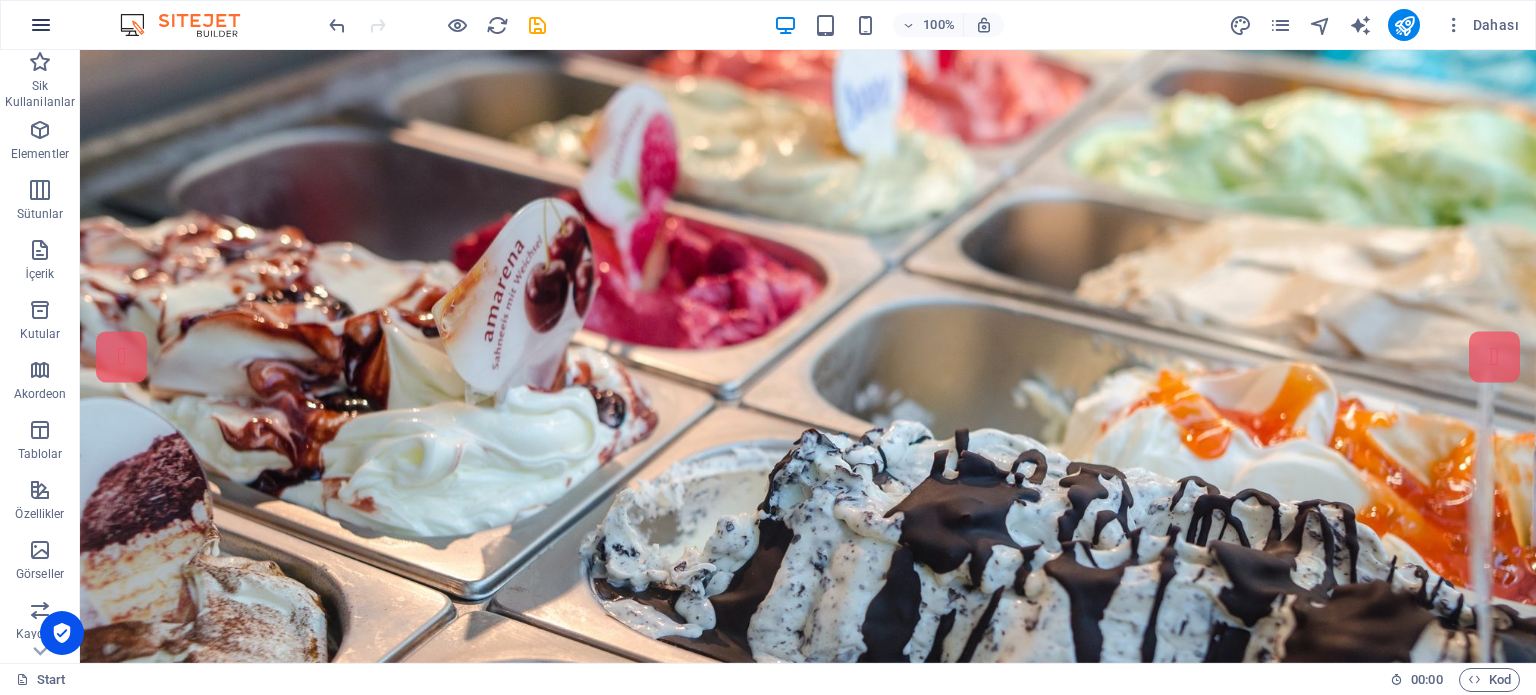 click at bounding box center (41, 25) 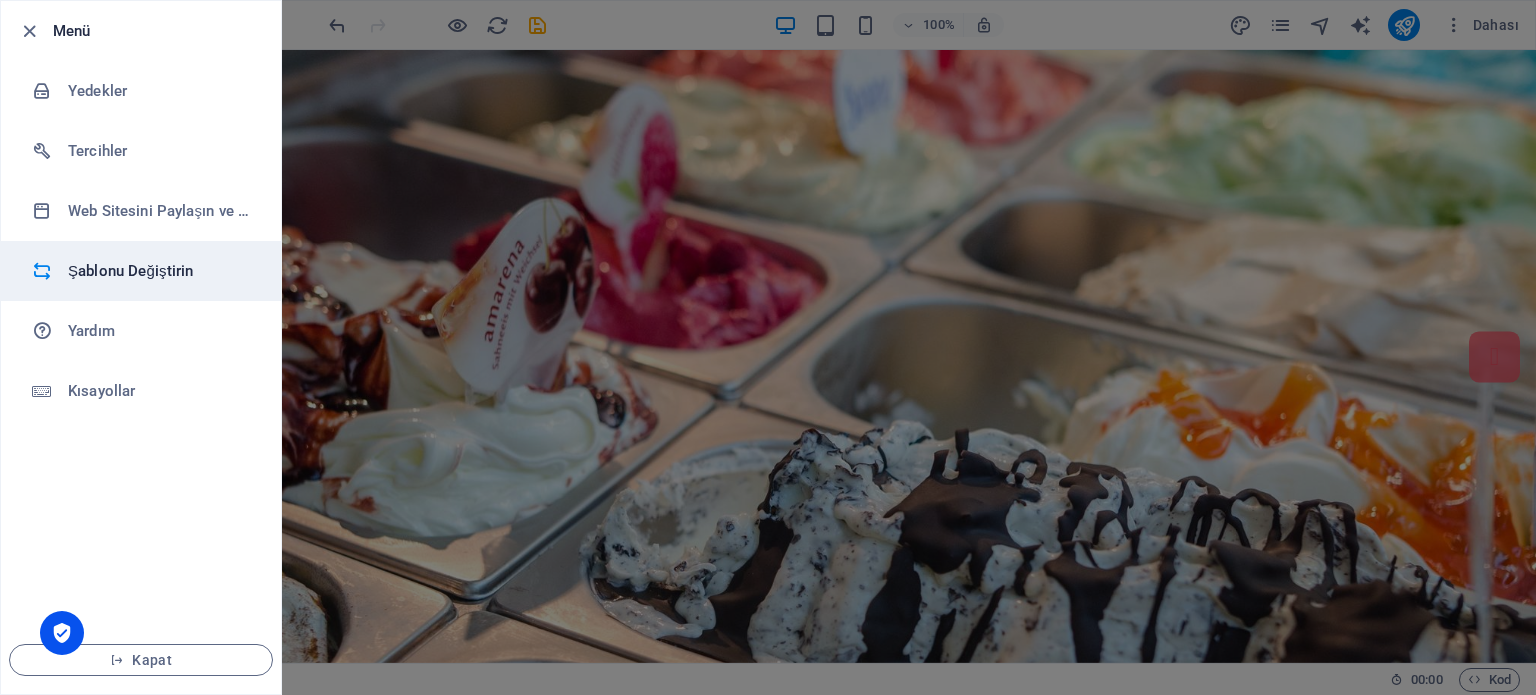 click on "Şablonu Değiştirin" at bounding box center [160, 271] 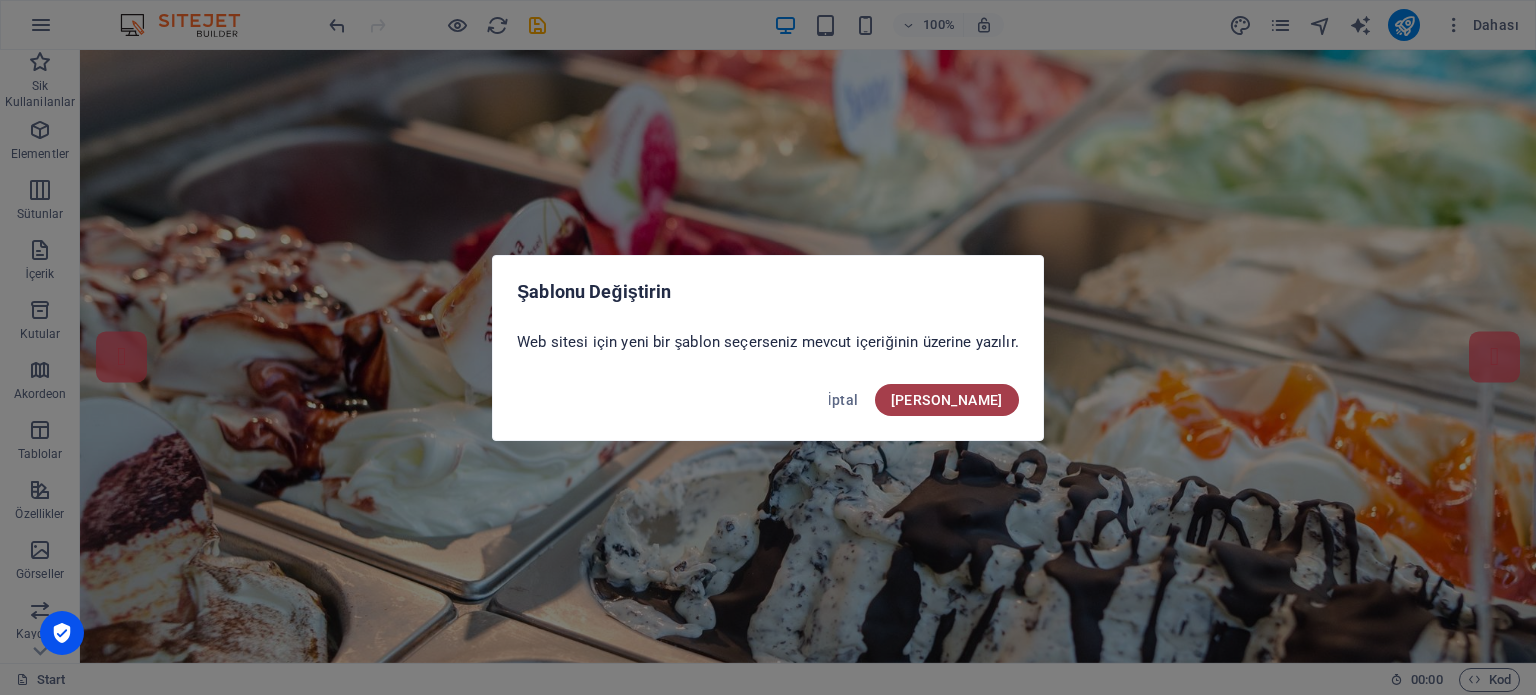 click on "[PERSON_NAME]" at bounding box center [947, 400] 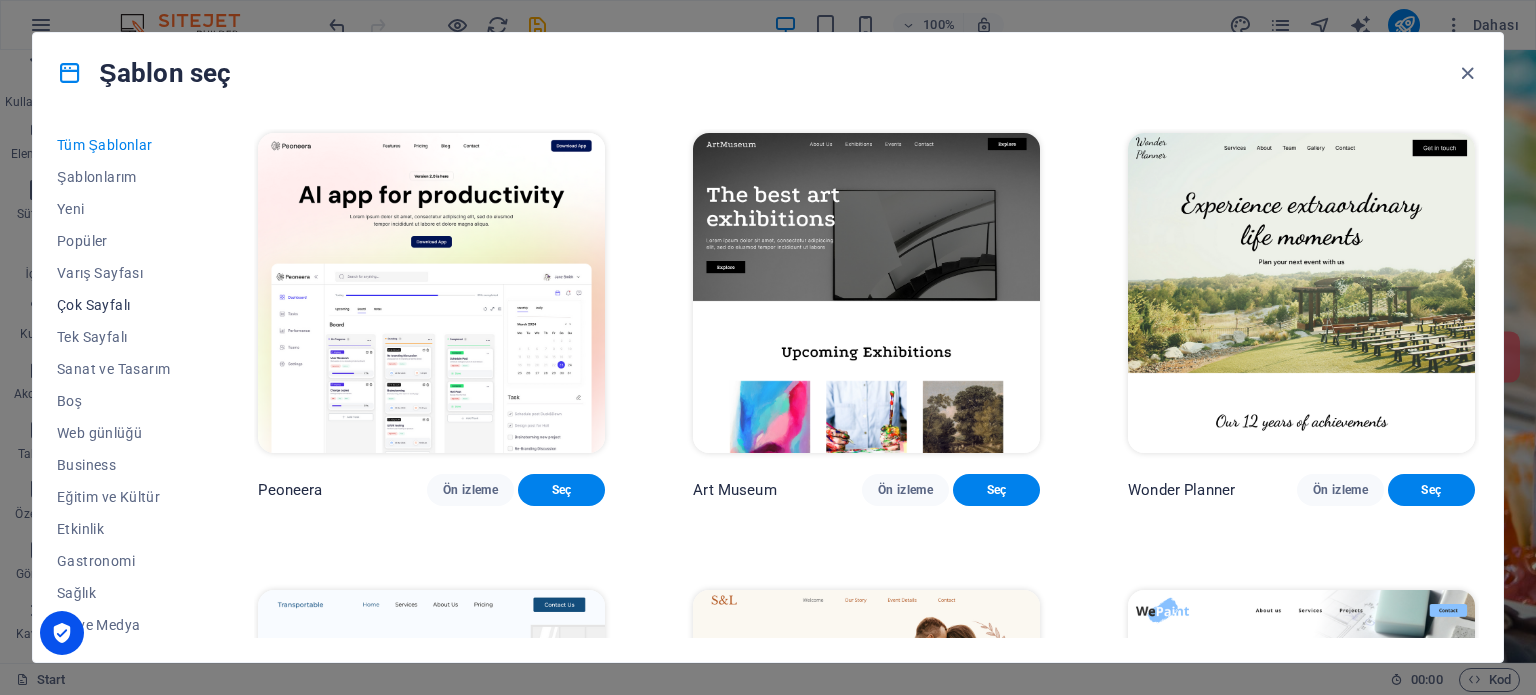 click on "Çok Sayfalı" at bounding box center [113, 305] 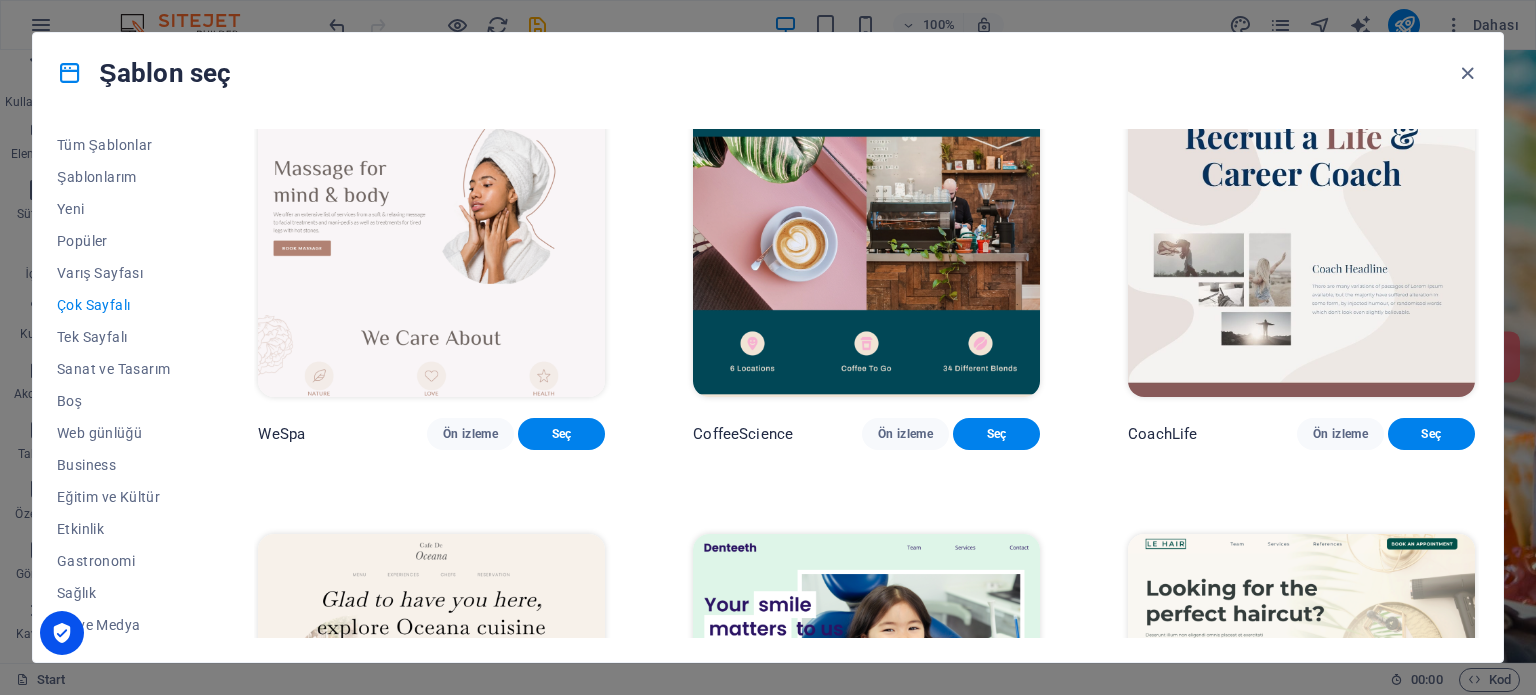 scroll, scrollTop: 3090, scrollLeft: 0, axis: vertical 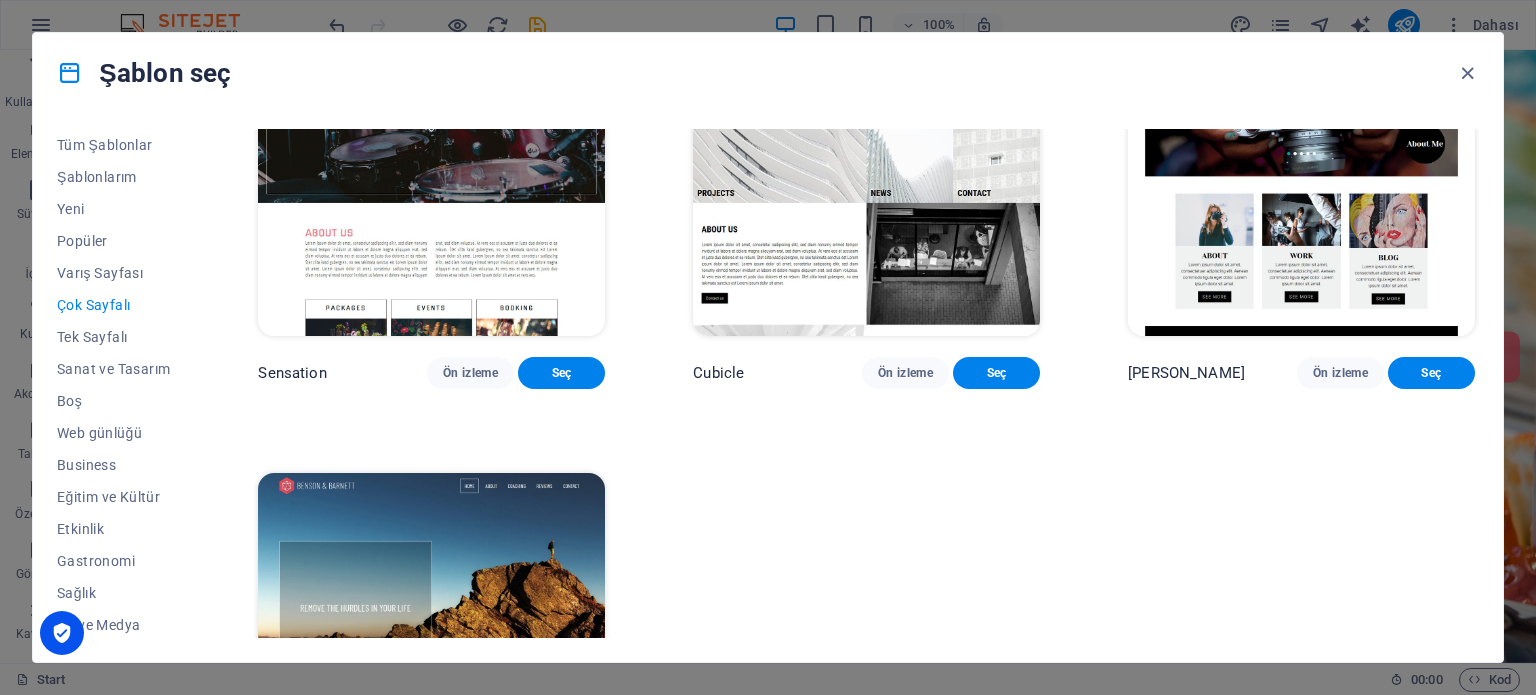 click on "Ön izleme" at bounding box center [470, 830] 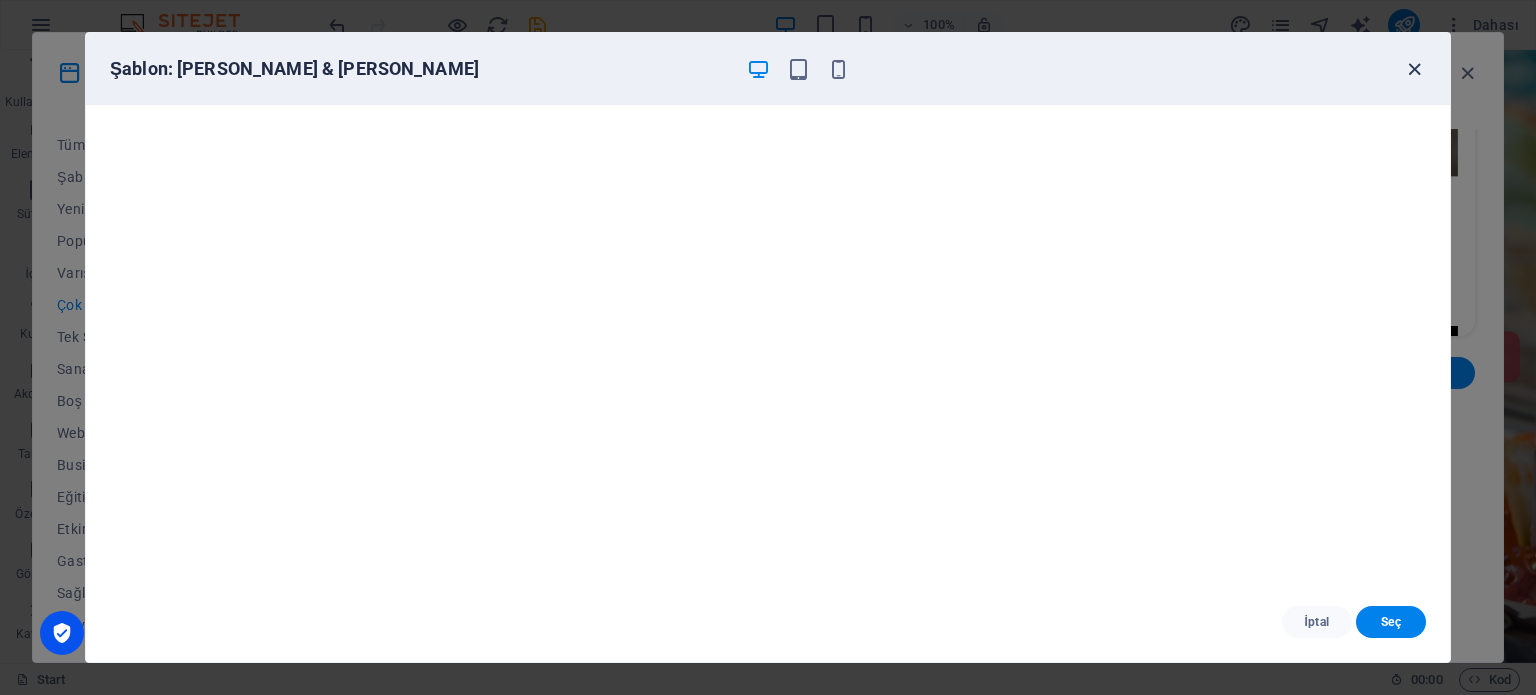 click at bounding box center [1414, 69] 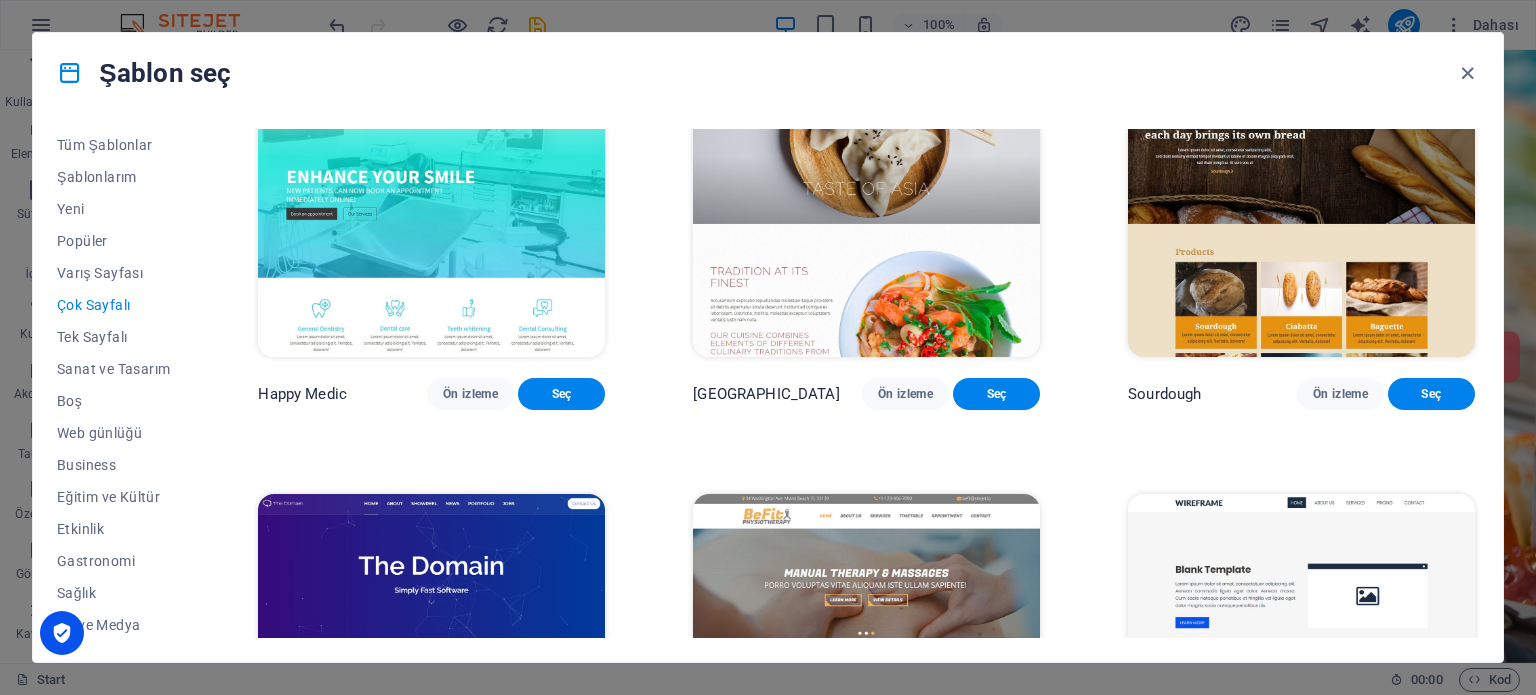 scroll, scrollTop: 5248, scrollLeft: 0, axis: vertical 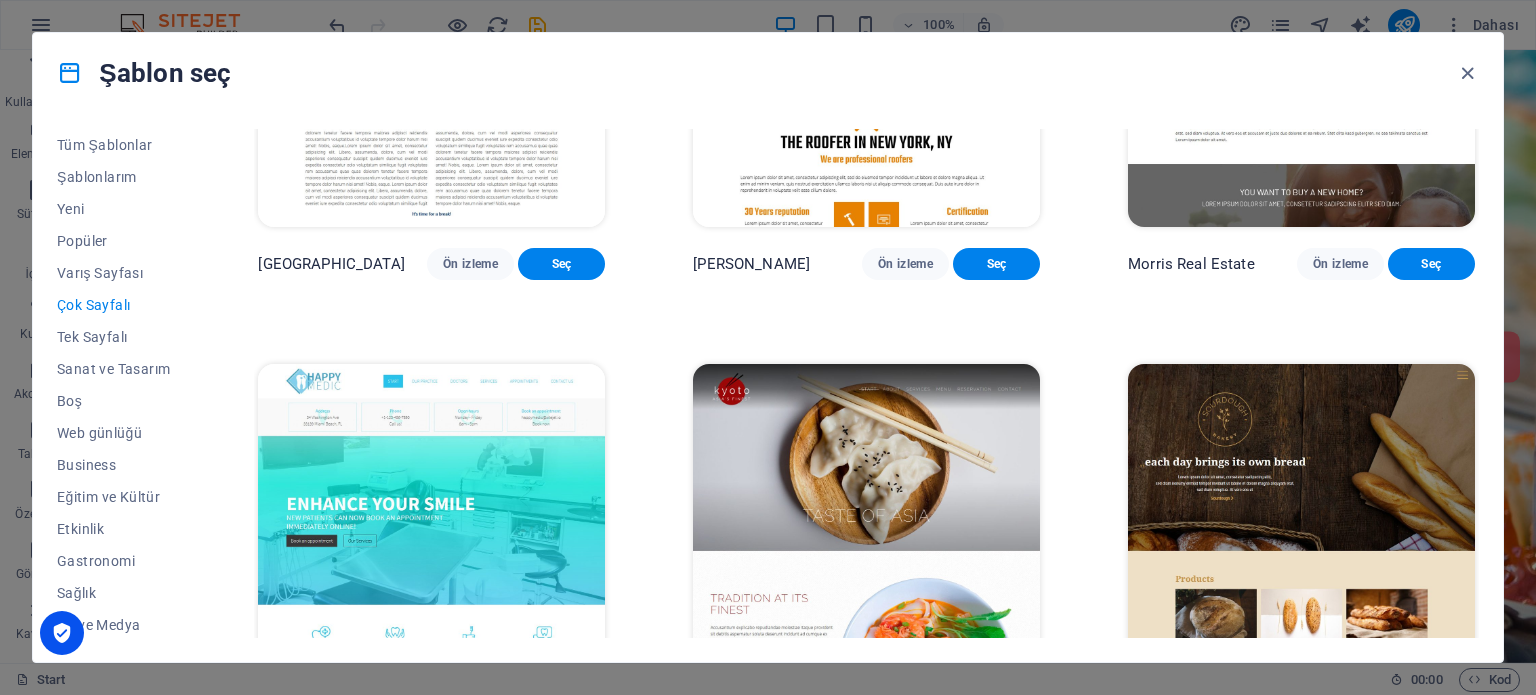 click on "Ön izleme" at bounding box center [1340, 721] 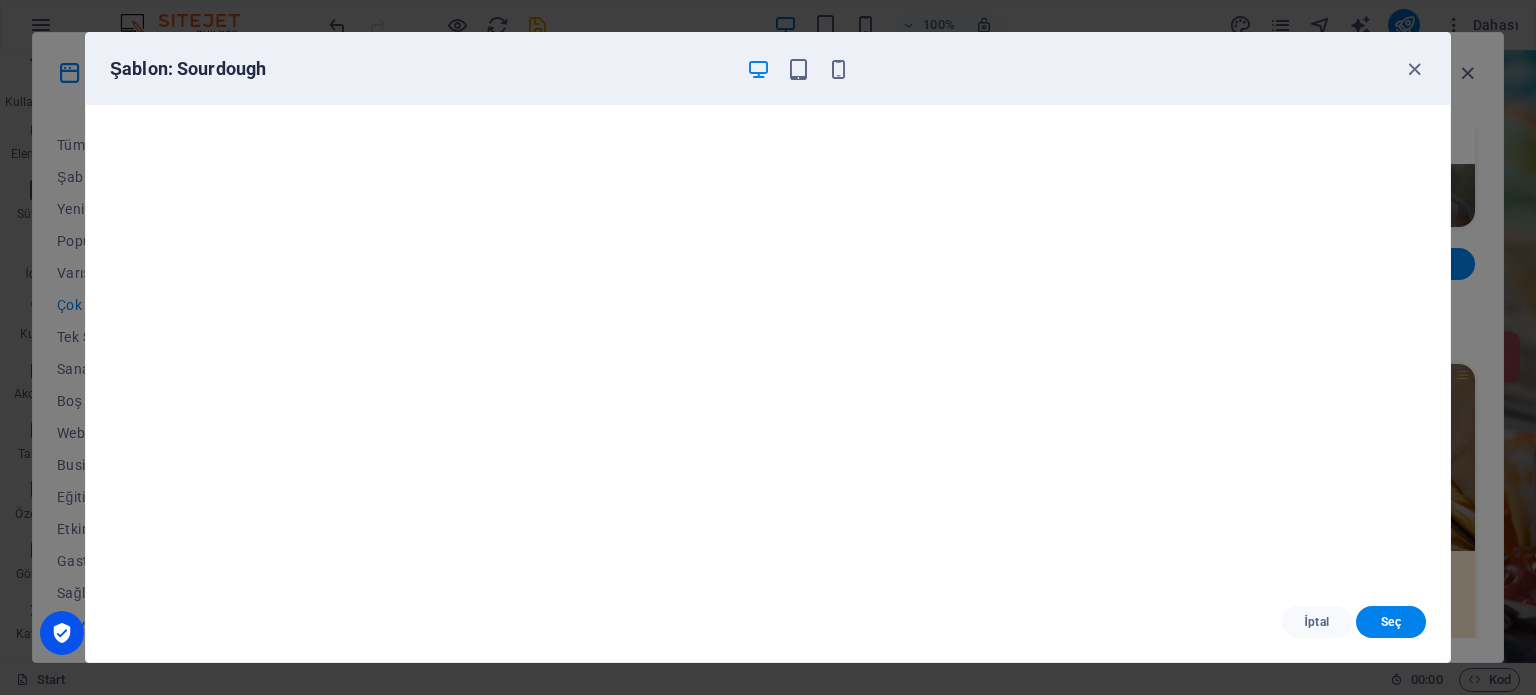 scroll, scrollTop: 5, scrollLeft: 0, axis: vertical 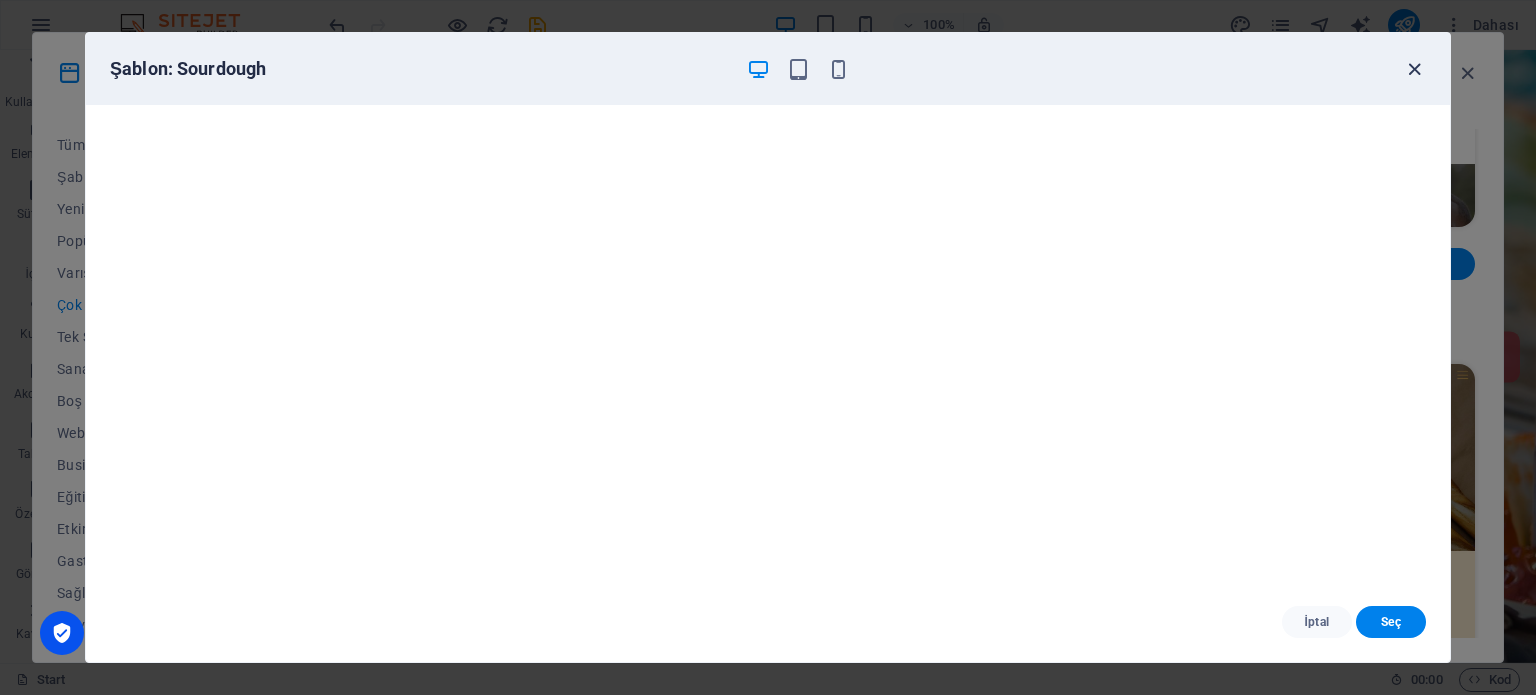 click at bounding box center [1414, 69] 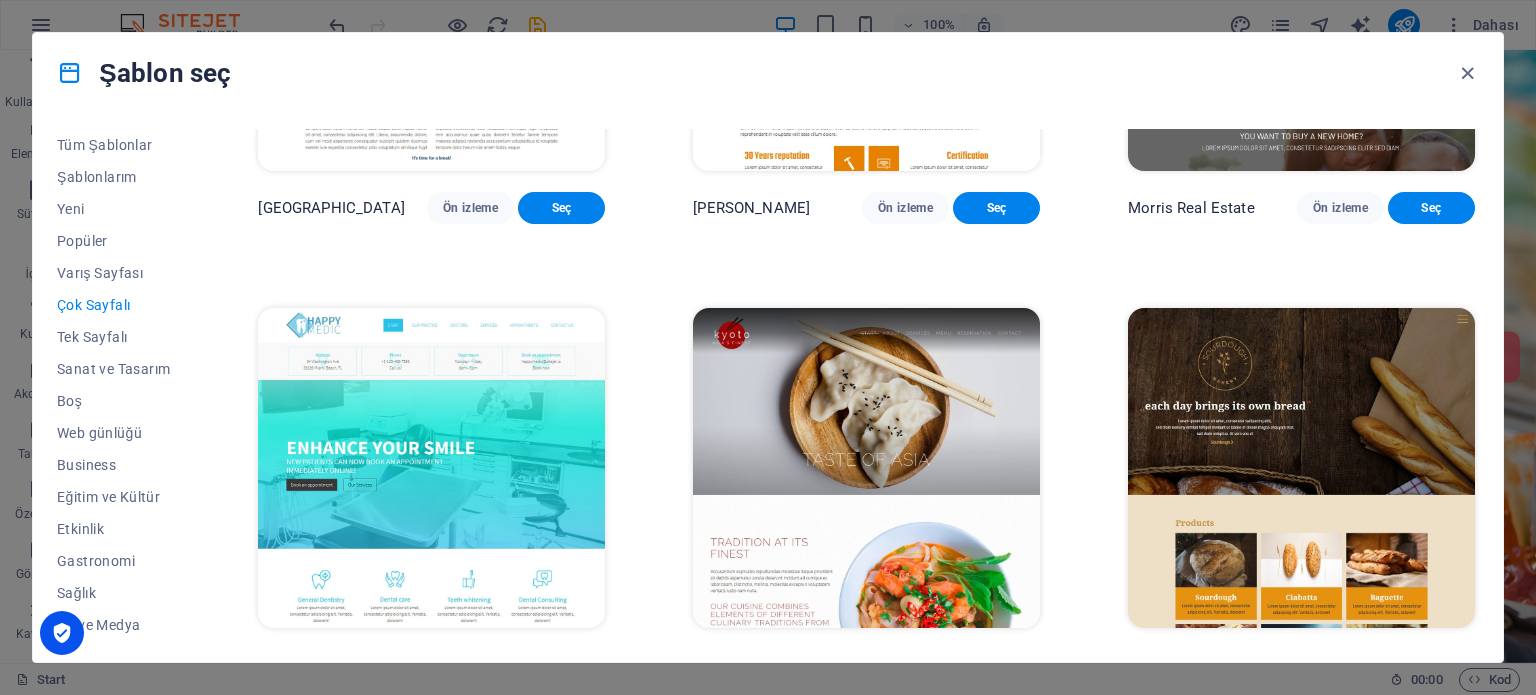 scroll, scrollTop: 5348, scrollLeft: 0, axis: vertical 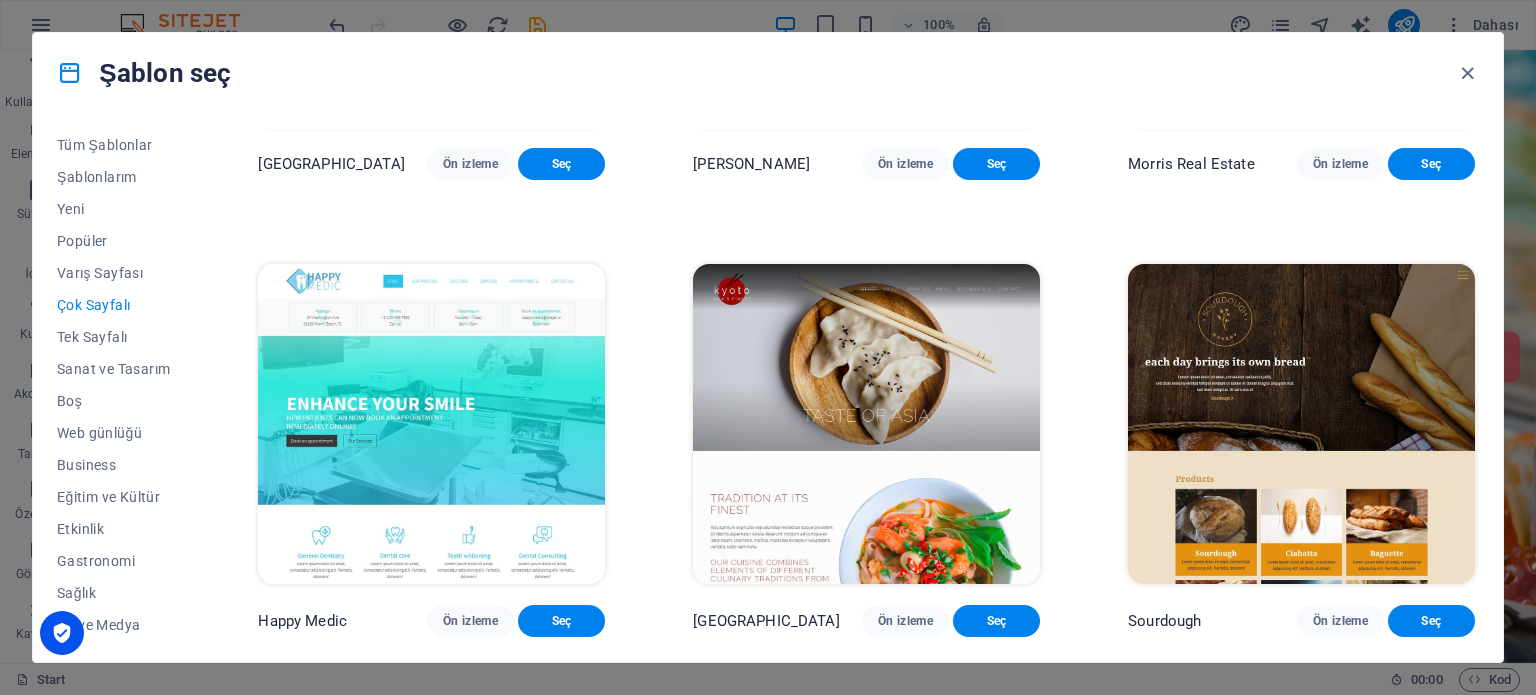 click on "Peoneera Ön izleme Seç Art Museum Ön izleme Seç Wonder Planner Ön izleme Seç Help & Care Ön izleme Seç Academix Ön izleme Seç BIG [PERSON_NAME] Shop Ön izleme Seç Health & Food Ön izleme Seç The Beauty Temple Ön izleme Seç WeTrain Ön izleme Seç Delicioso Ön izleme Seç Dream Garden Ön izleme Seç LumeDeAqua Ön izleme Seç Pets Care Ön izleme Seç SafeSpace Ön izleme Seç Midnight Rain Bar Ön izleme Seç Estator Ön izleme Seç Health Group Ön izleme Seç MakeIt Agency Ön izleme Seç WeSpa Ön izleme Seç CoffeeScience Ön izleme Seç CoachLife Ön izleme Seç Cafe de Oceana Ön izleme Seç Denteeth Ön izleme Seç Le Hair Ön izleme Seç TechUp Ön izleme Seç [PERSON_NAME] Ön izleme Seç Fashion Ön izleme Seç Yoga Ön izleme Seç Wireframe Sidebar Ön izleme Seç Data Systems Ön izleme Seç JD Photography Ön izleme Seç Safer Ön izleme Seç Gentleman Ön izleme [GEOGRAPHIC_DATA] Ön izleme Seç Max Roofer Ön izleme Seç [PERSON_NAME] Real Estate Ön izleme Seç Happy Medic Ön izleme" at bounding box center (866, -237) 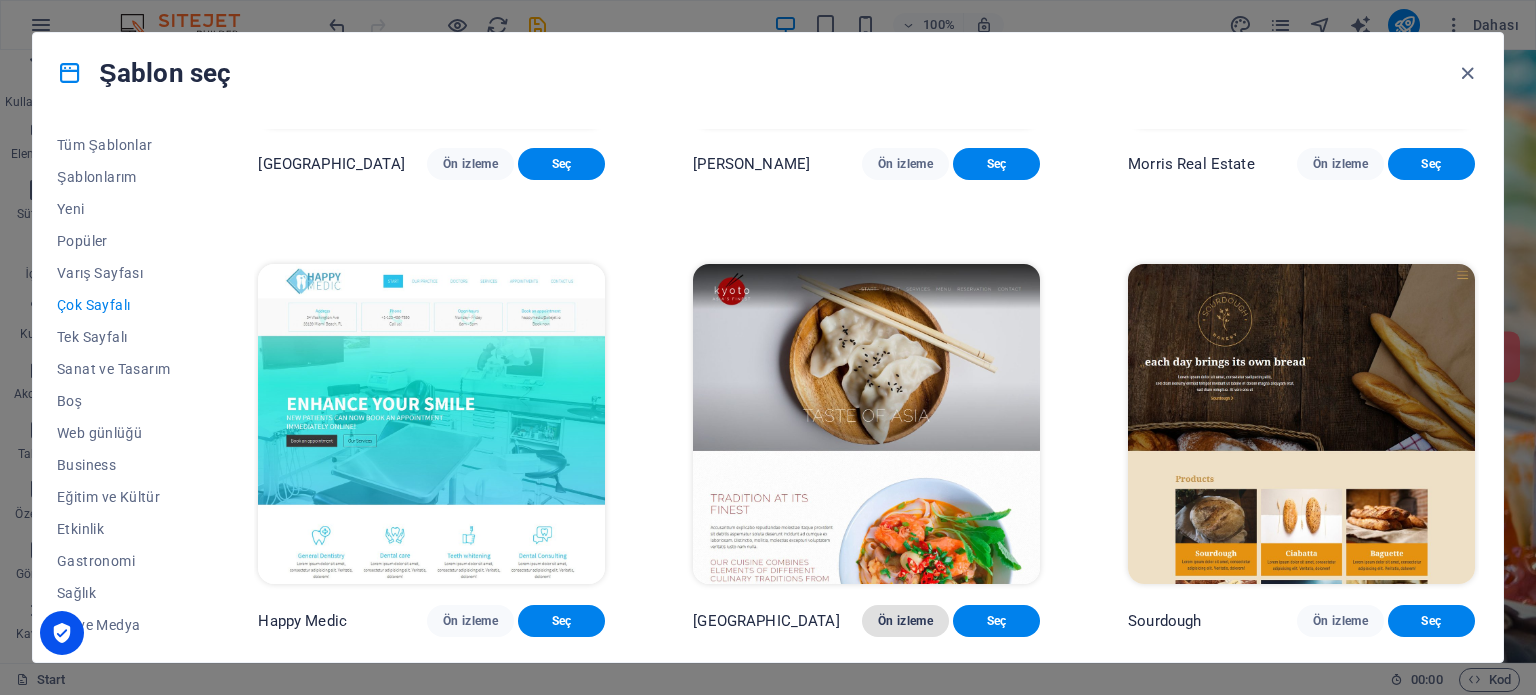 click on "Ön izleme" at bounding box center [905, 621] 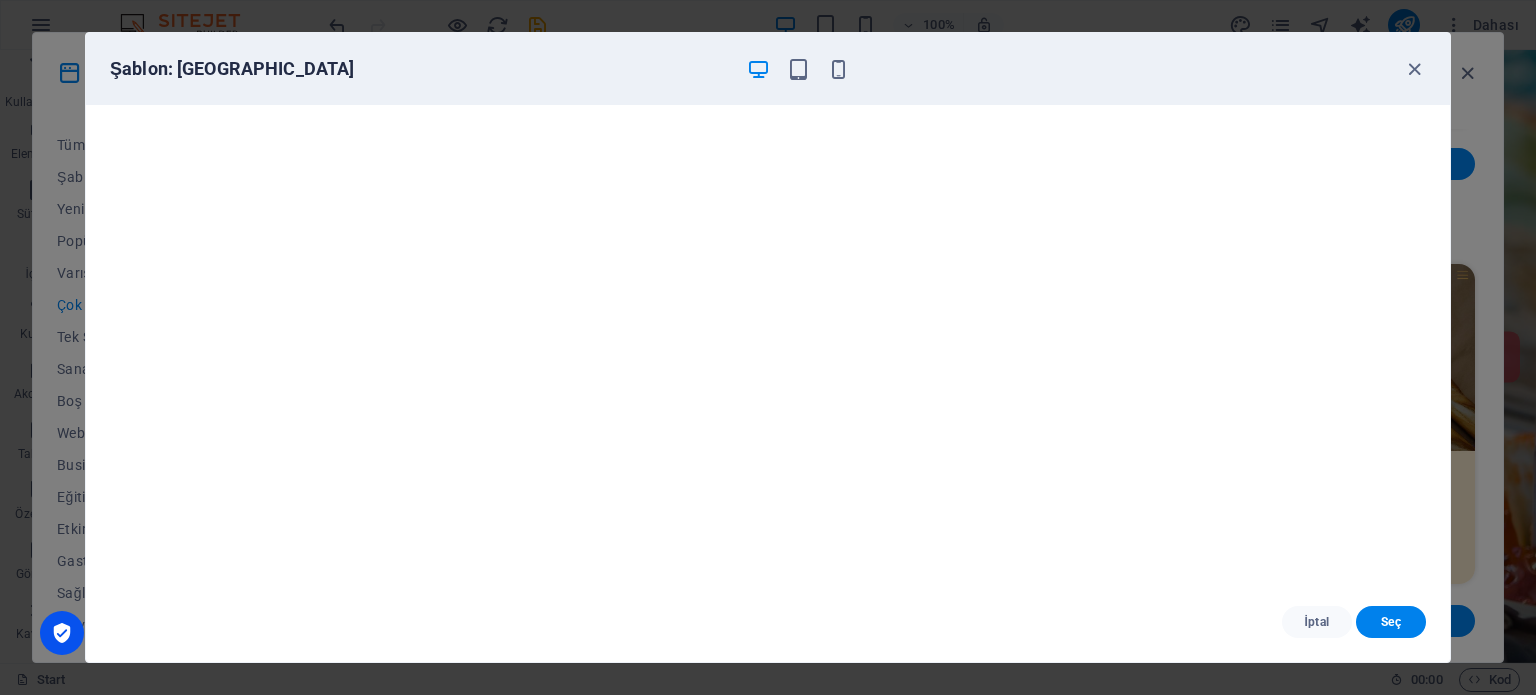 scroll, scrollTop: 0, scrollLeft: 0, axis: both 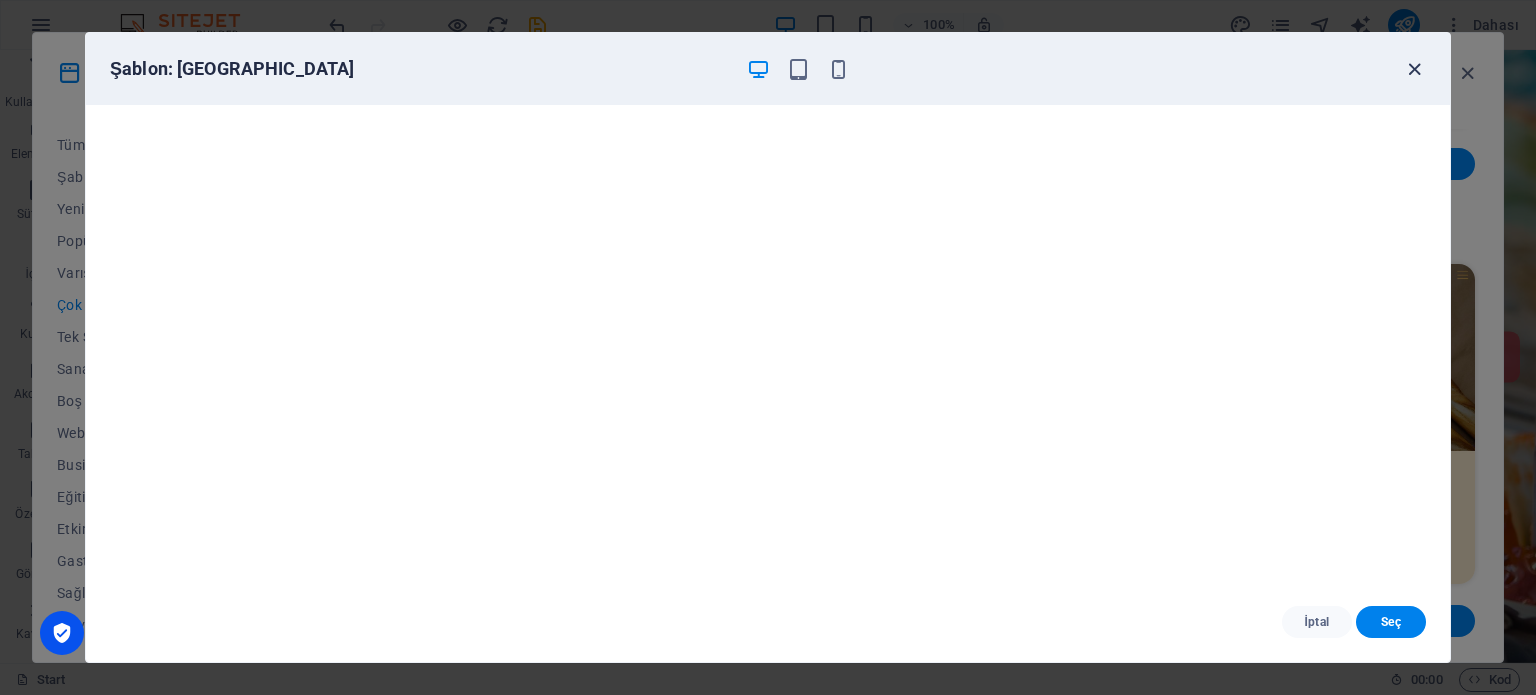 click at bounding box center (1414, 69) 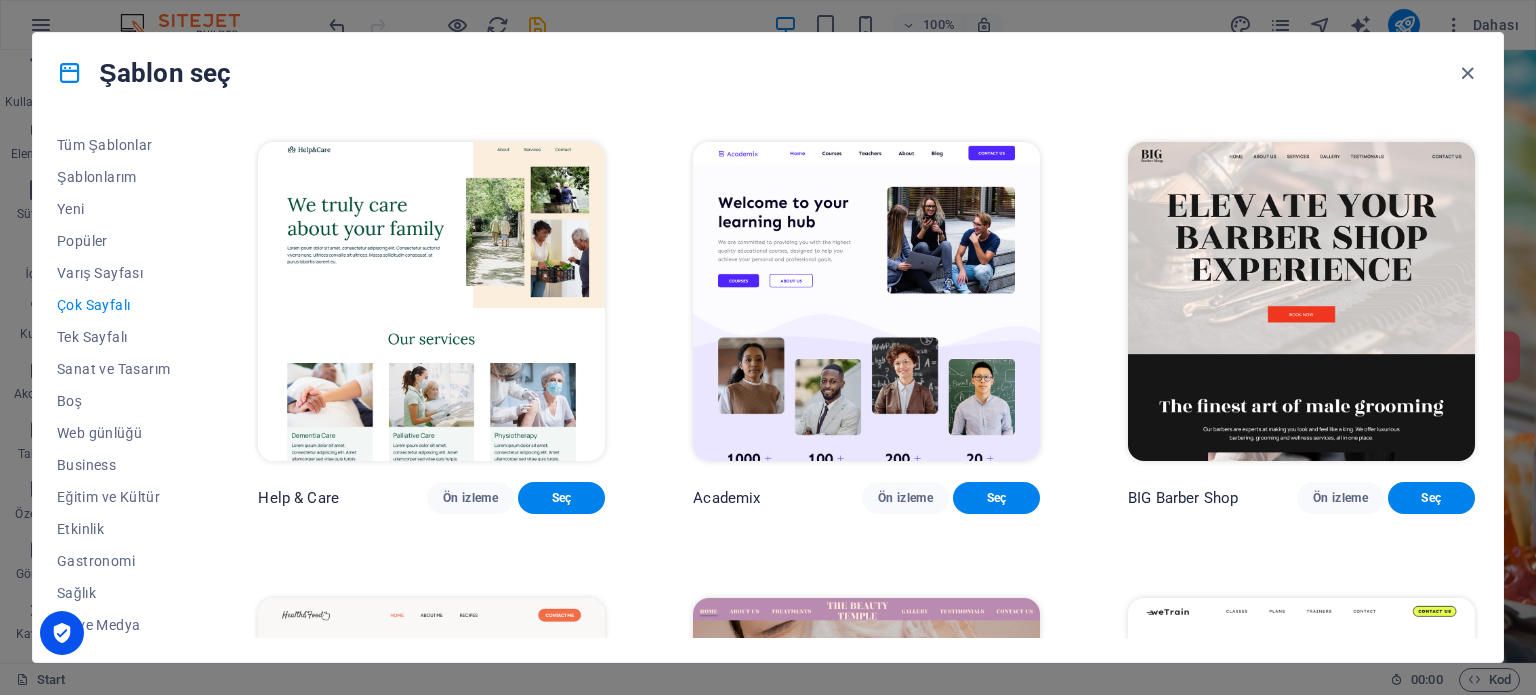 scroll, scrollTop: 848, scrollLeft: 0, axis: vertical 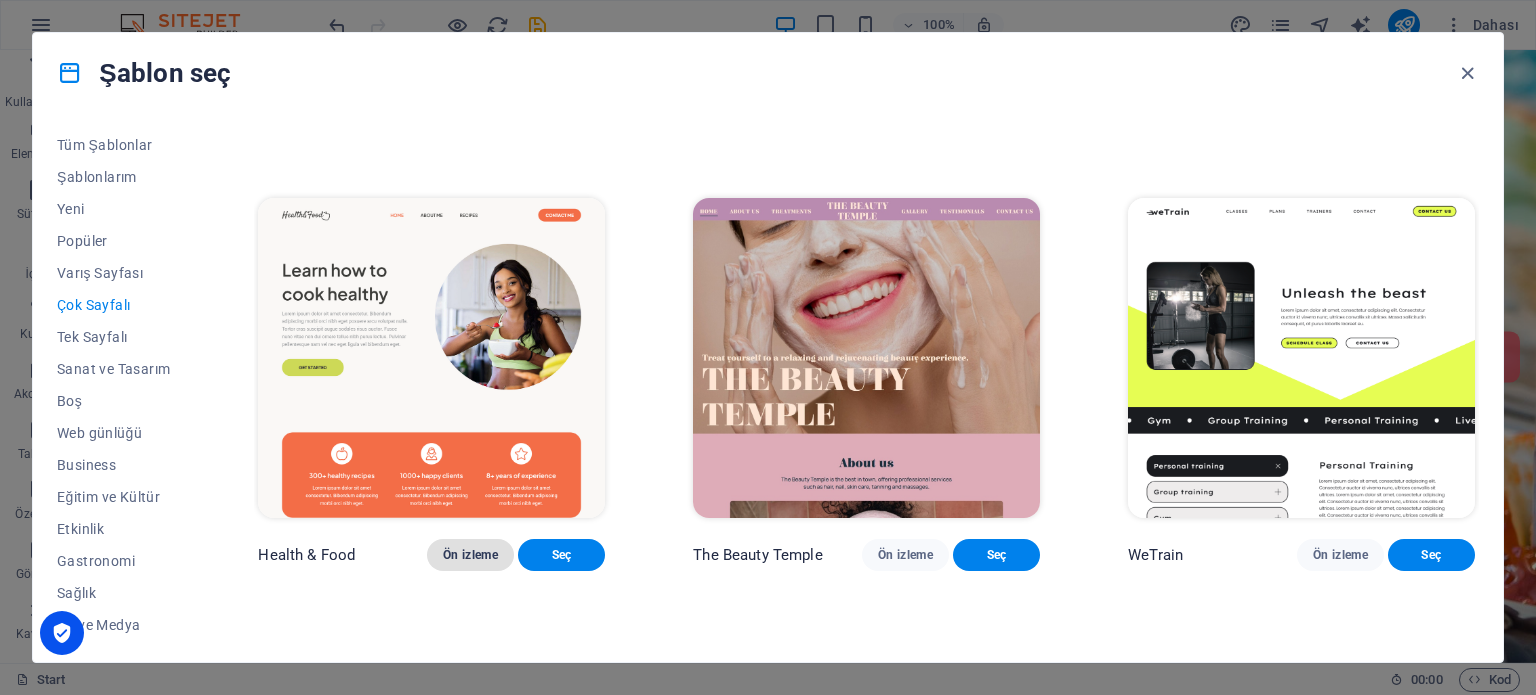 click on "Ön izleme" at bounding box center (470, 555) 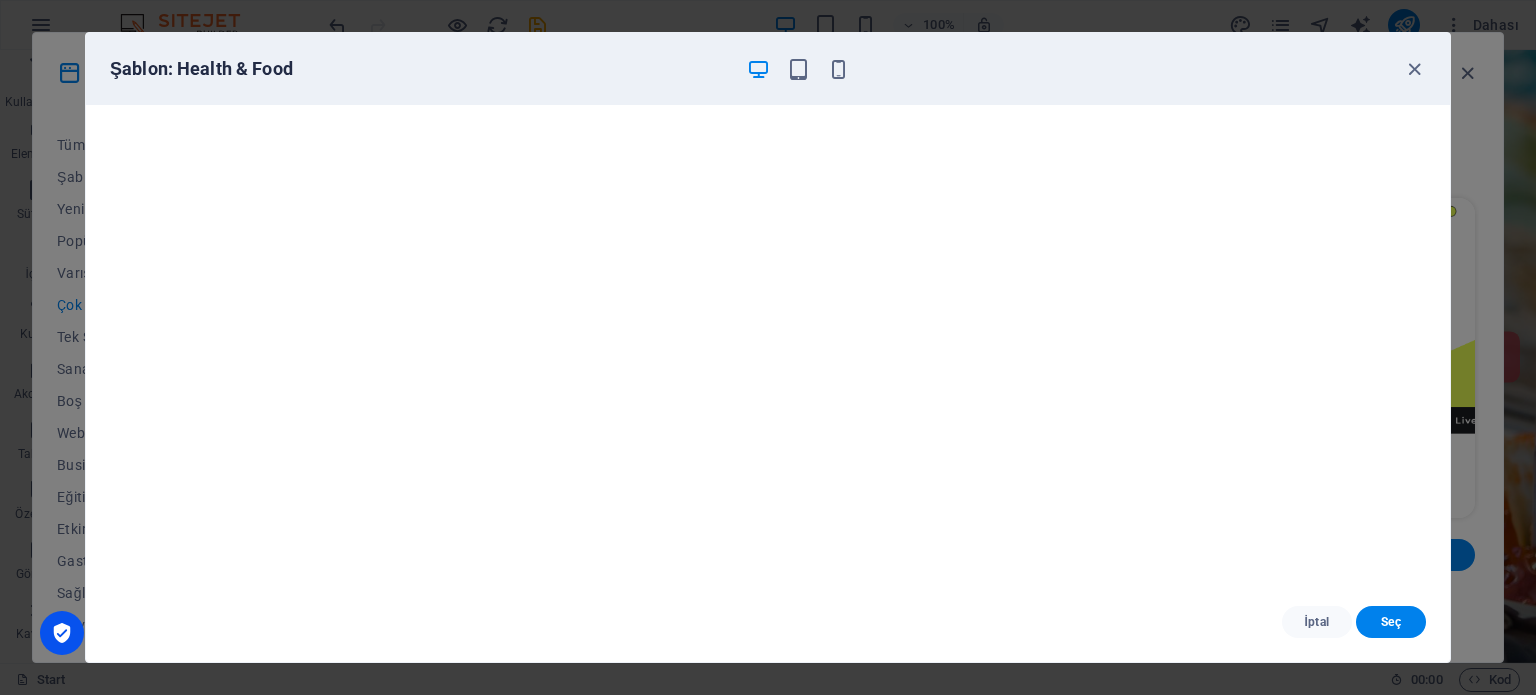 scroll, scrollTop: 0, scrollLeft: 0, axis: both 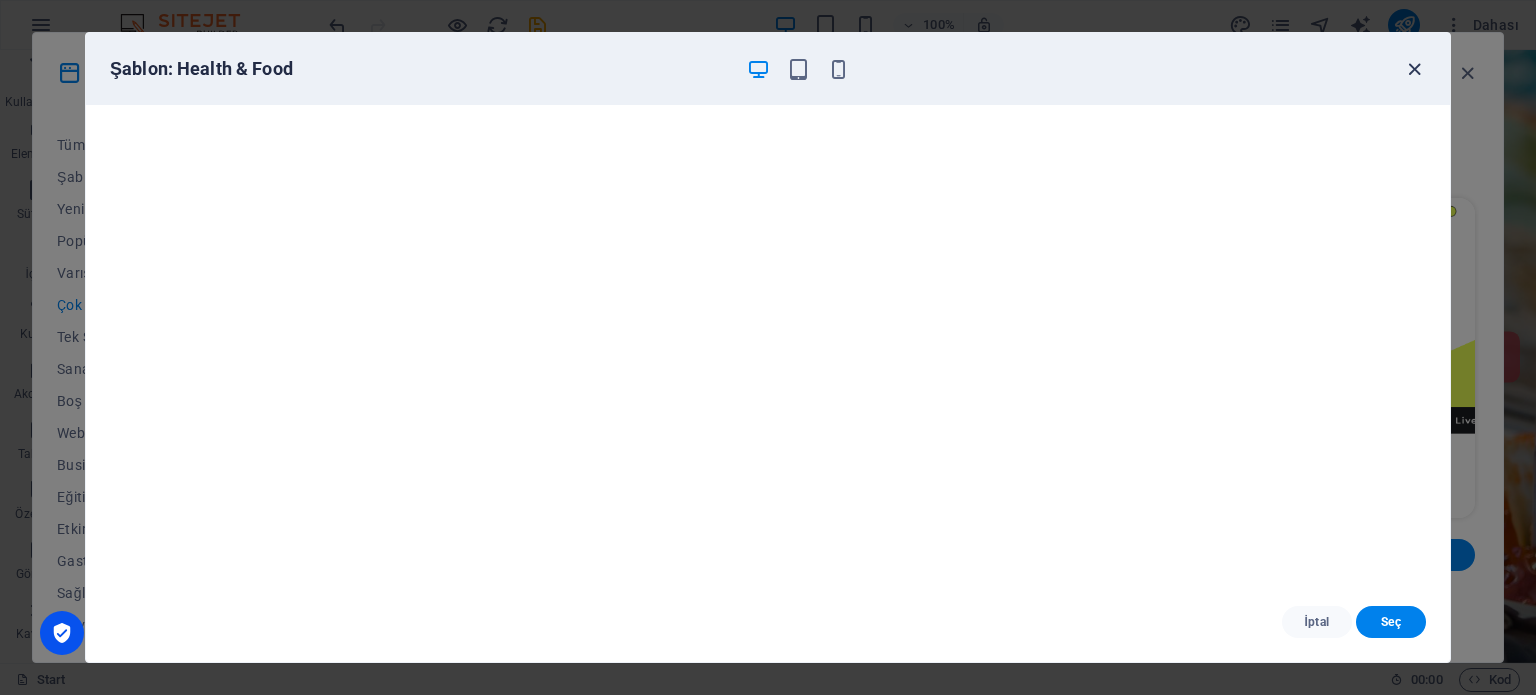 click at bounding box center [1414, 69] 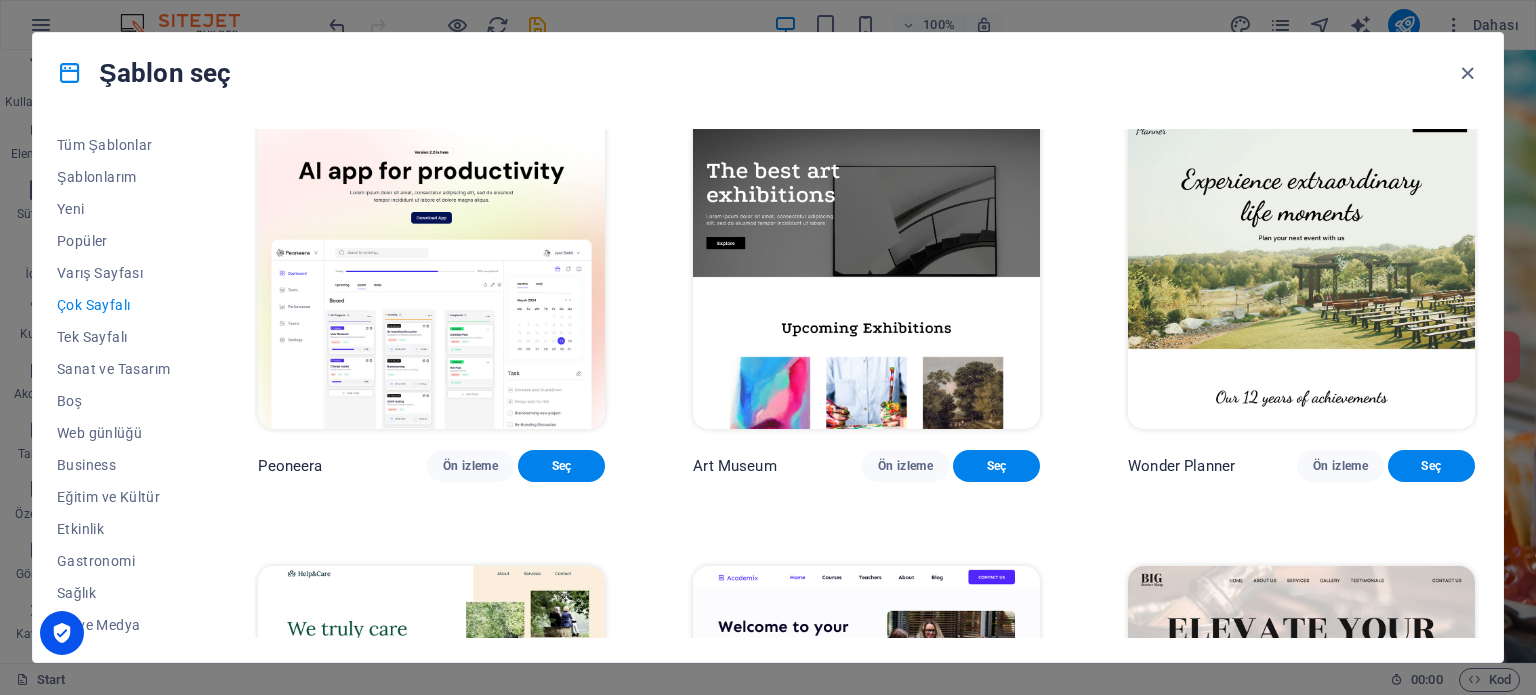 scroll, scrollTop: 0, scrollLeft: 0, axis: both 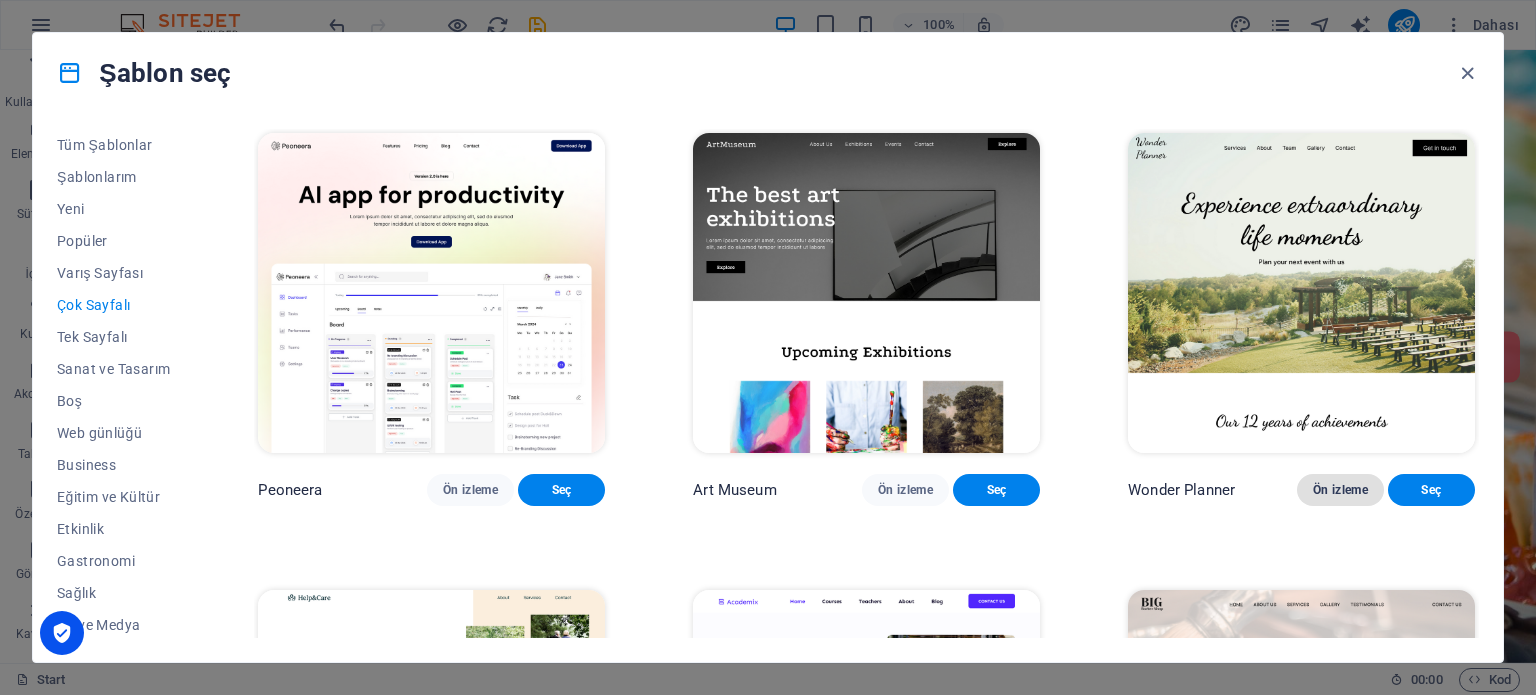 click on "Ön izleme" at bounding box center (1340, 490) 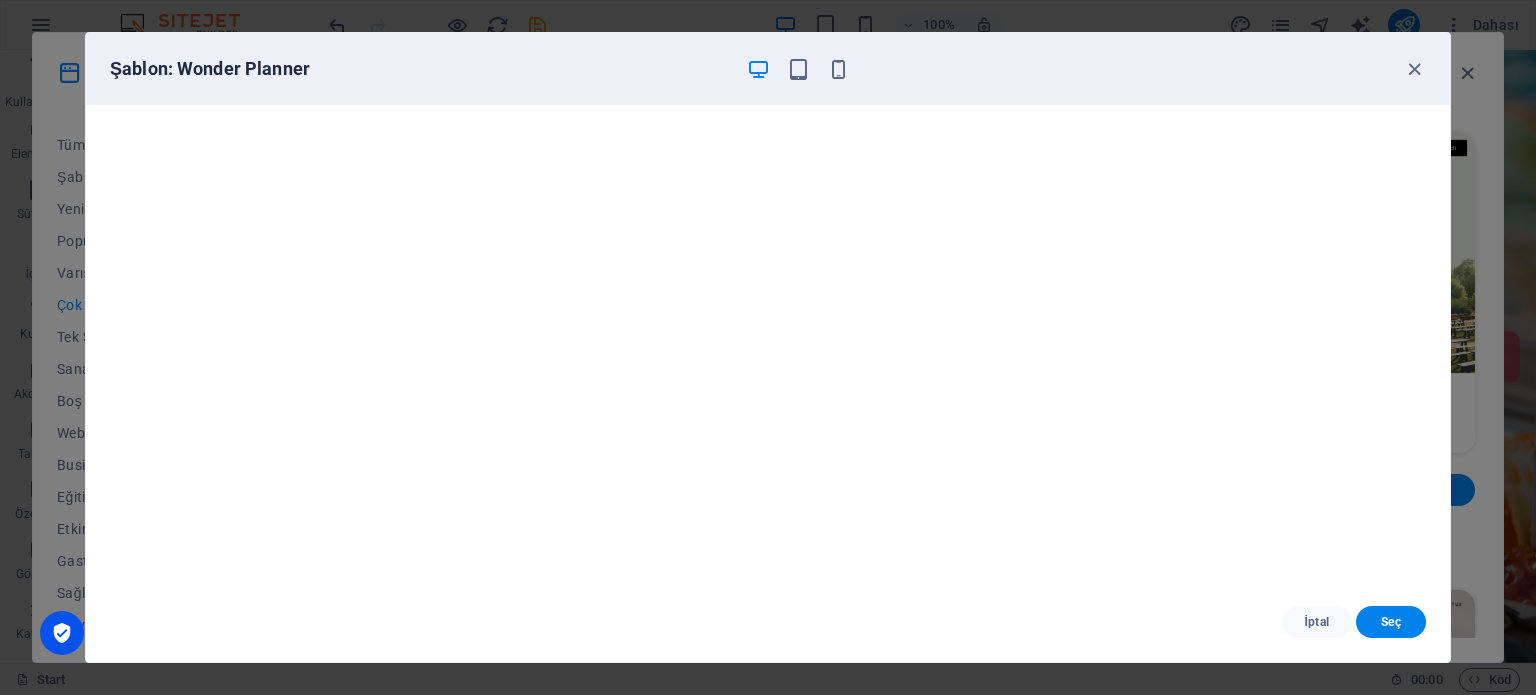 scroll, scrollTop: 5, scrollLeft: 0, axis: vertical 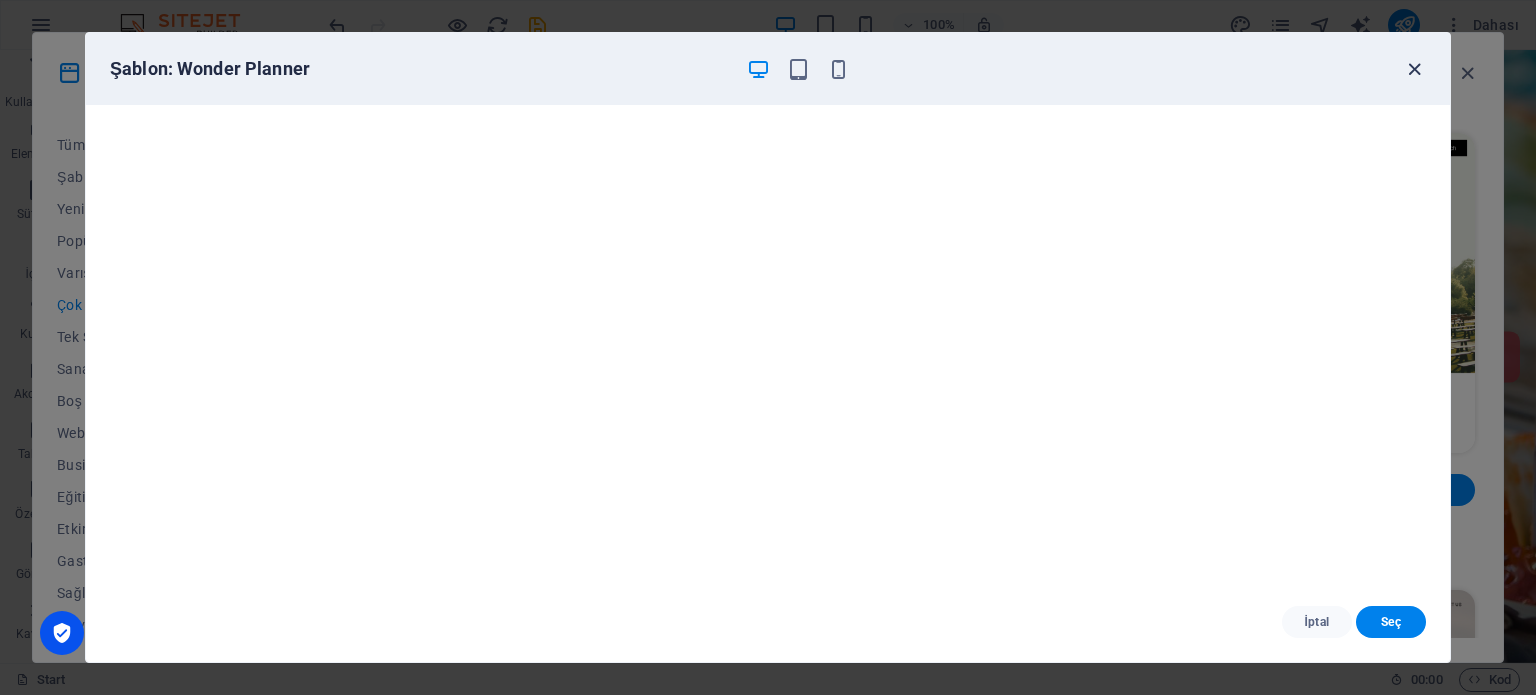 click at bounding box center [1414, 69] 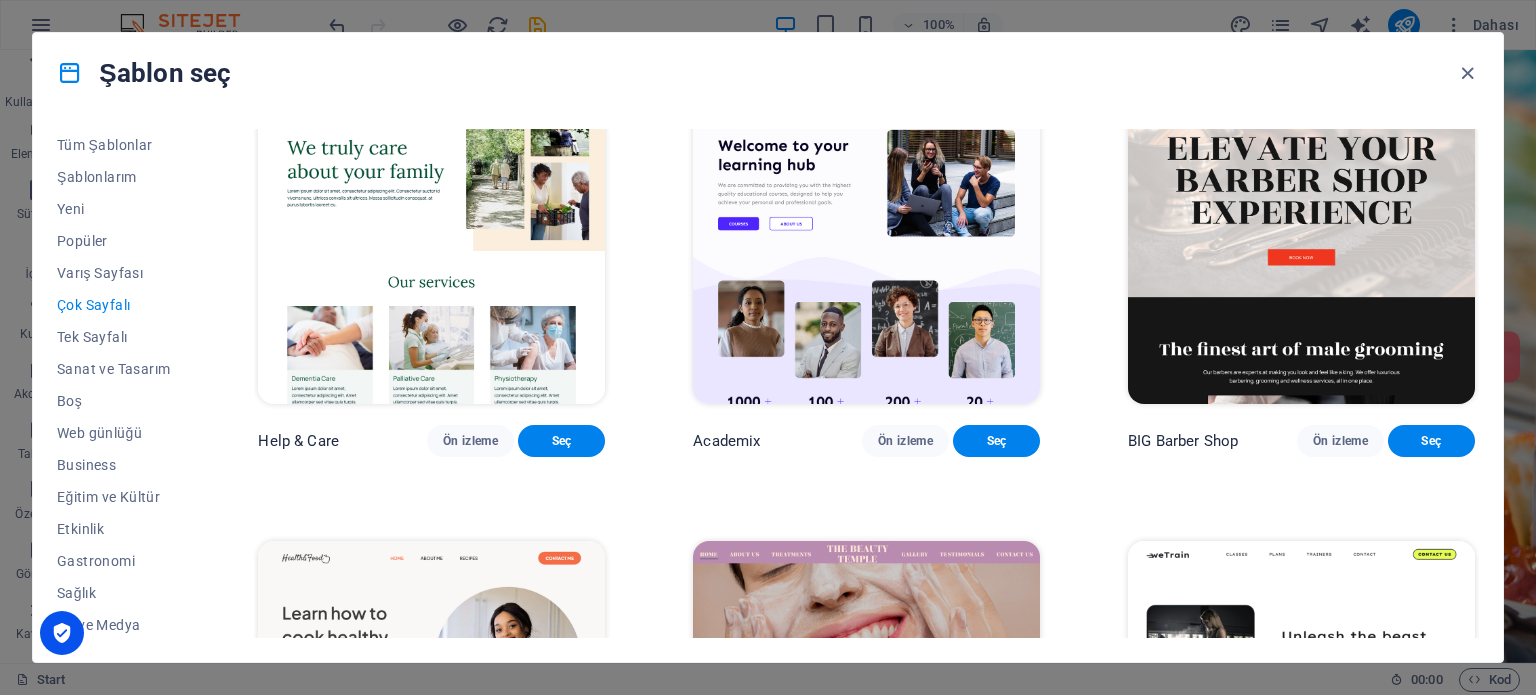 scroll, scrollTop: 900, scrollLeft: 0, axis: vertical 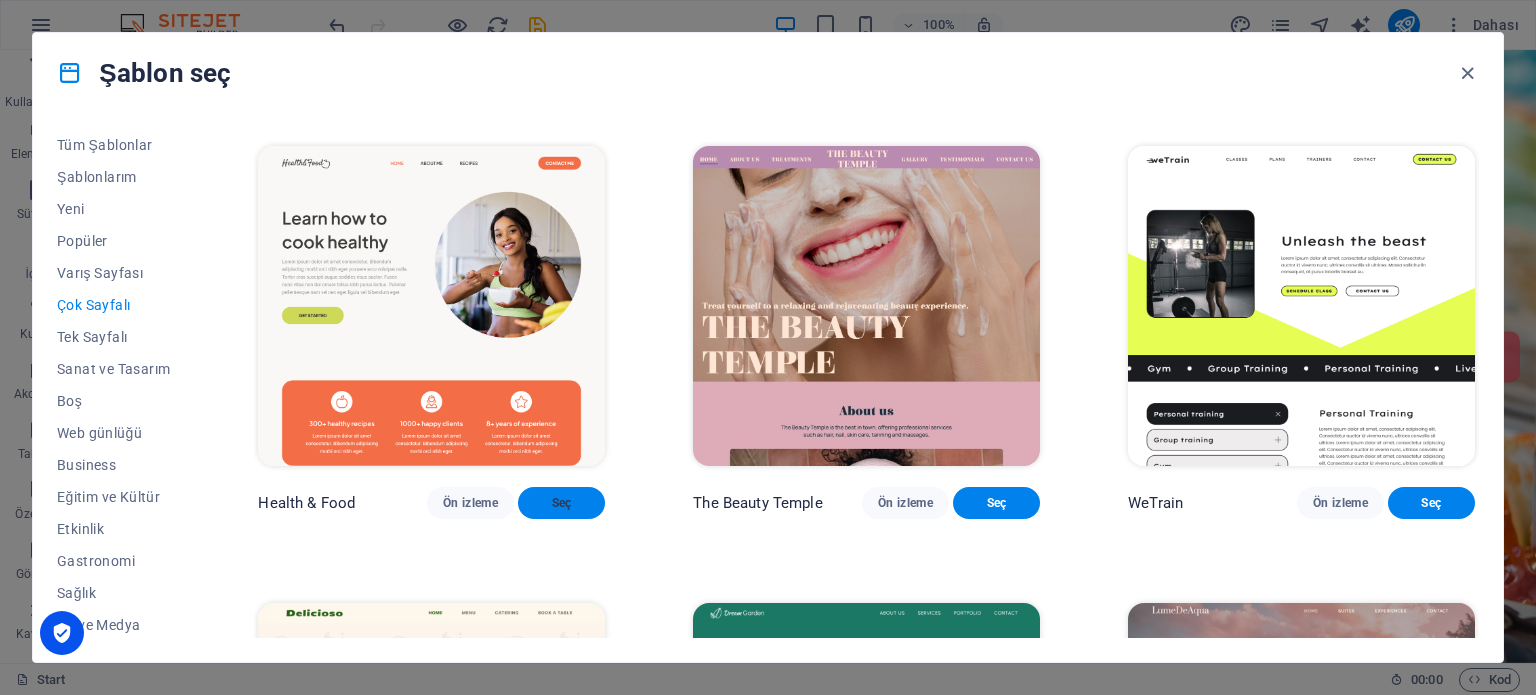 click on "Seç" at bounding box center [561, 503] 